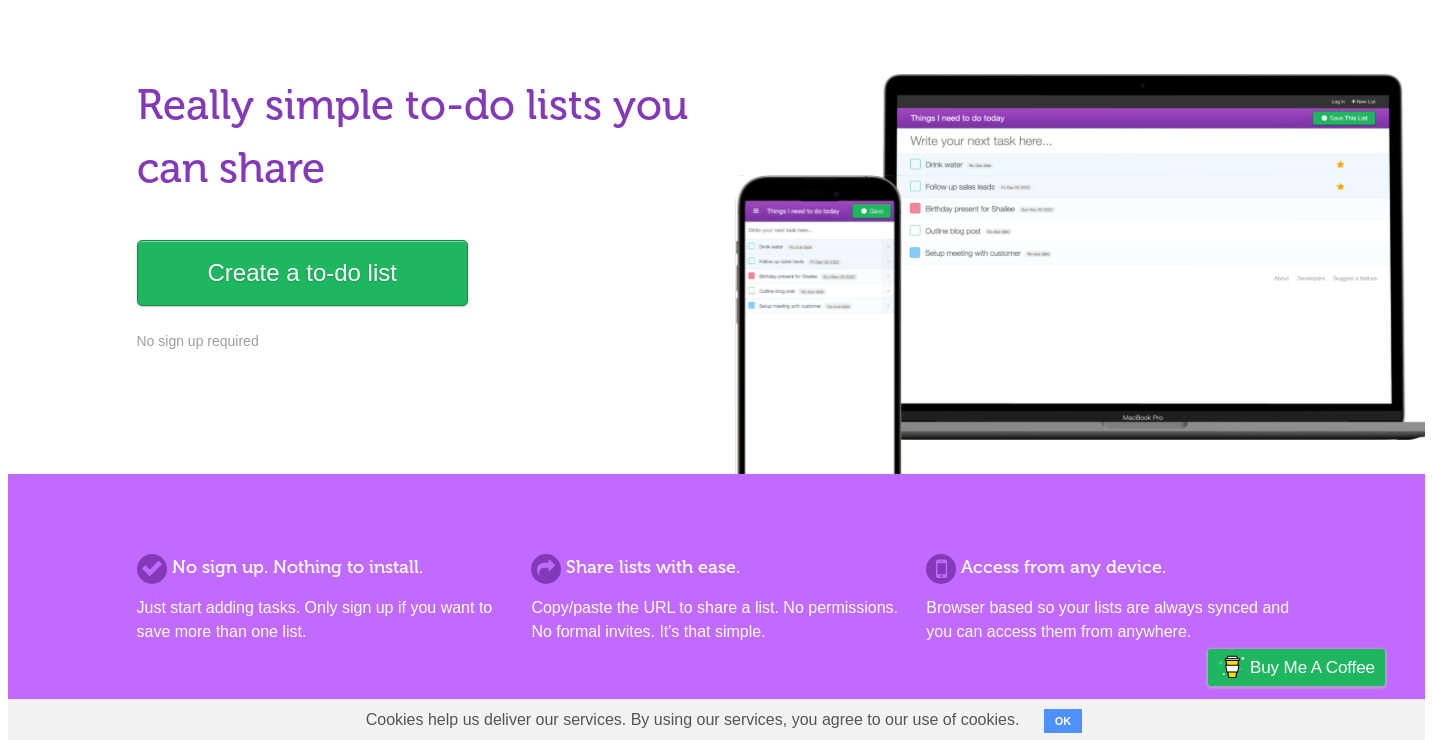scroll, scrollTop: 0, scrollLeft: 0, axis: both 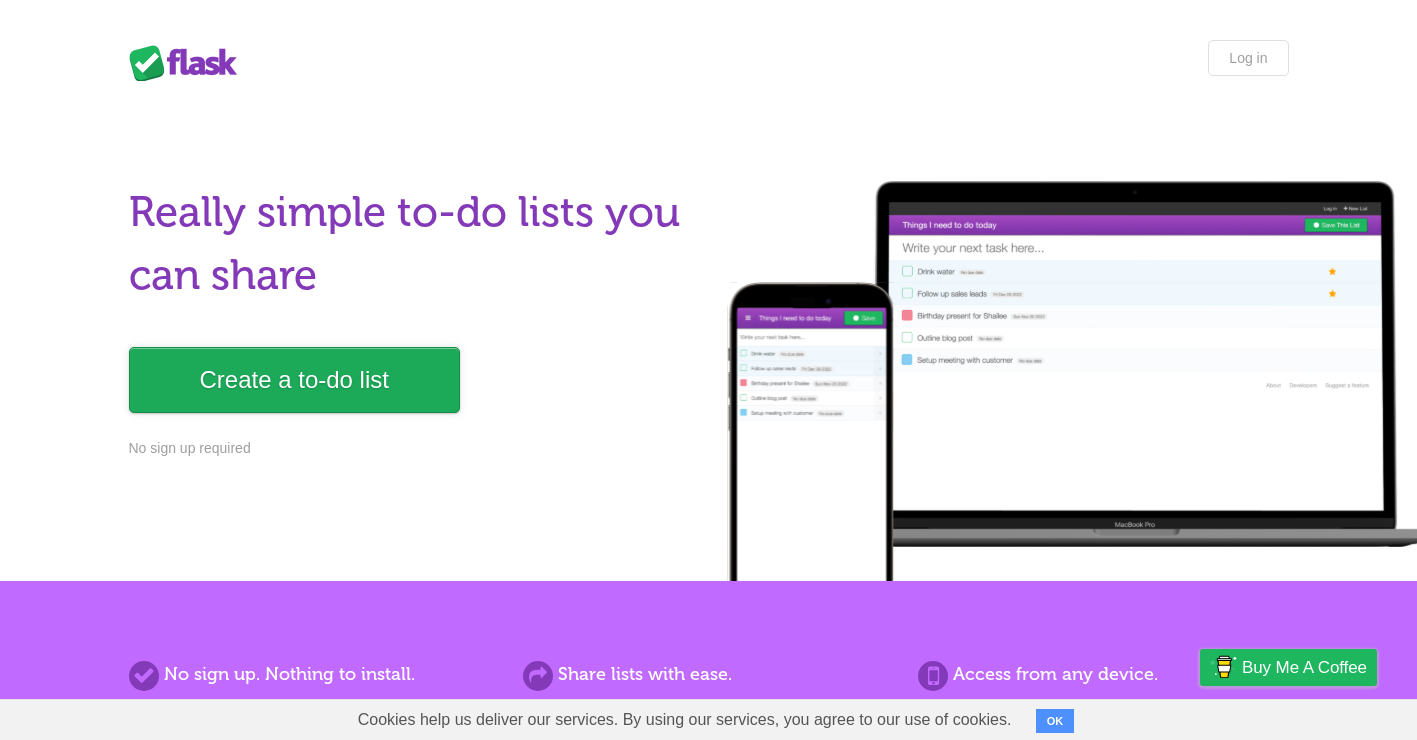 click on "Create a to-do list" at bounding box center (294, 380) 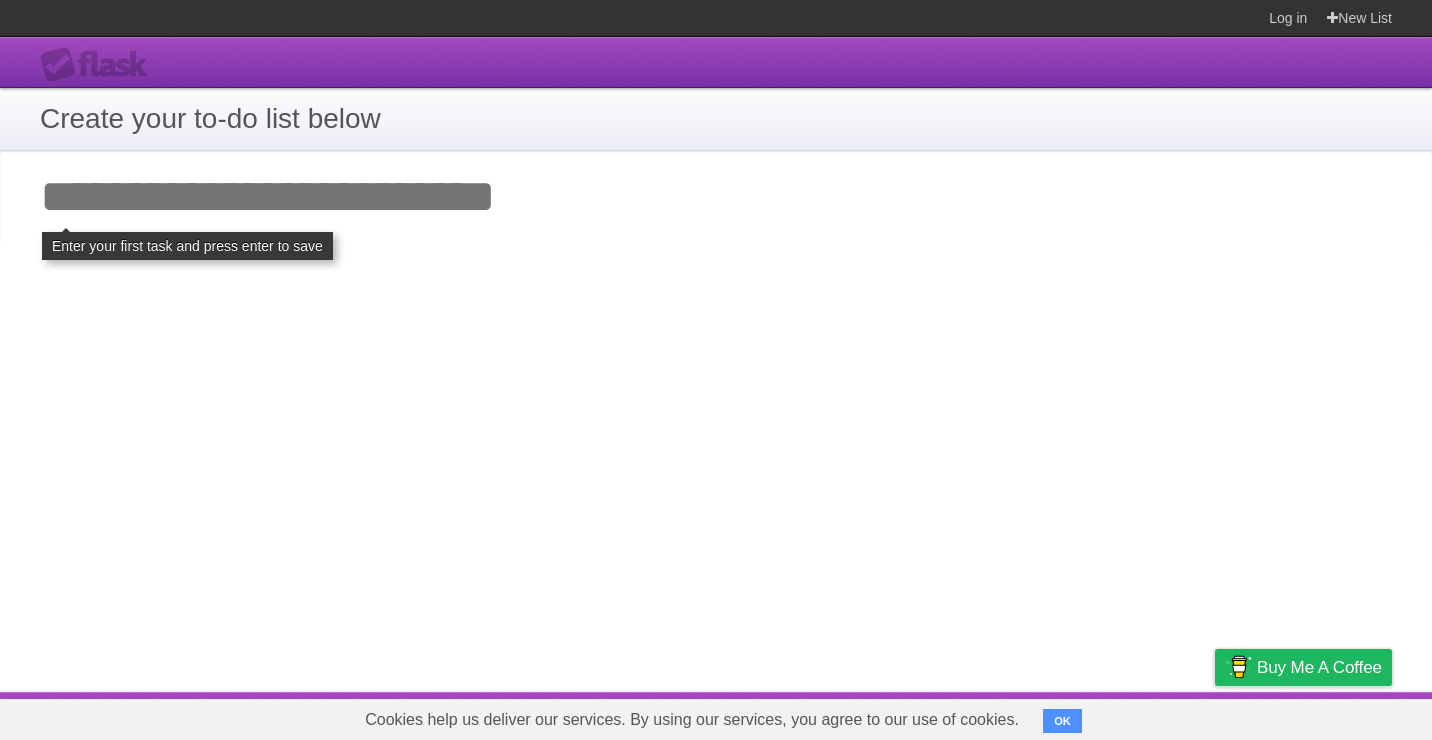 click on "Add your first task" at bounding box center [716, 197] 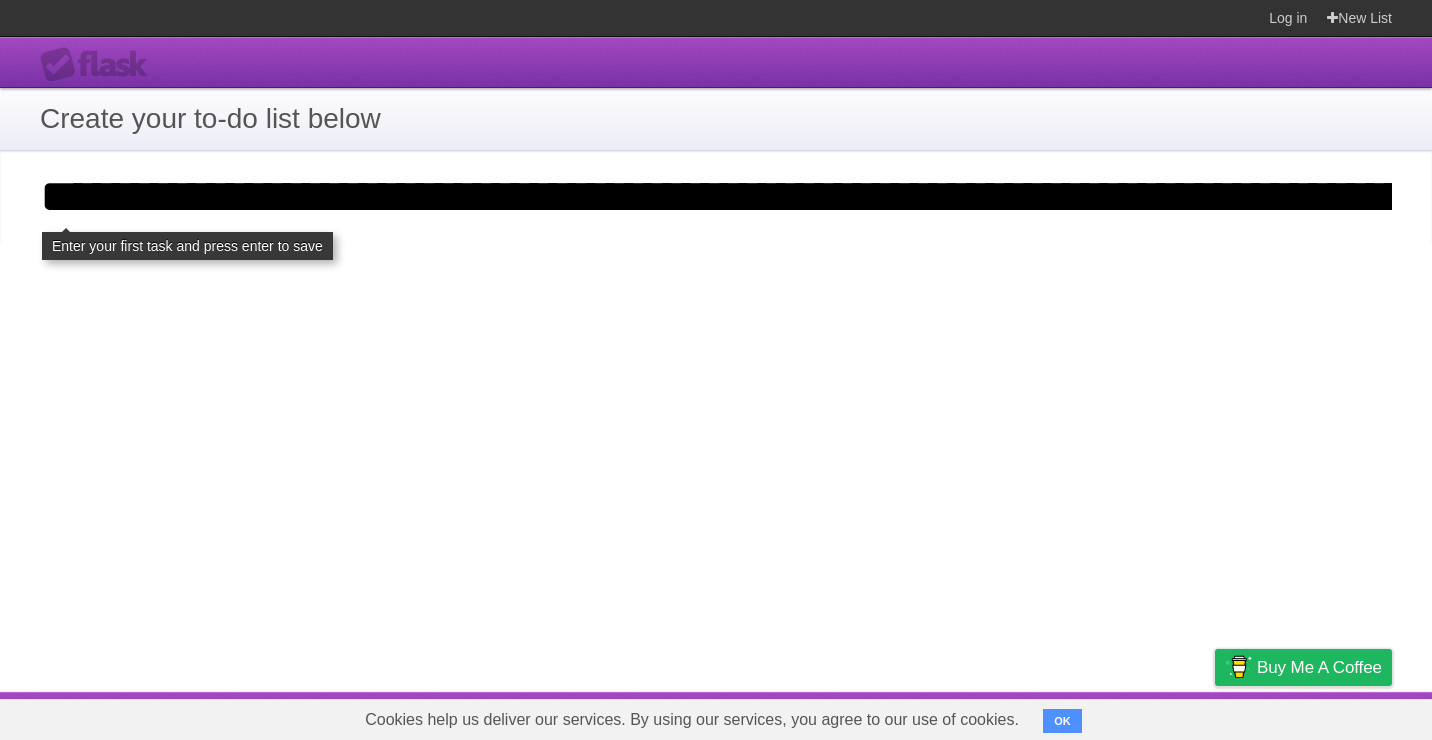 scroll, scrollTop: 0, scrollLeft: 11938, axis: horizontal 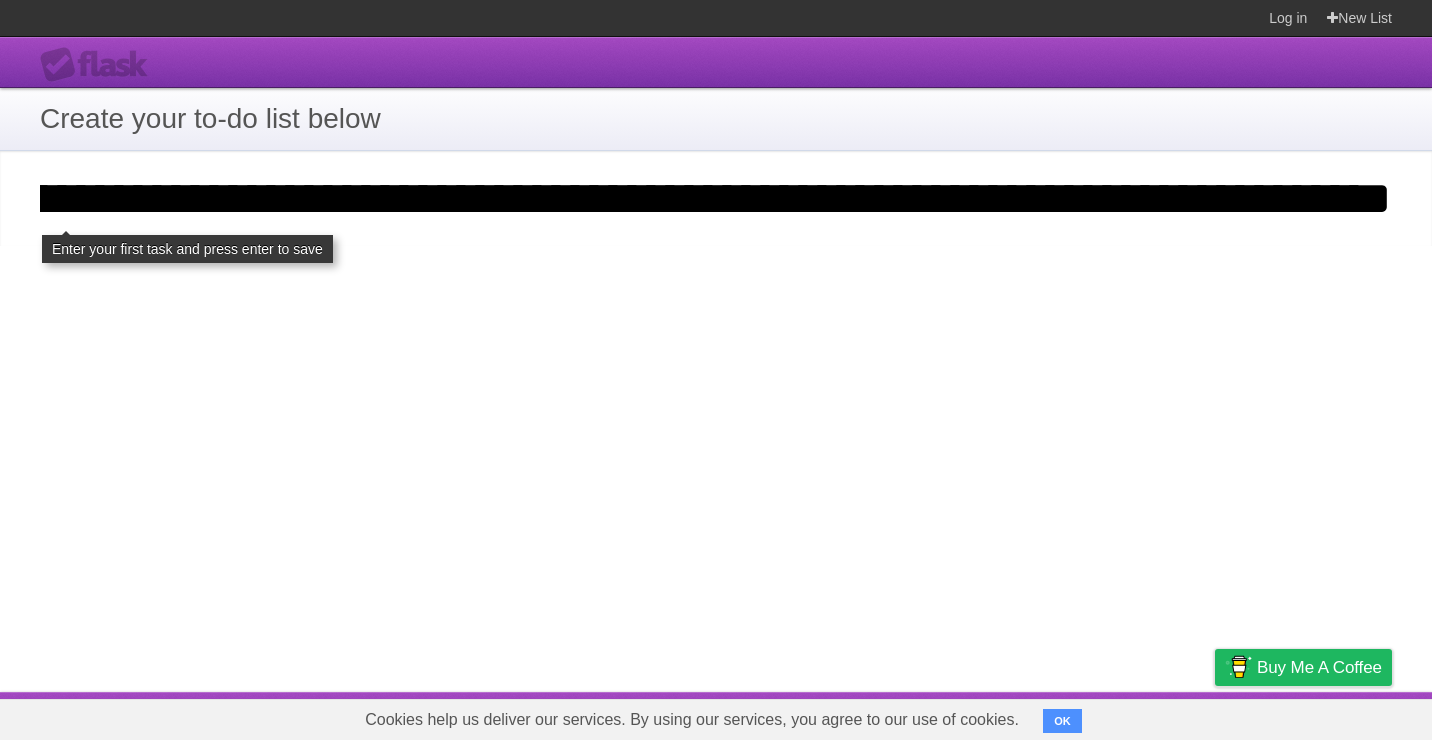 type on "**********" 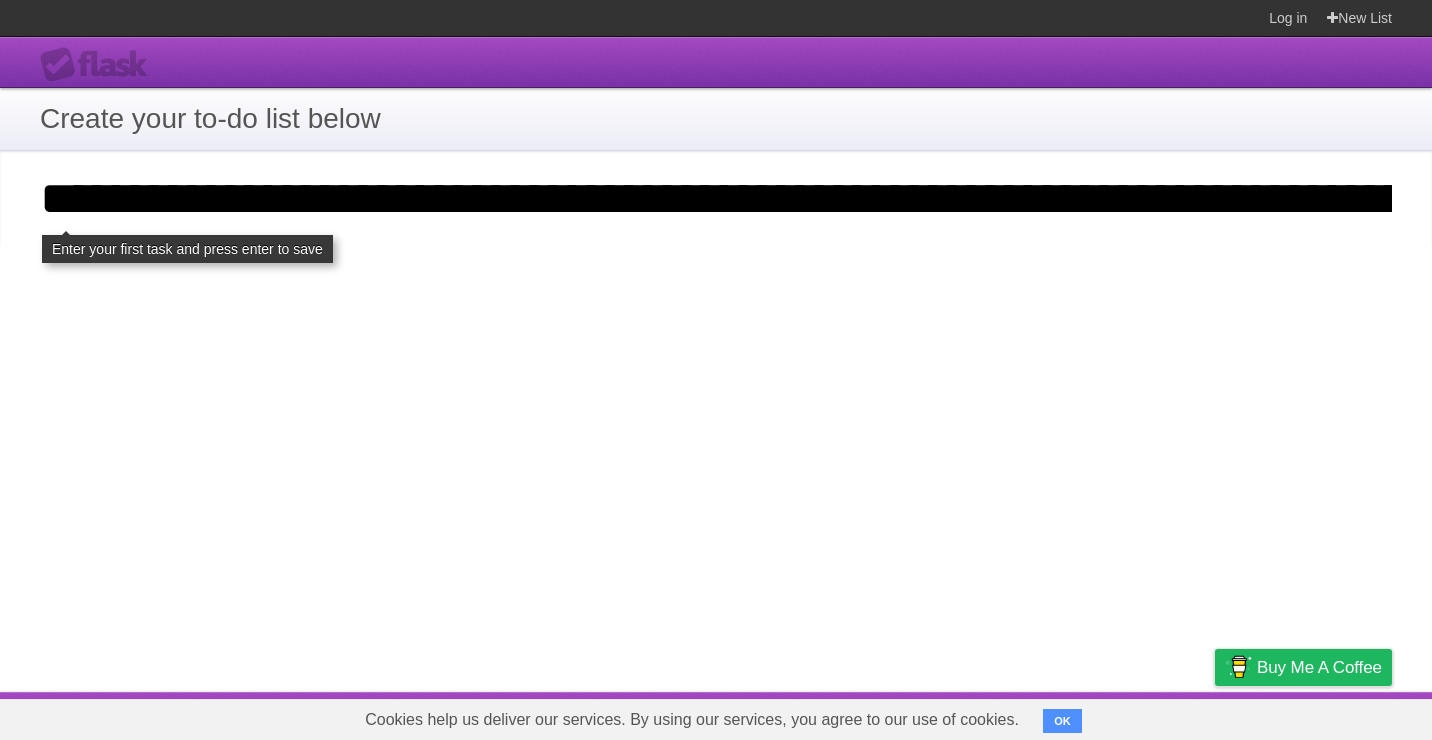 click on "**********" at bounding box center [716, 364] 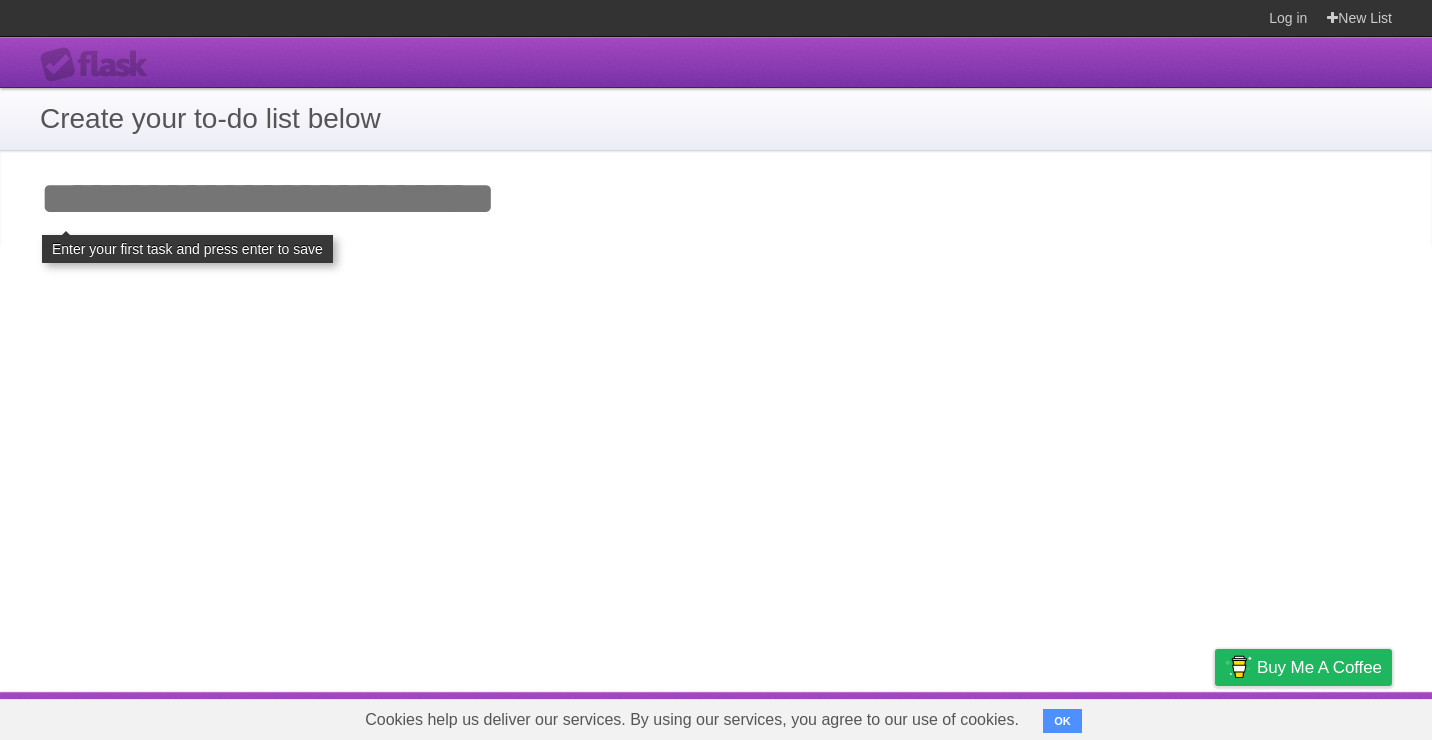 paste on "**********" 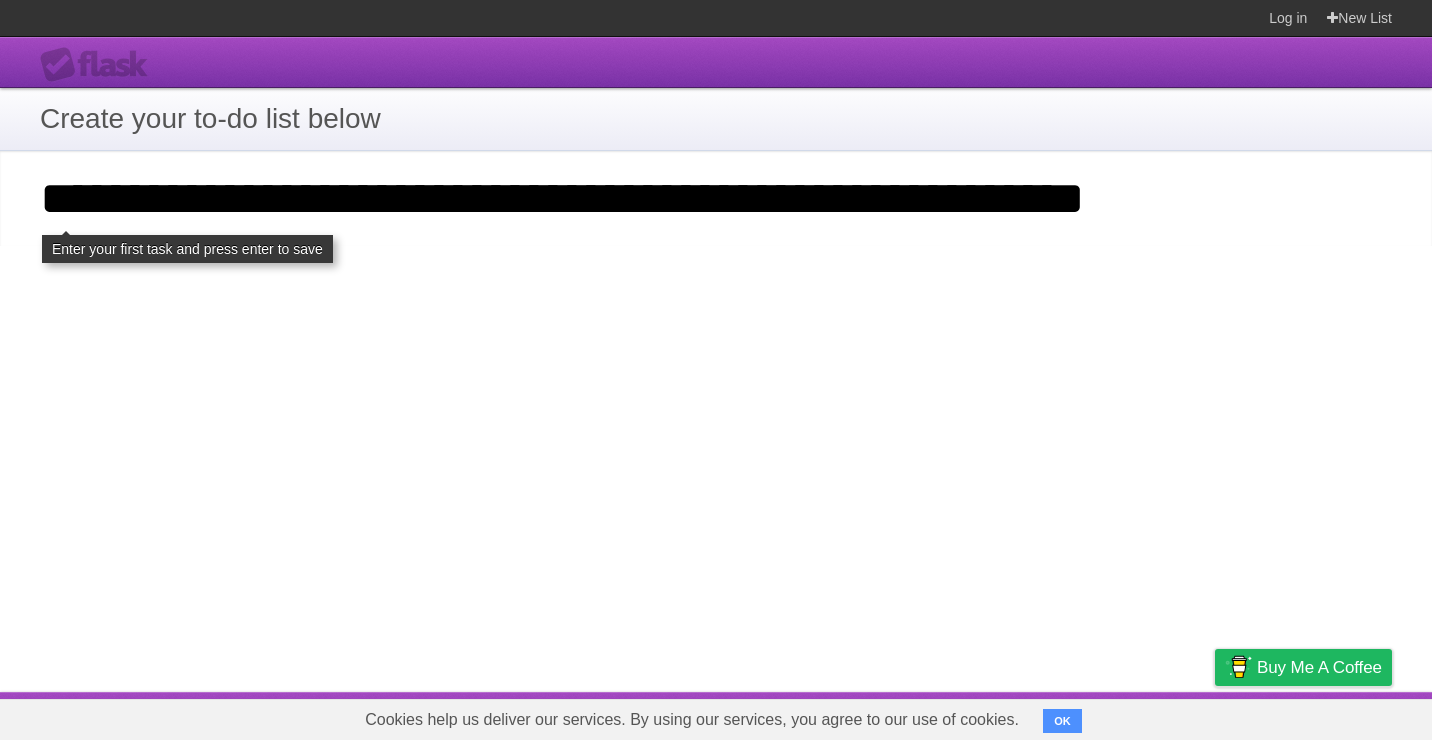 type on "**********" 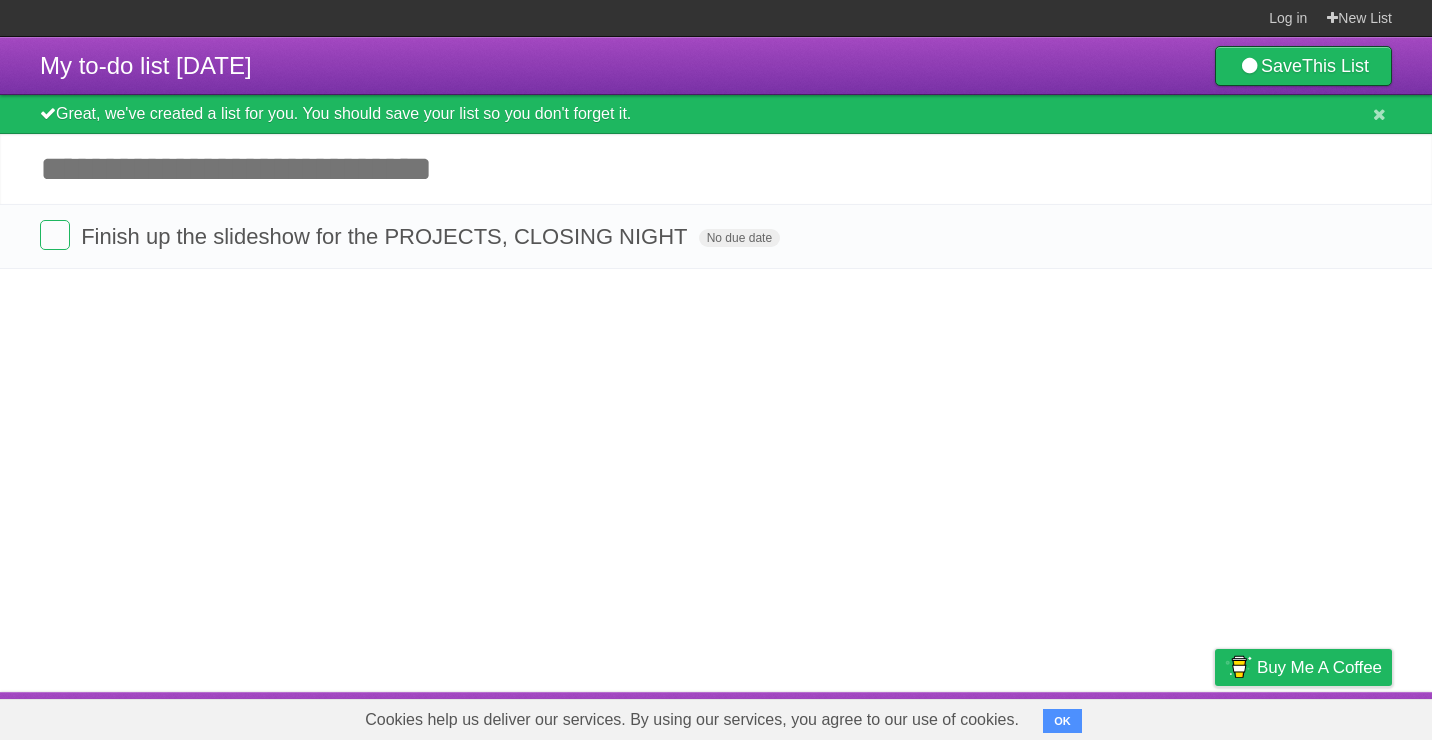scroll, scrollTop: 0, scrollLeft: 0, axis: both 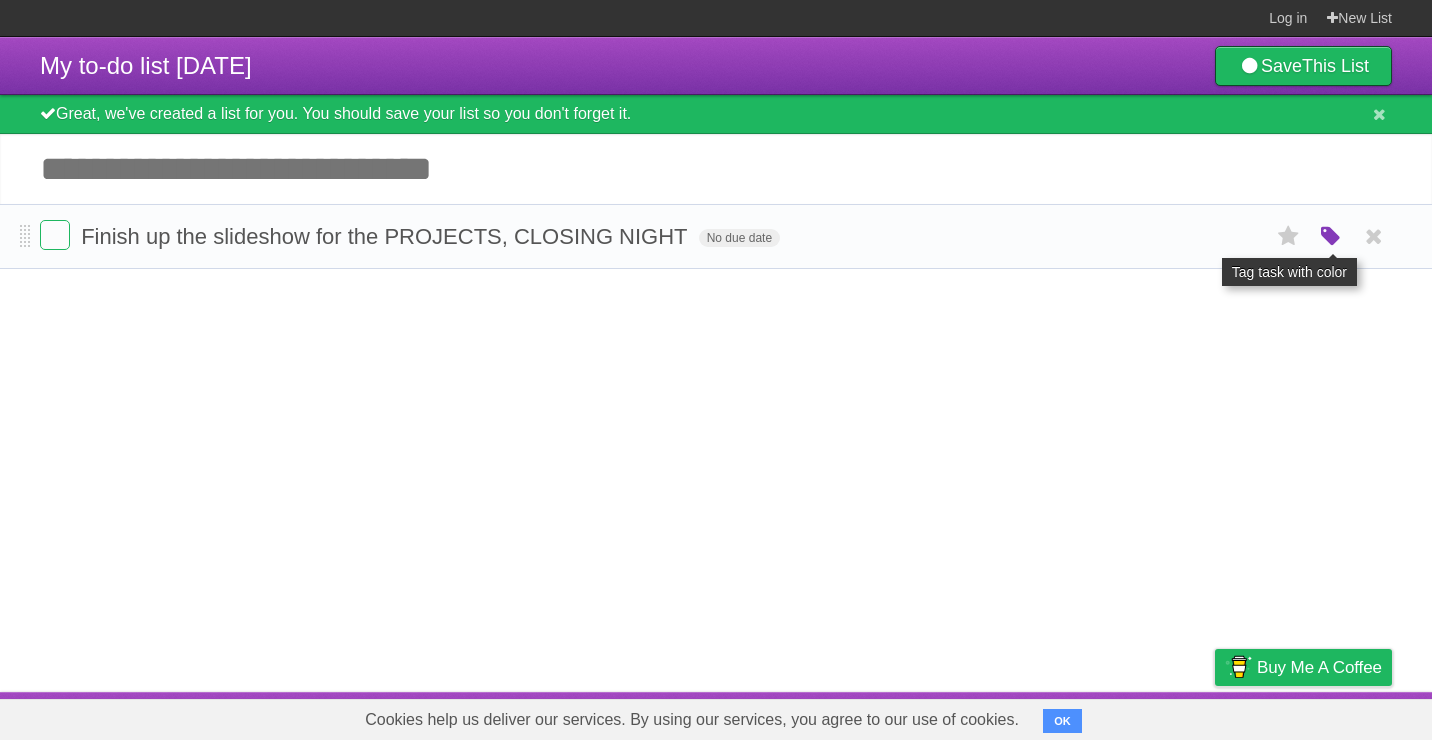 click at bounding box center [1331, 237] 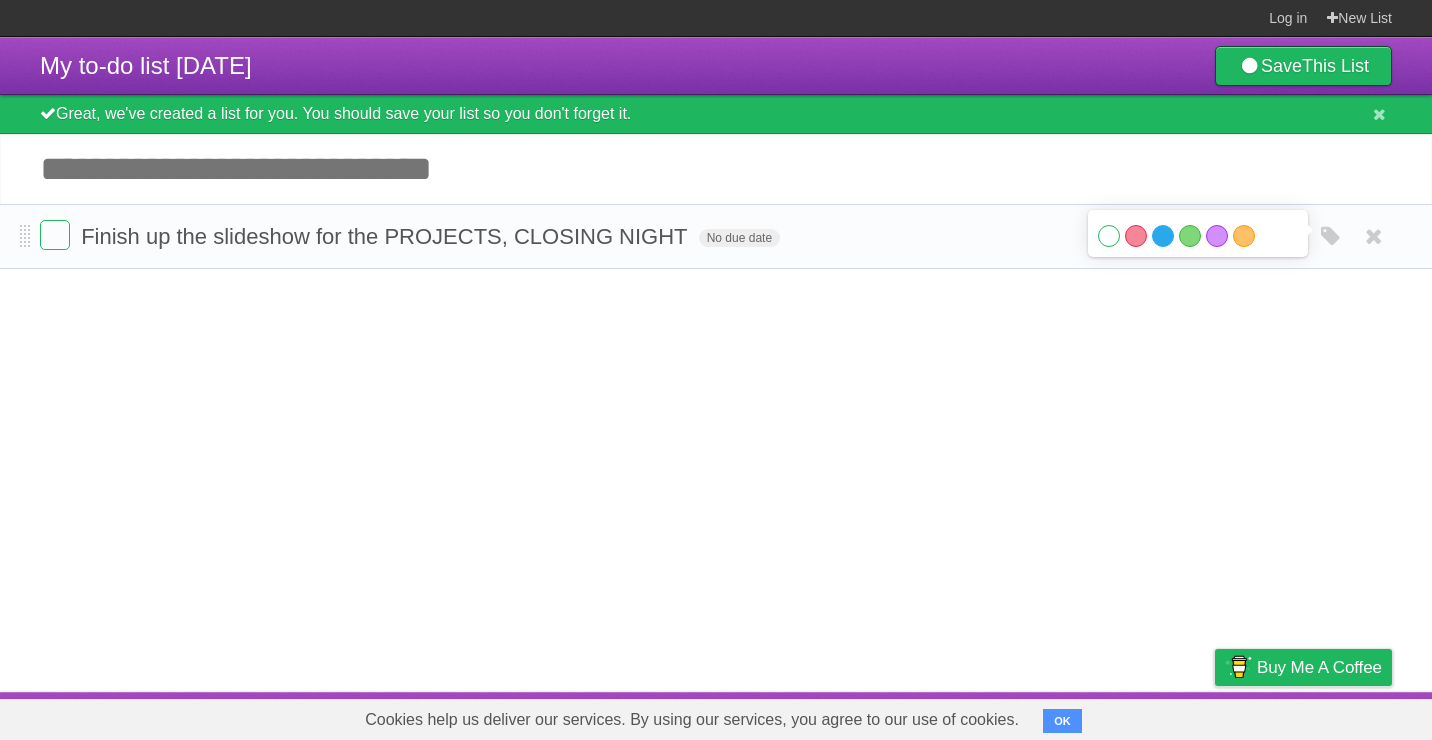 click on "Blue" at bounding box center [1163, 236] 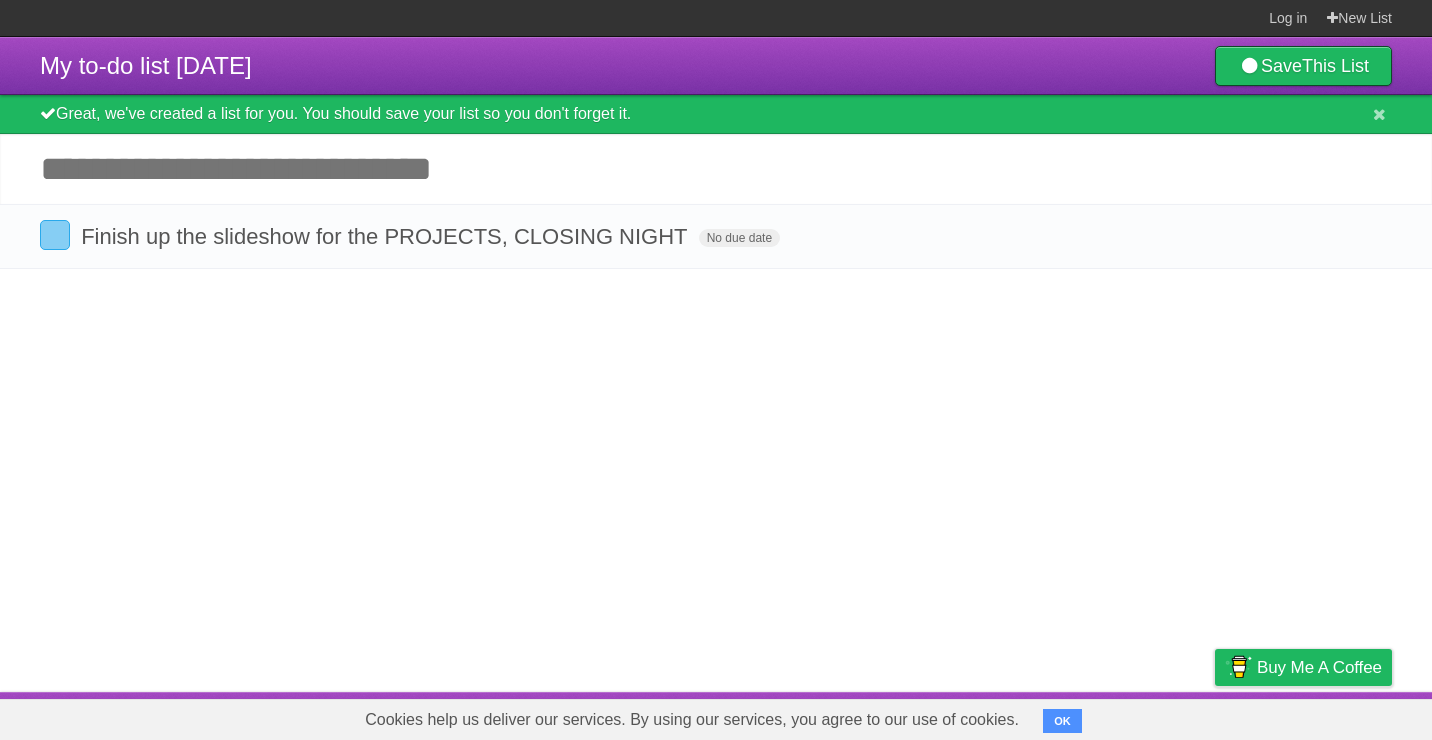 click on "Add another task" at bounding box center (716, 169) 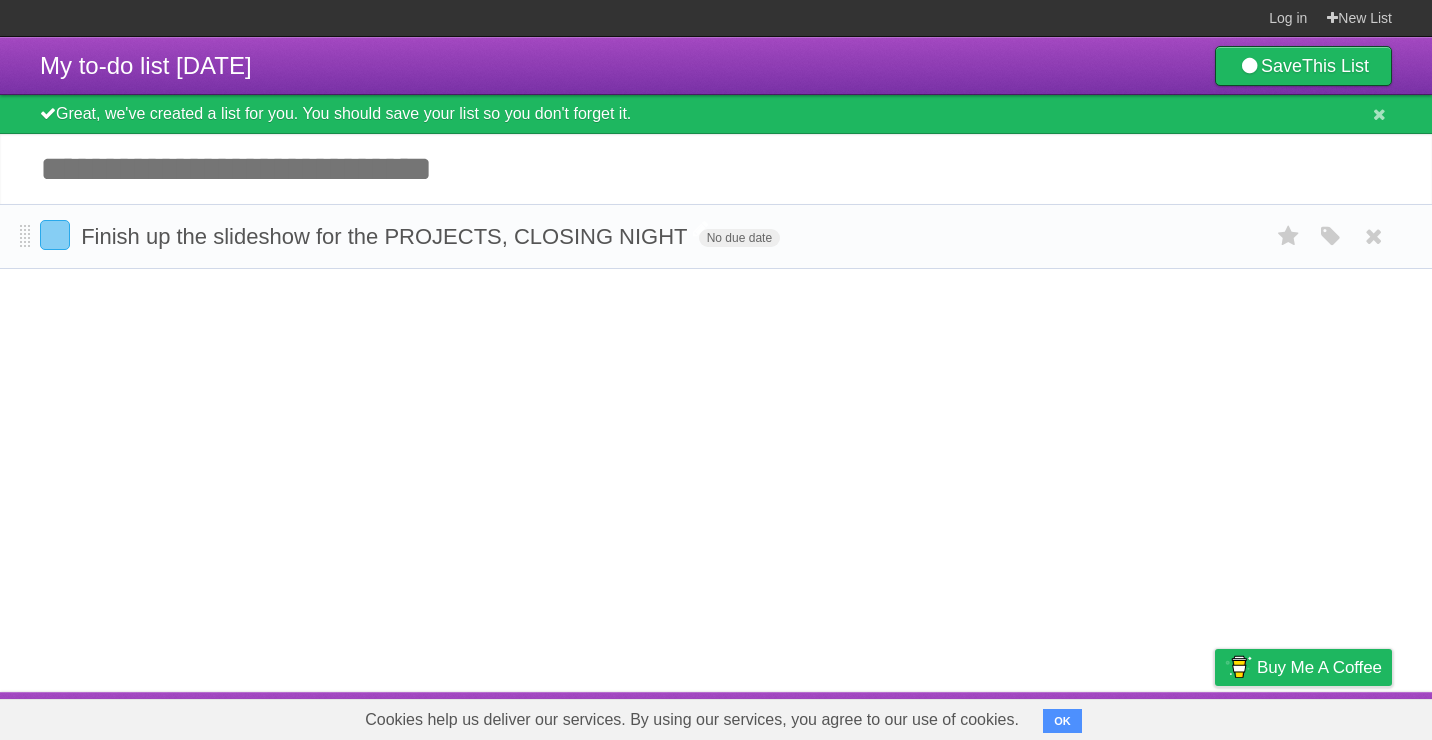 click on "Finish up the slideshow for the PROJECTS, CLOSING NIGHT" at bounding box center (386, 236) 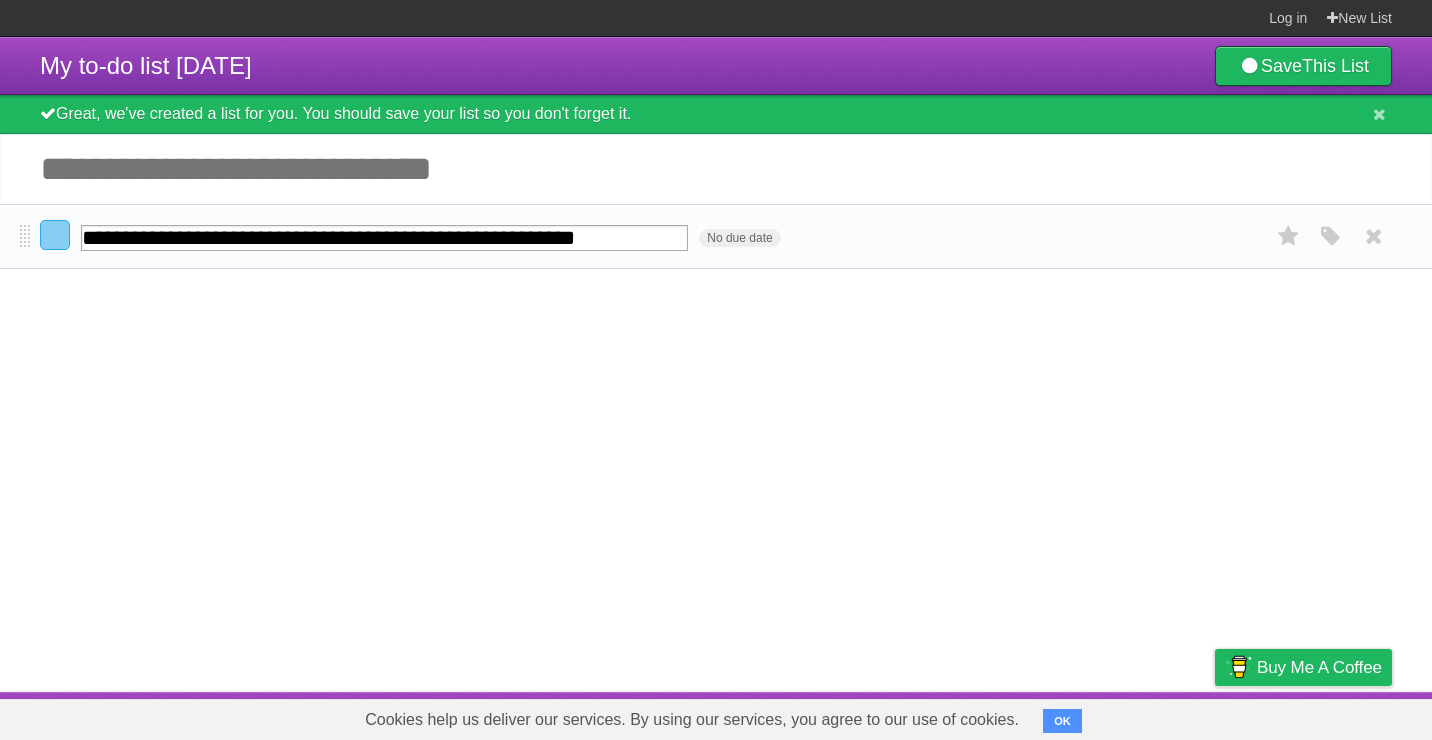 click on "**********" at bounding box center (384, 238) 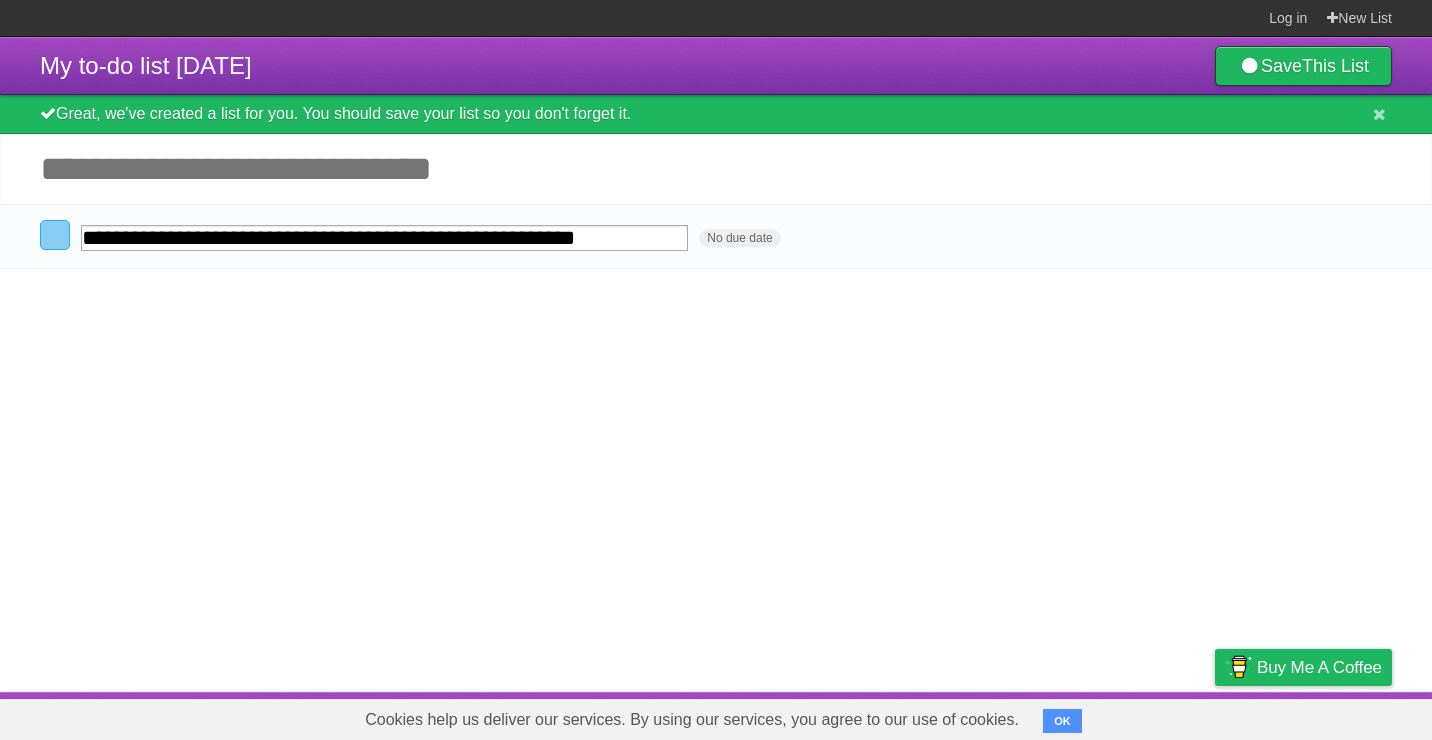 click on "**********" at bounding box center (716, 364) 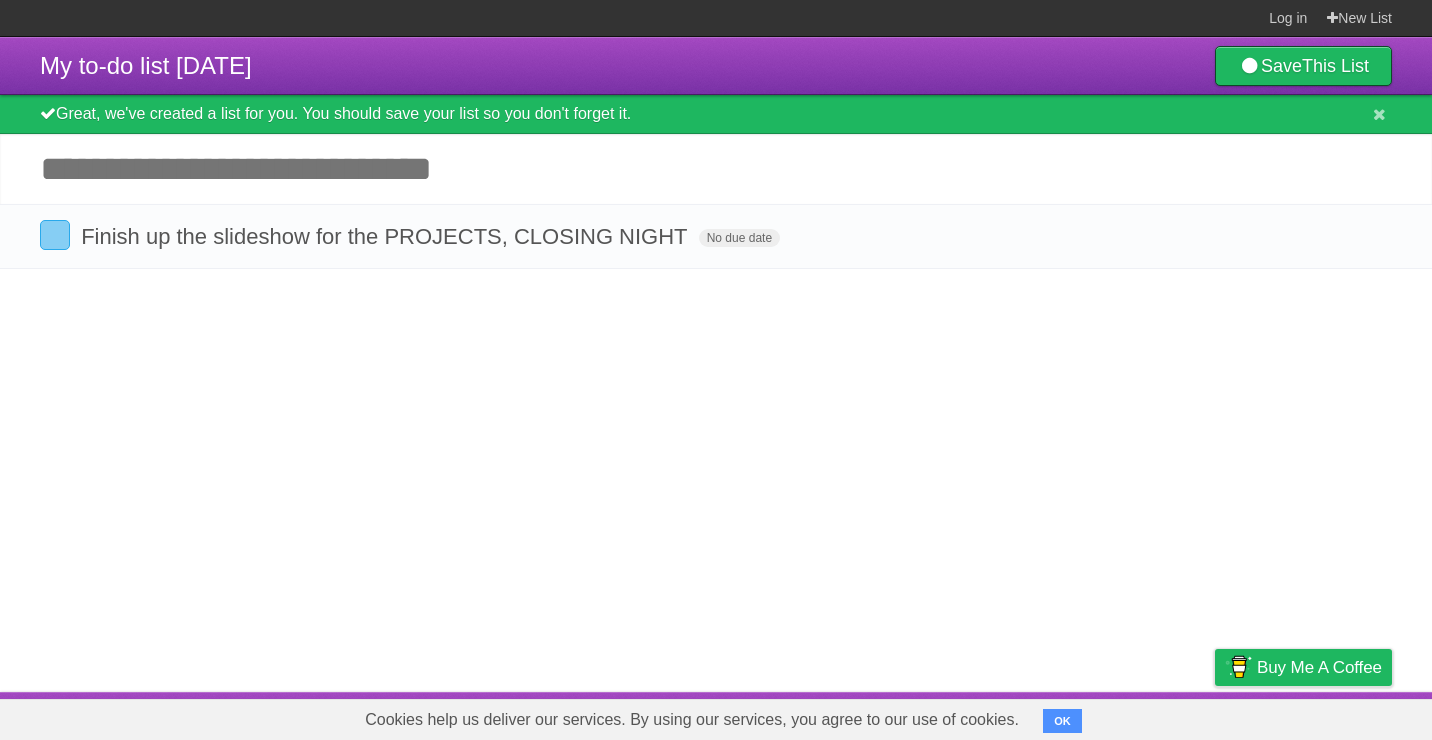click on "Add another task" at bounding box center (716, 169) 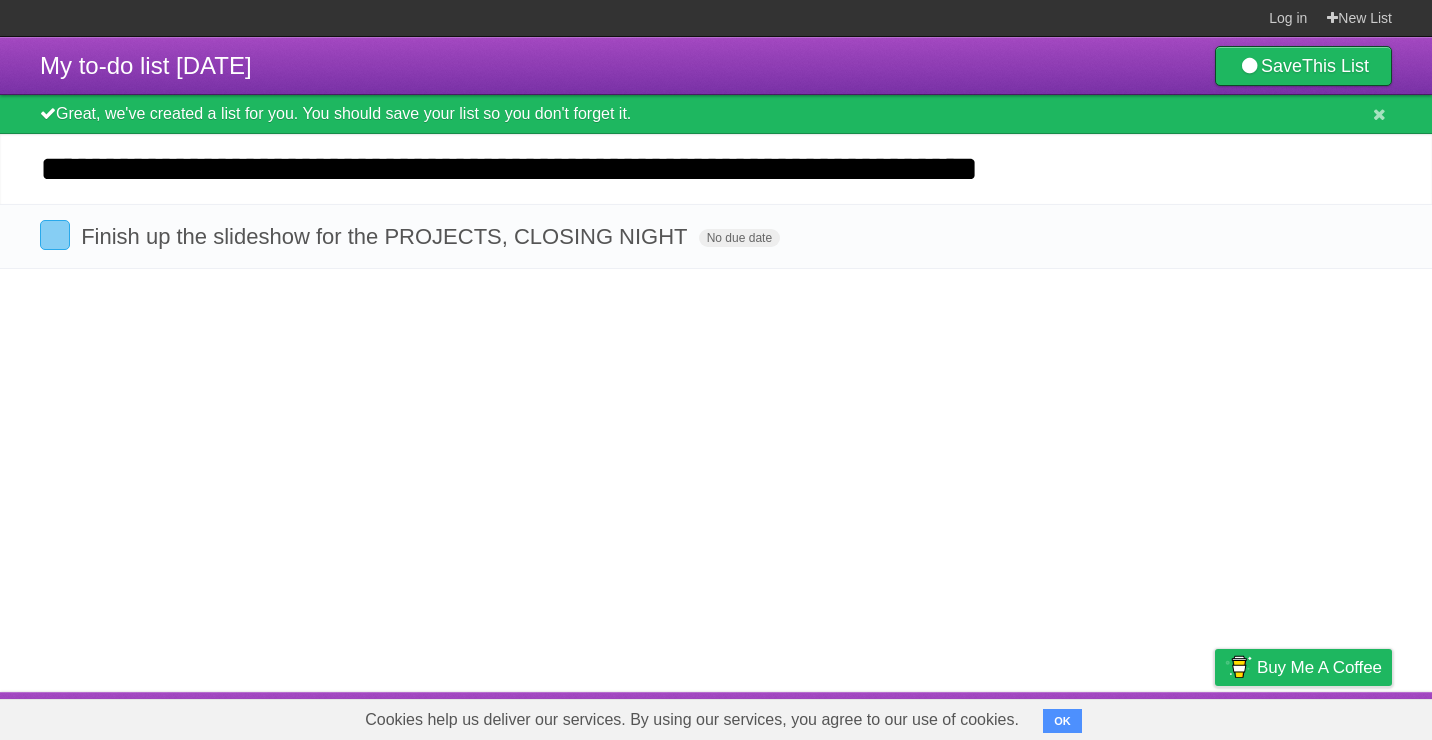 type on "**********" 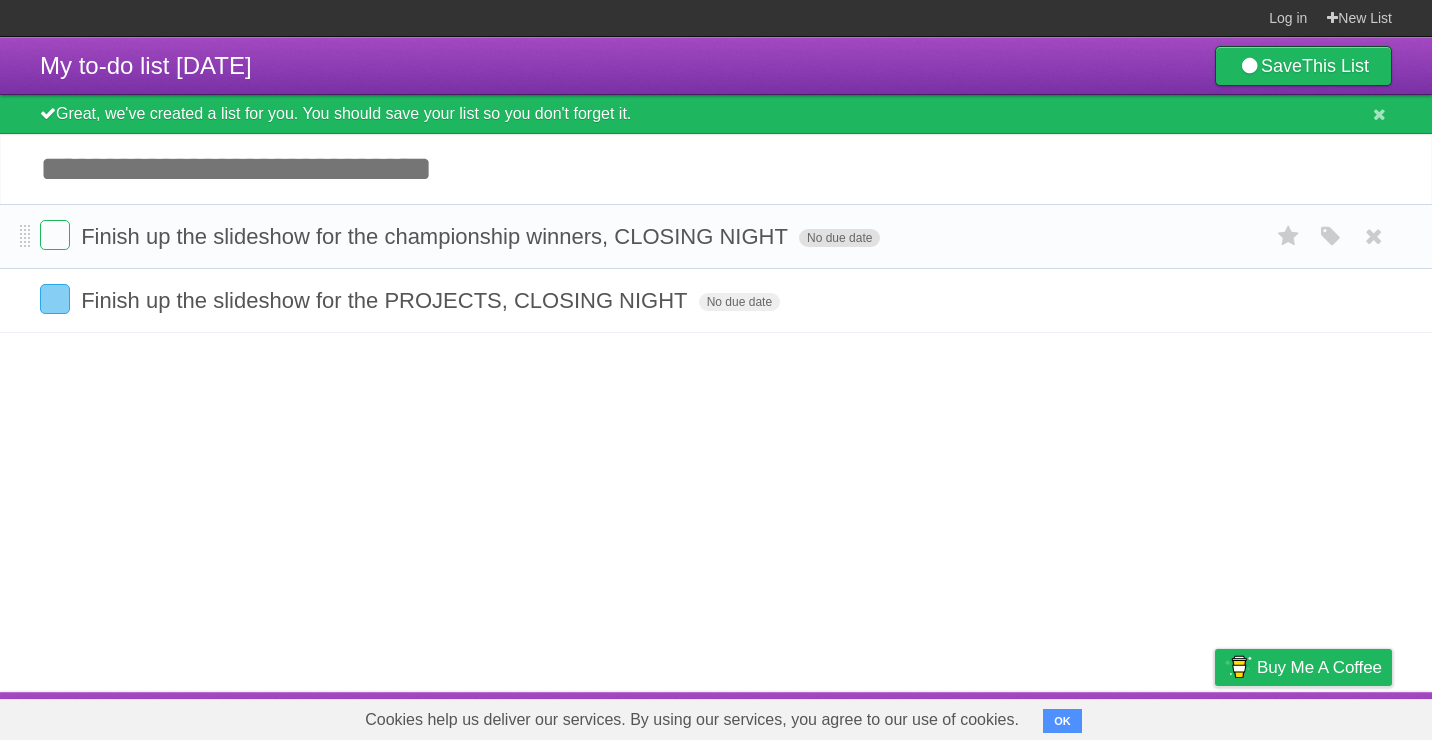 click on "No due date" at bounding box center [839, 238] 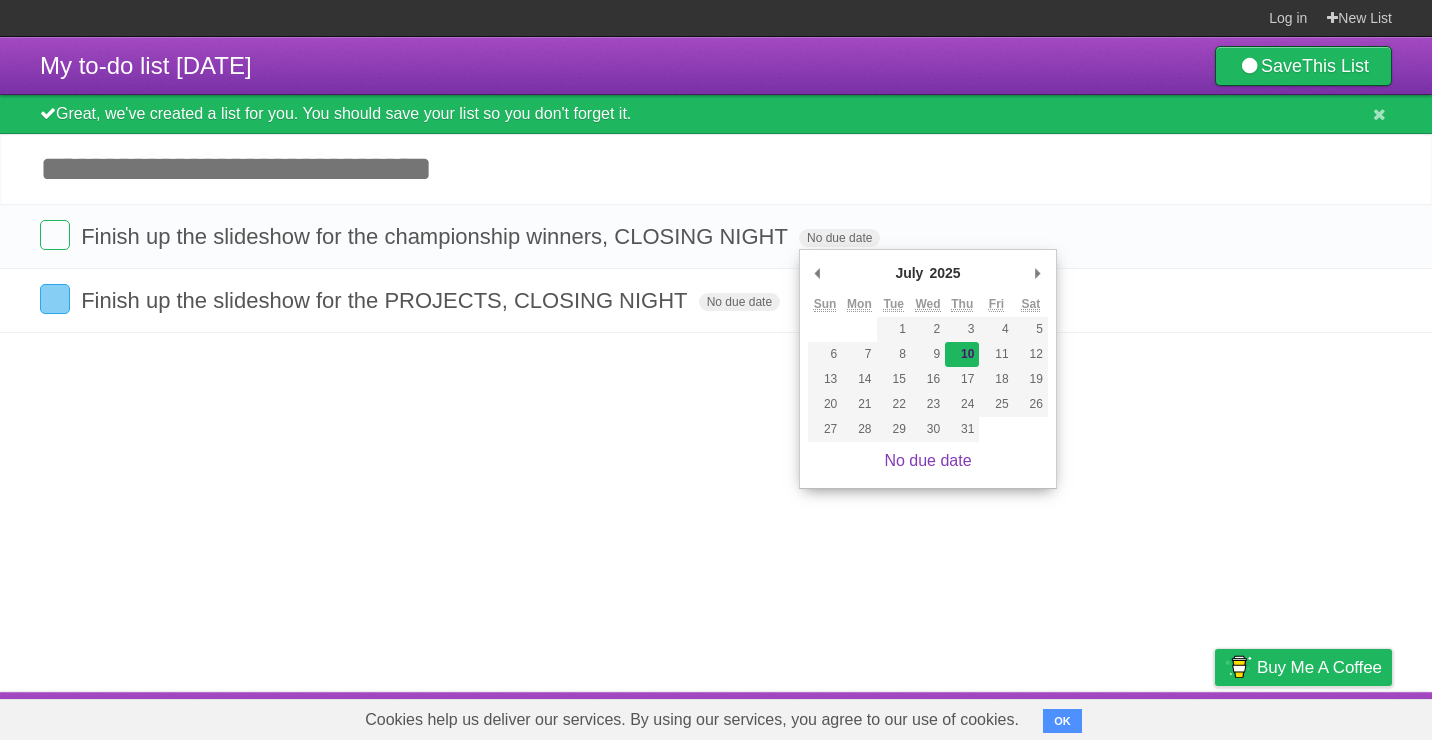 type on "Thu Jul 10 2025" 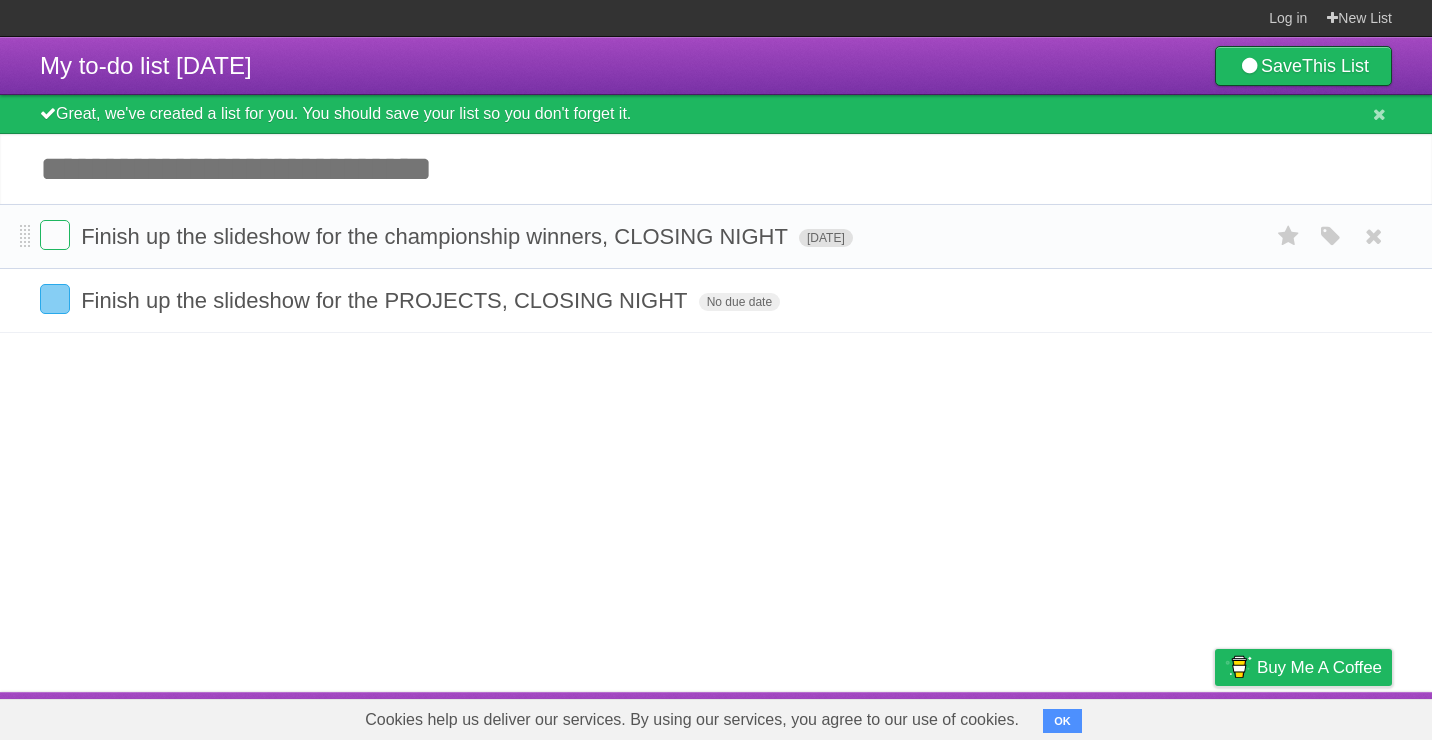 click on "Thu Jul 10 2025" at bounding box center (826, 238) 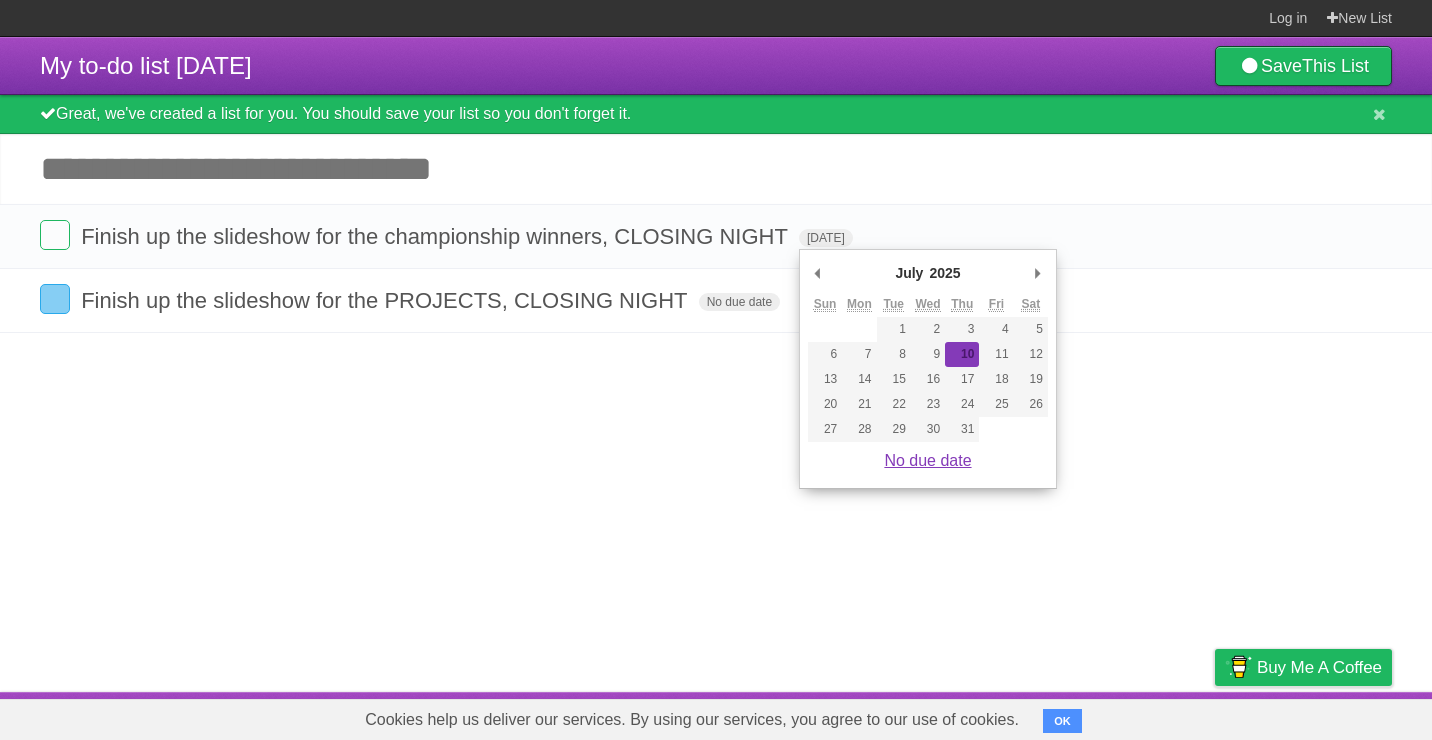 click on "No due date" at bounding box center (927, 460) 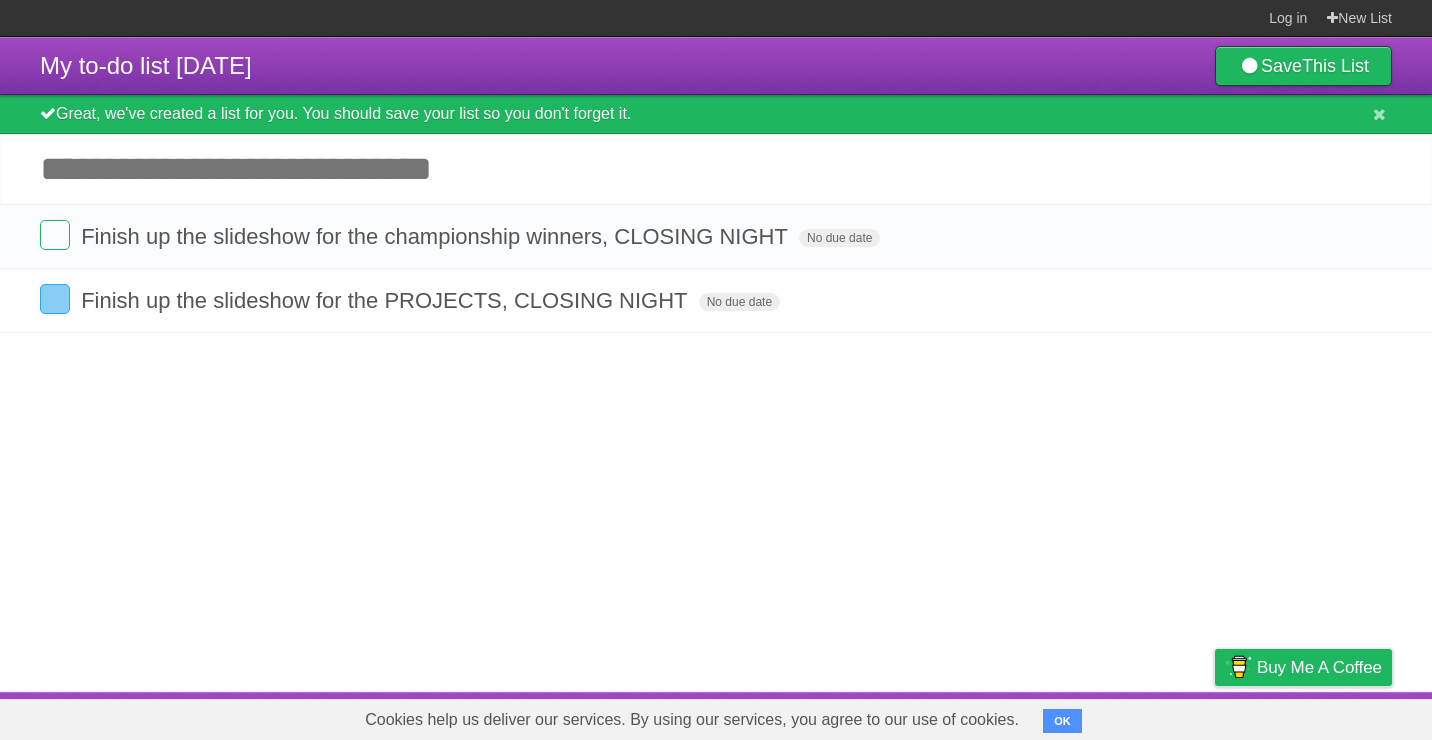 click on "My to-do list 07/10/2025
Save  This List
Great, we've created a list for you. You should save your list so you don't forget it.
Add another task
*********
Finish up the slideshow for the championship winners, CLOSING NIGHT
No due date
White
Red
Blue
Green
Purple
Orange
Finish up the slideshow for the PROJECTS, CLOSING NIGHT
No due date
White
Red
Blue
Green
Purple
Orange" at bounding box center [716, 364] 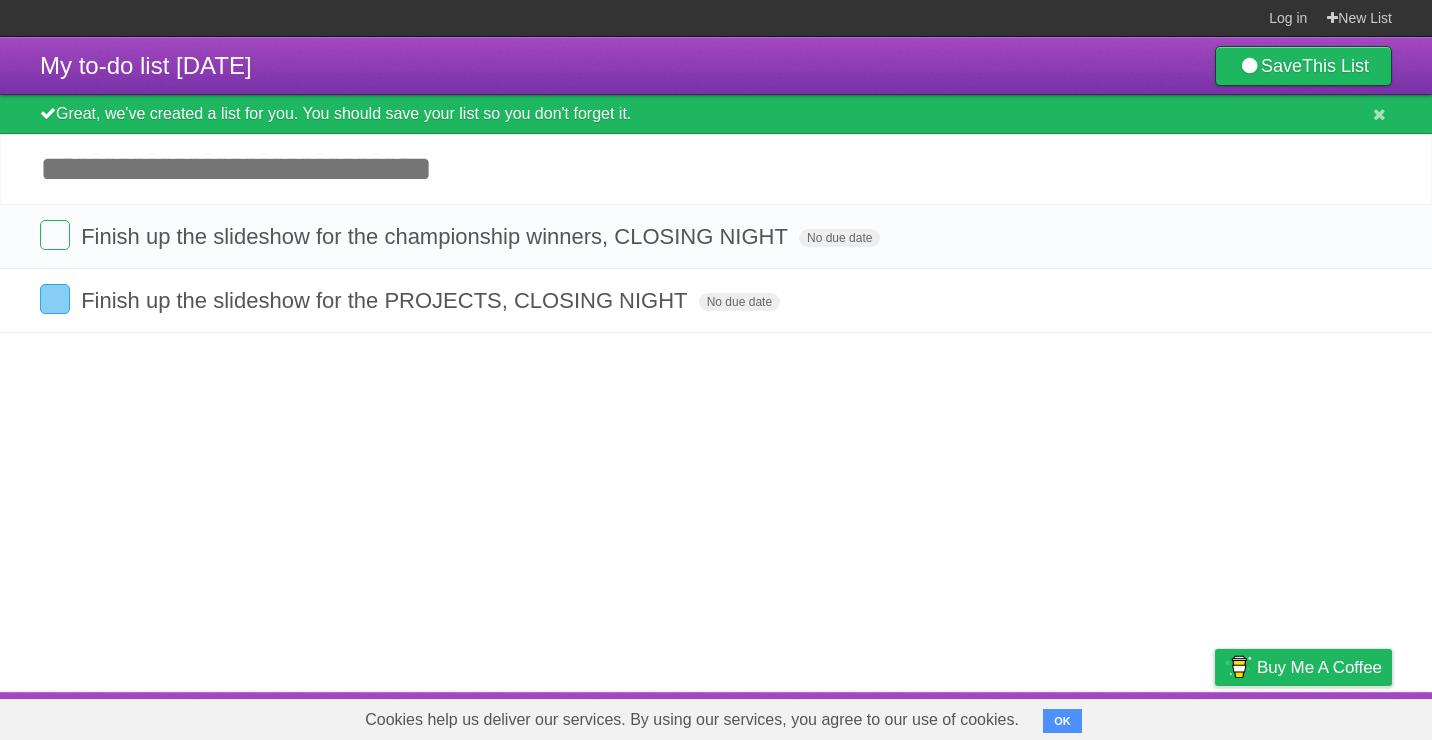 click on "Add another task" at bounding box center (716, 169) 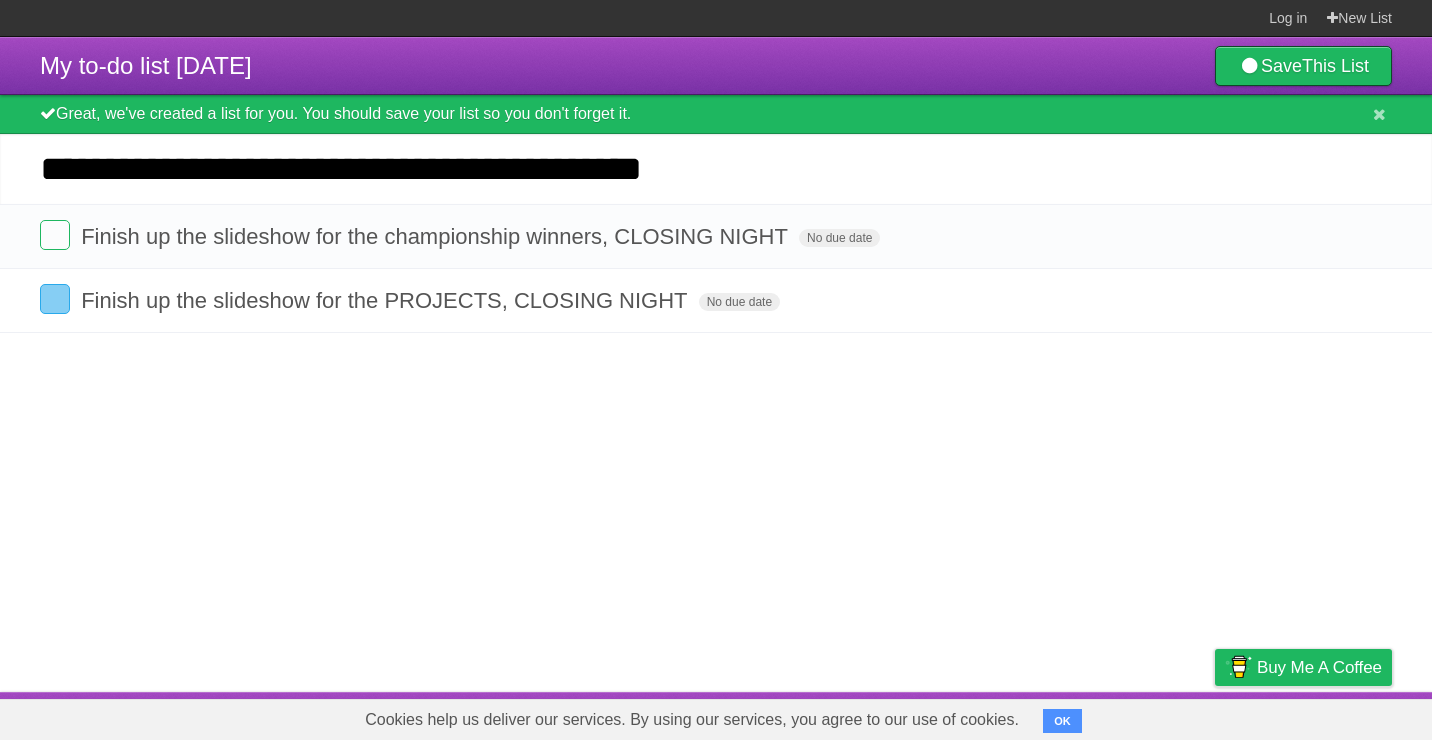 type on "**********" 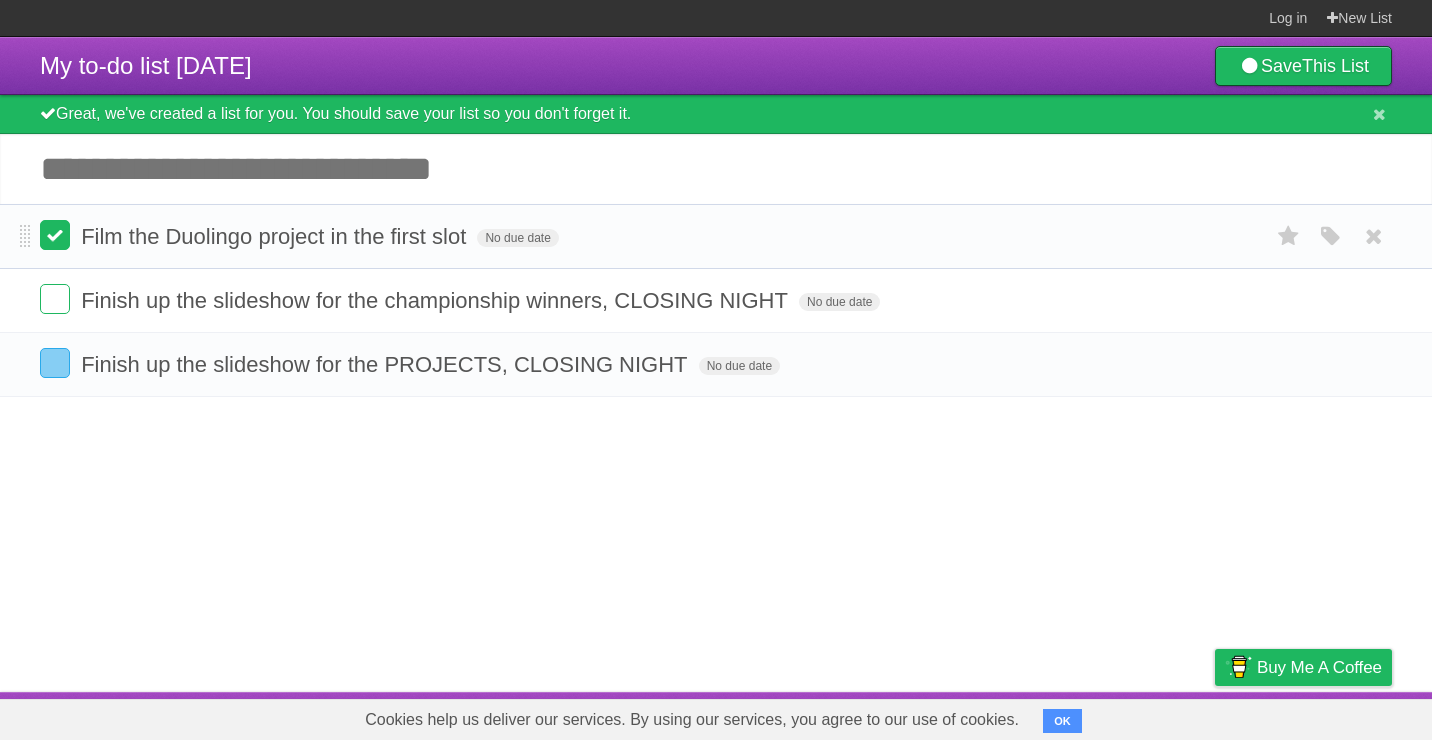 click at bounding box center (55, 235) 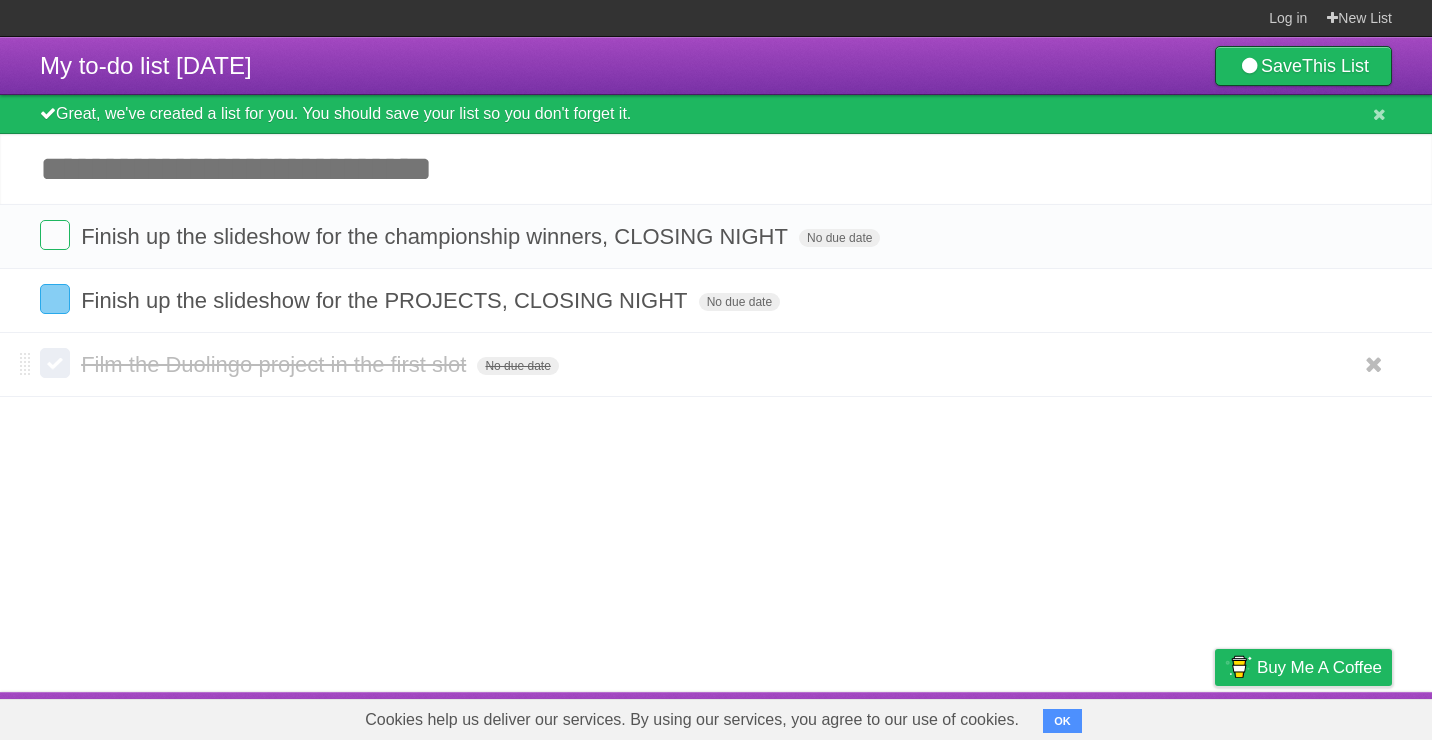click at bounding box center (55, 363) 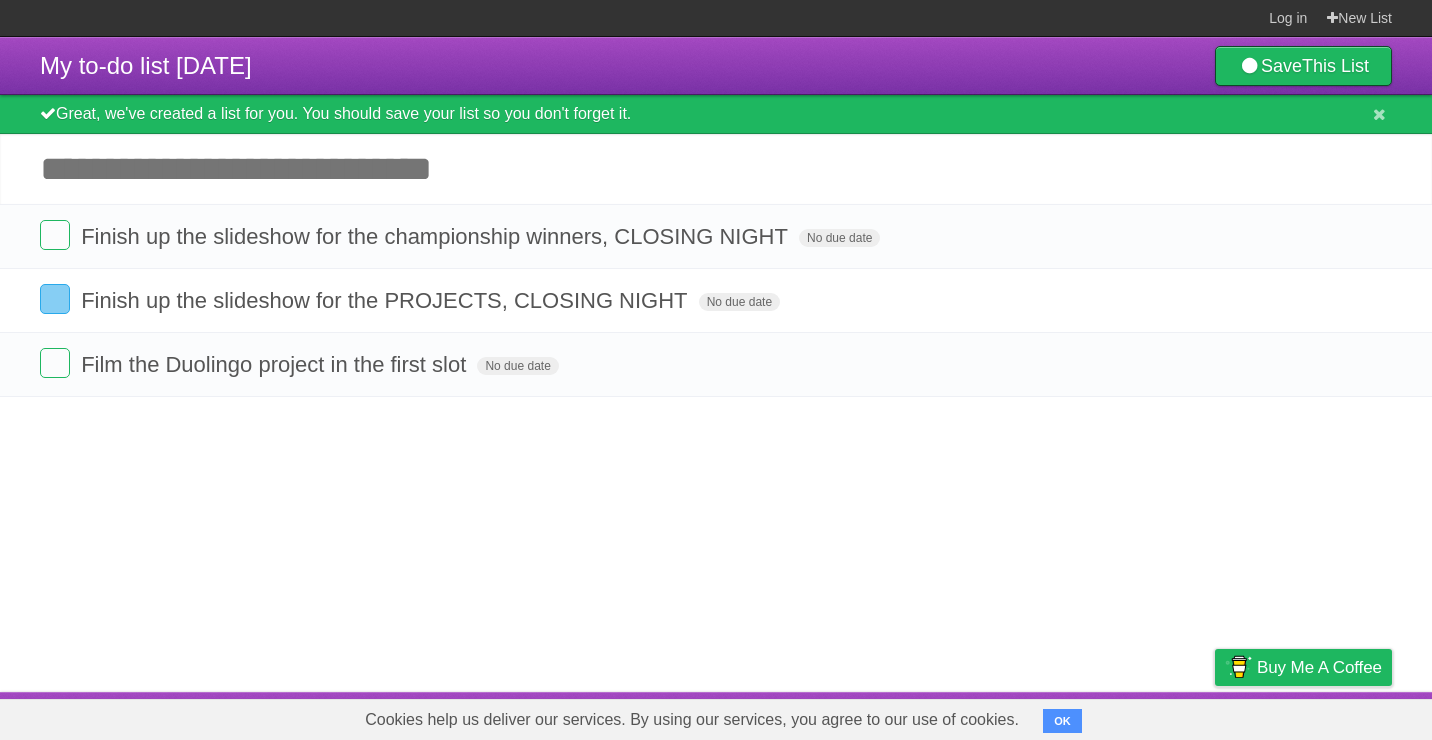 click on "Add another task" at bounding box center (716, 169) 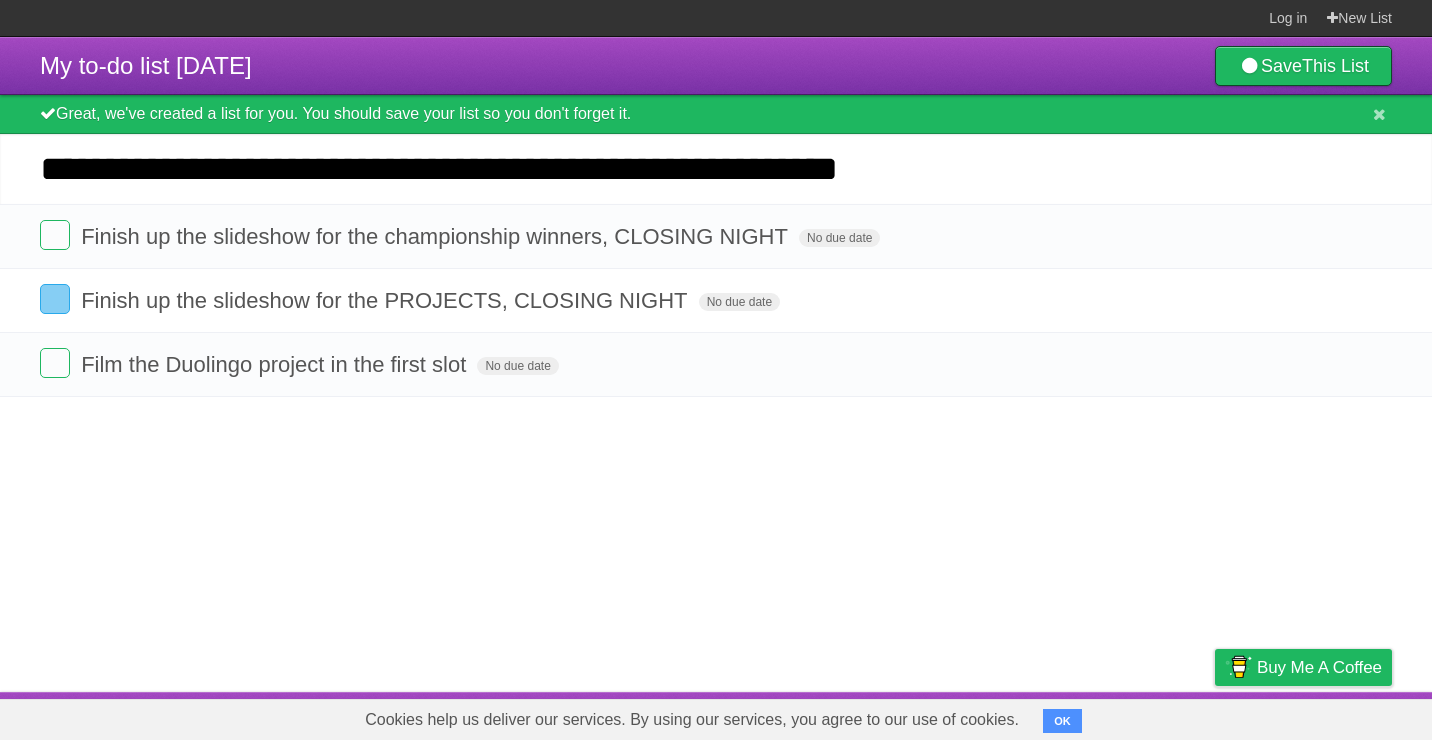 type on "**********" 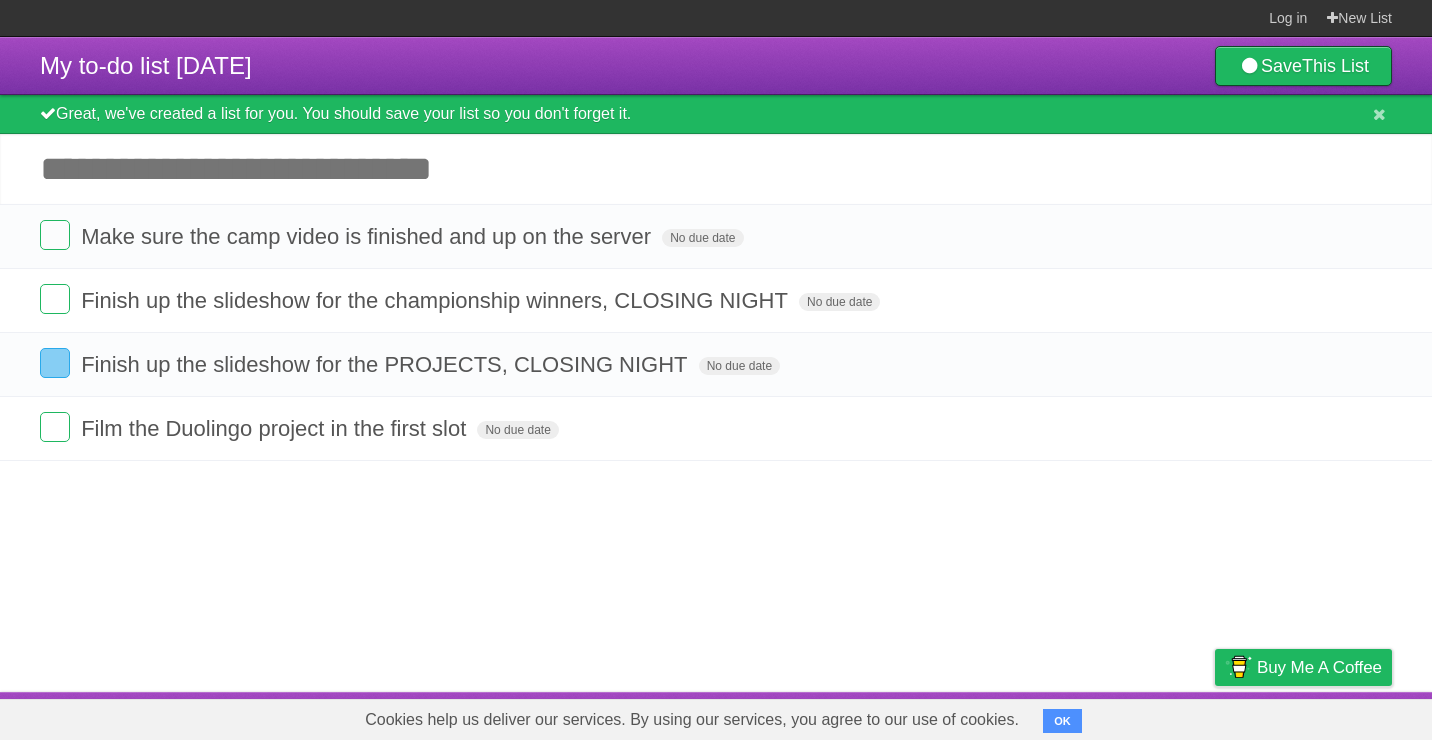 click on "Add another task" at bounding box center [716, 169] 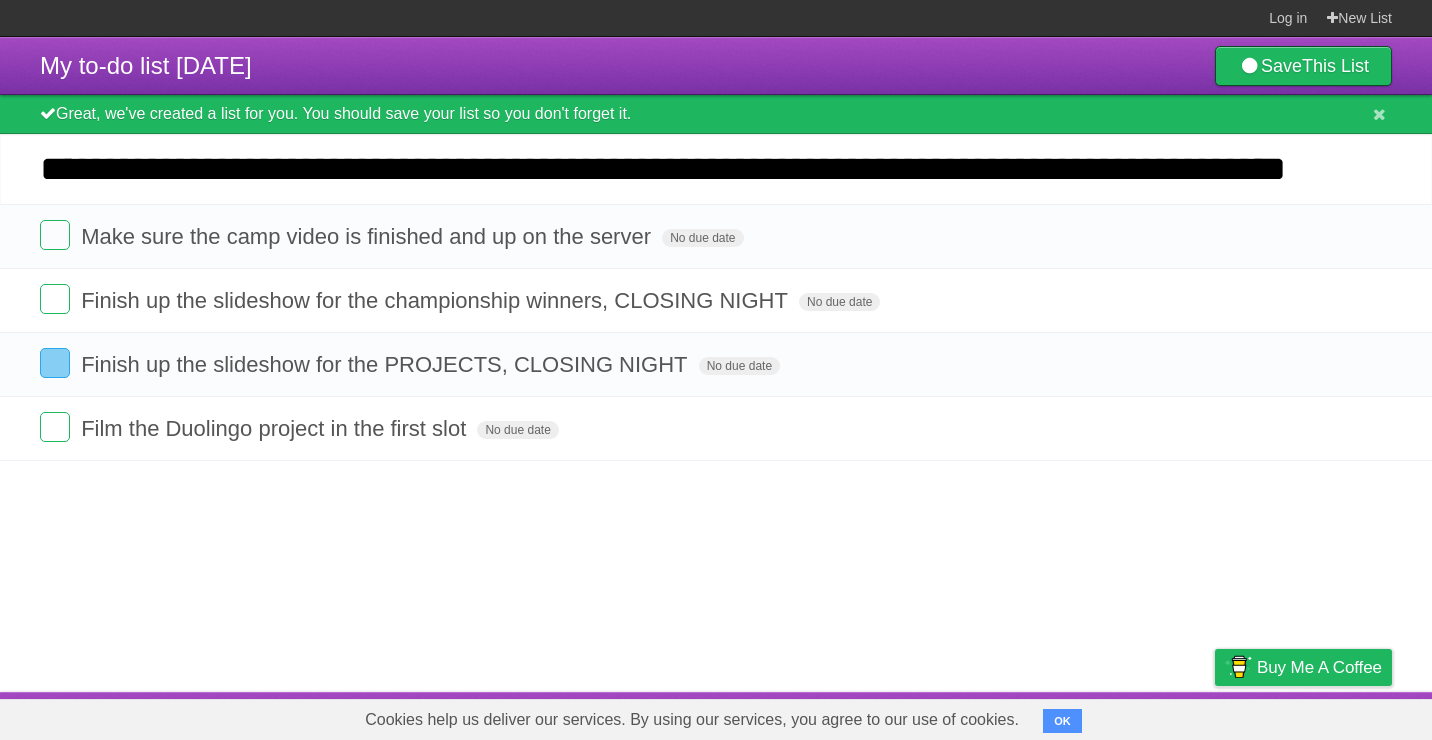 scroll, scrollTop: 0, scrollLeft: 96, axis: horizontal 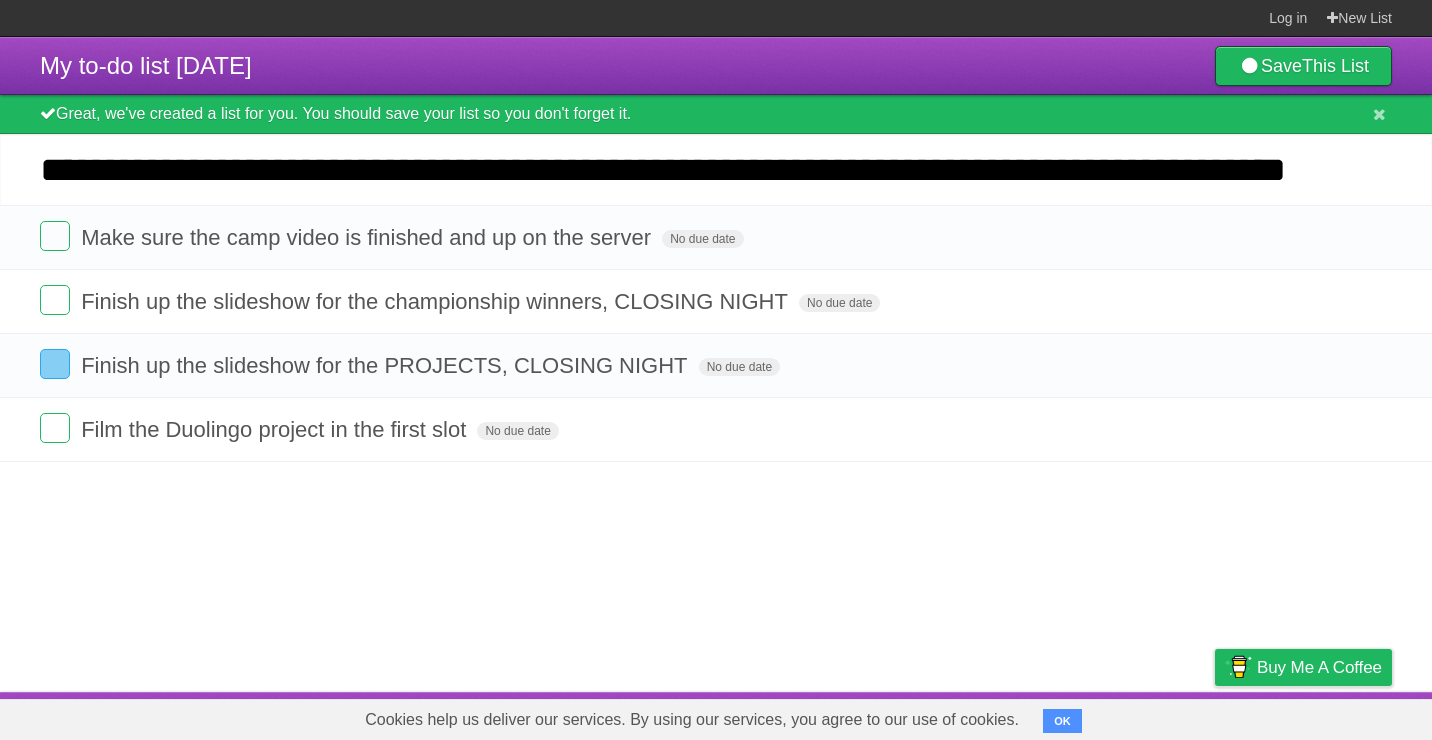 type on "**********" 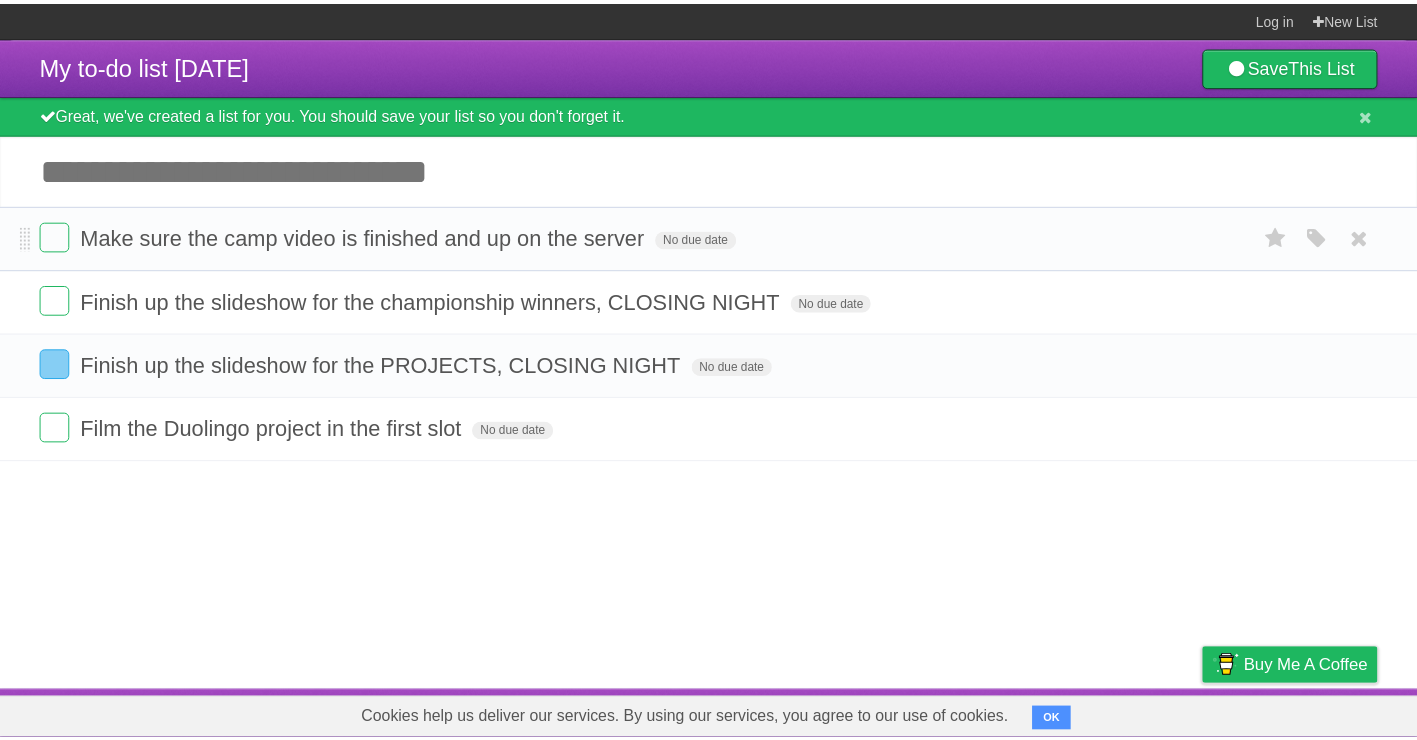 scroll, scrollTop: 0, scrollLeft: 0, axis: both 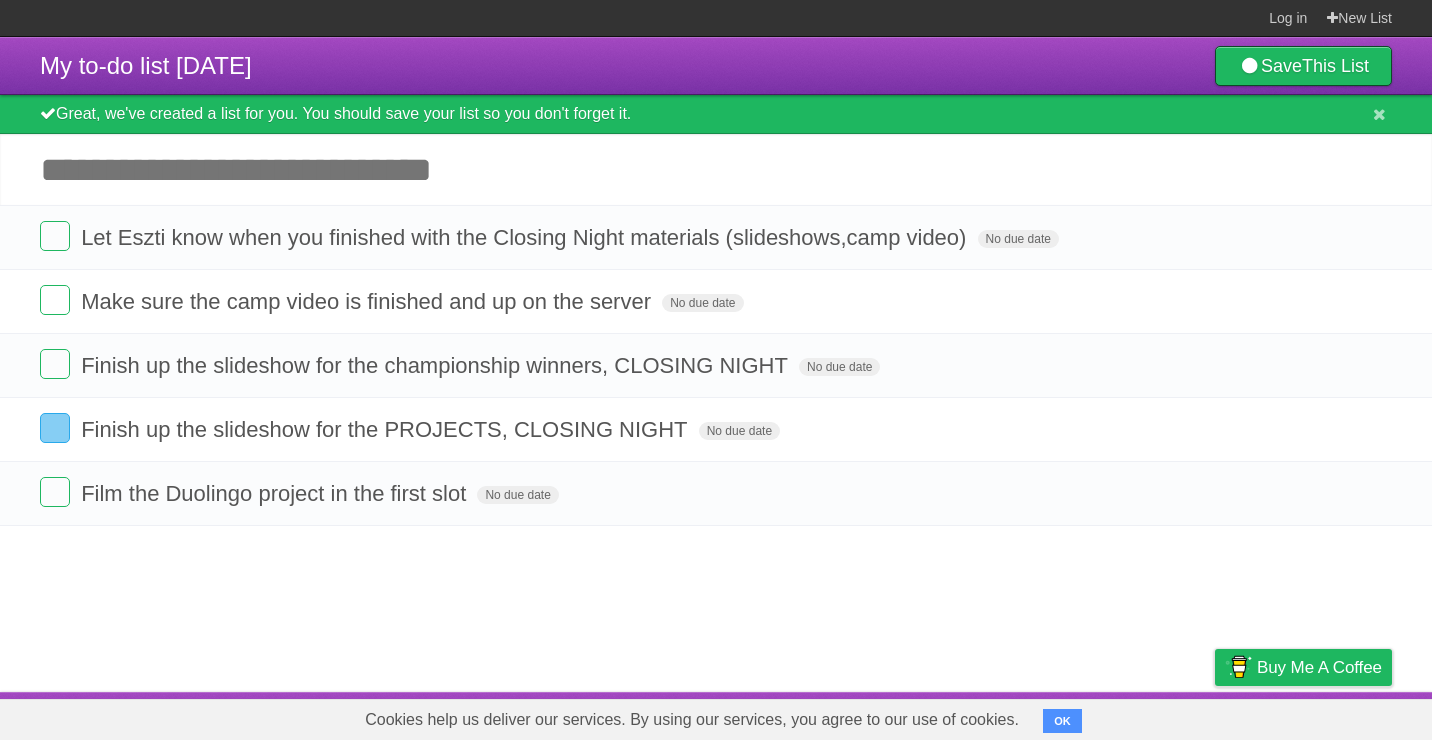 click on "Add another task" at bounding box center [716, 169] 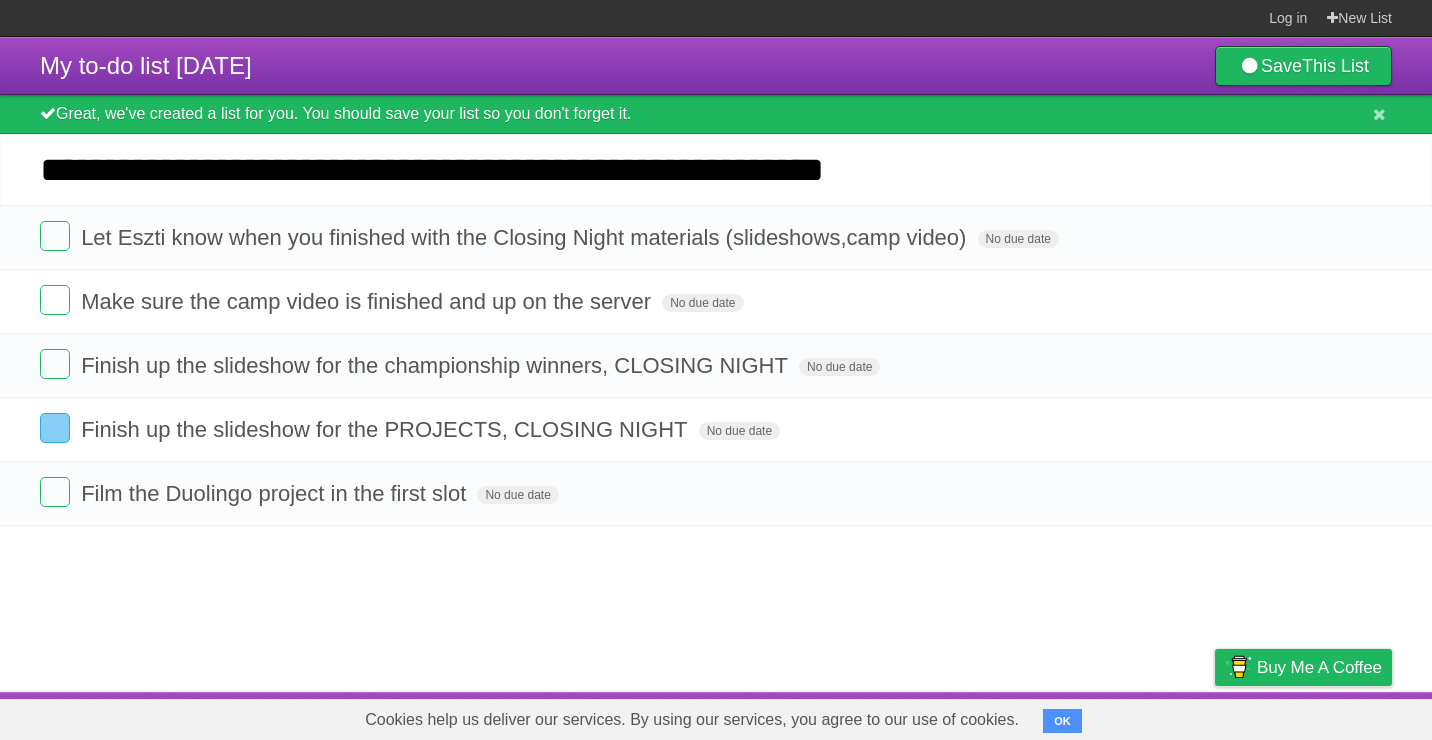type on "**********" 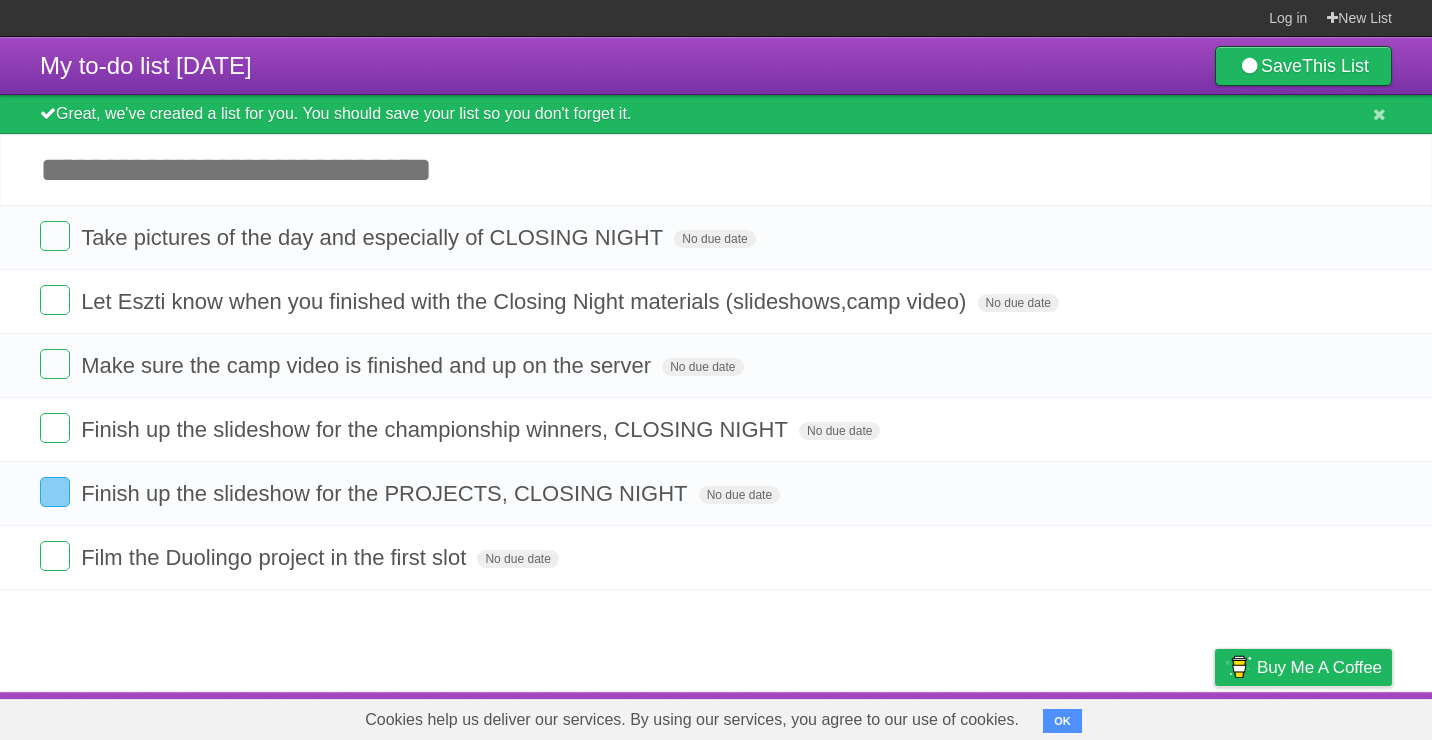 paste on "**********" 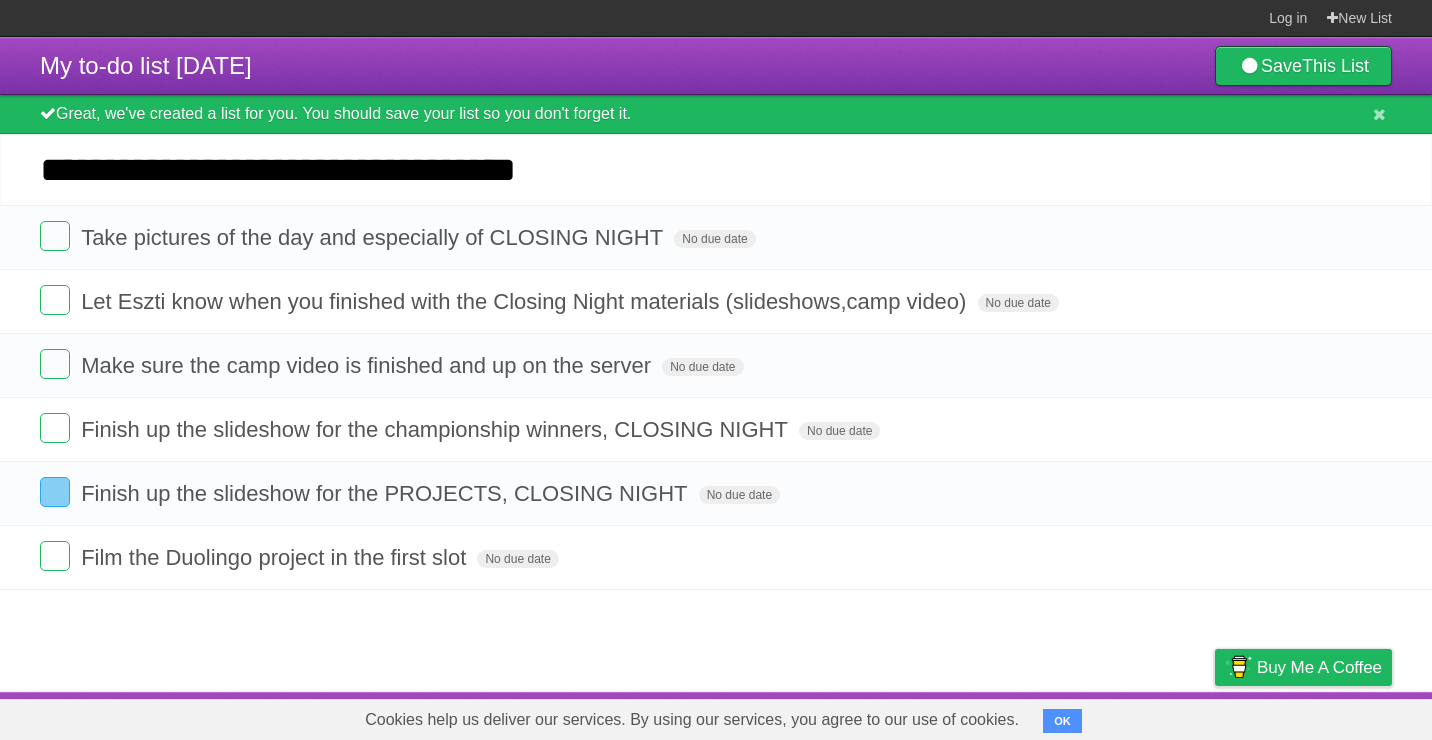 type on "**********" 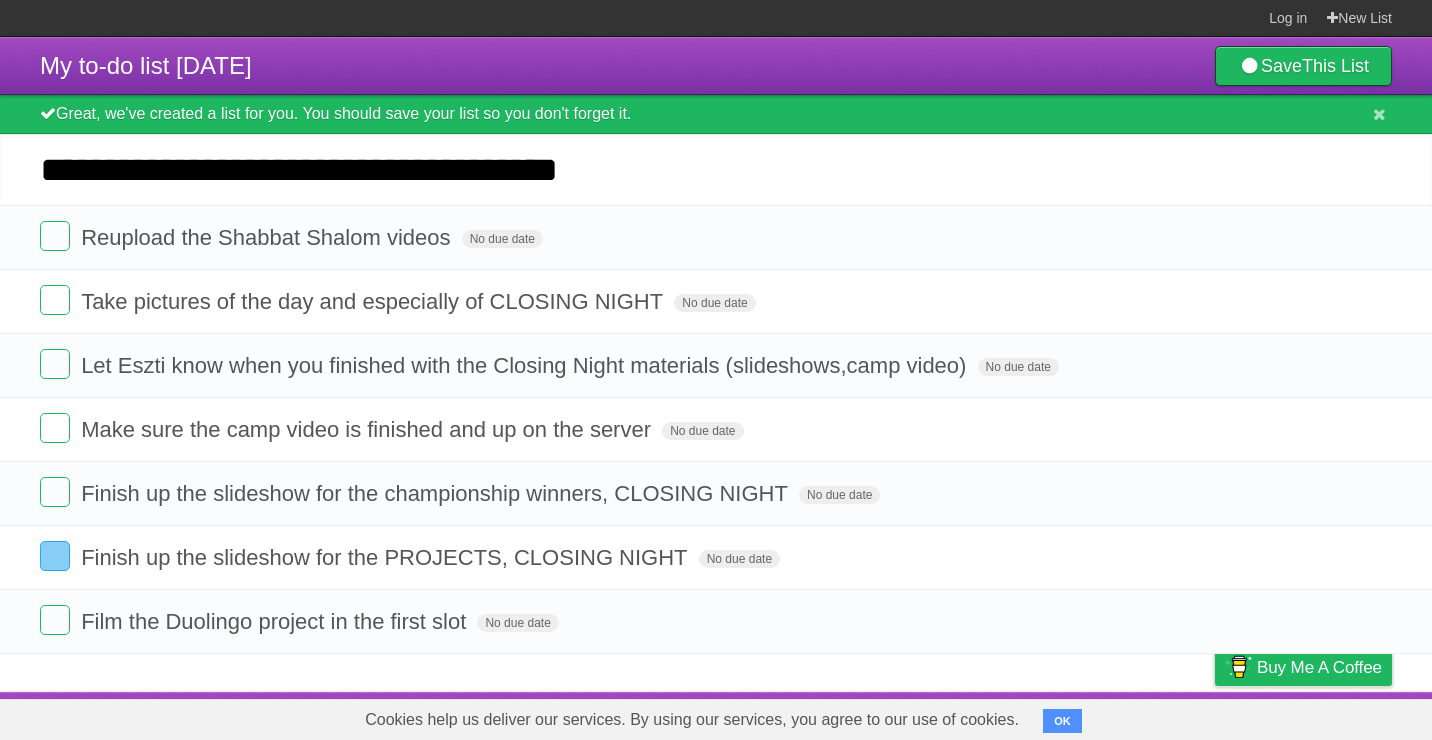 click on "**********" at bounding box center [716, 169] 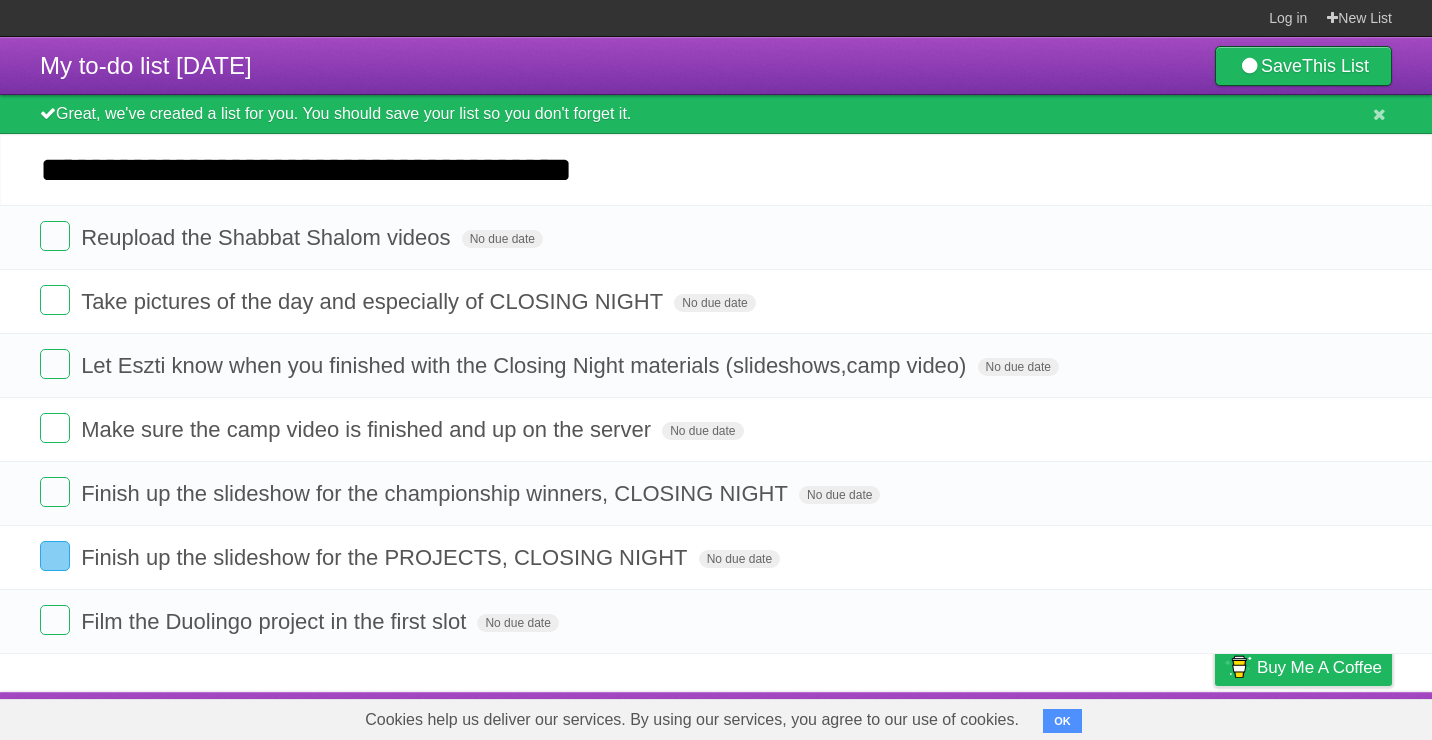 click on "**********" at bounding box center [716, 169] 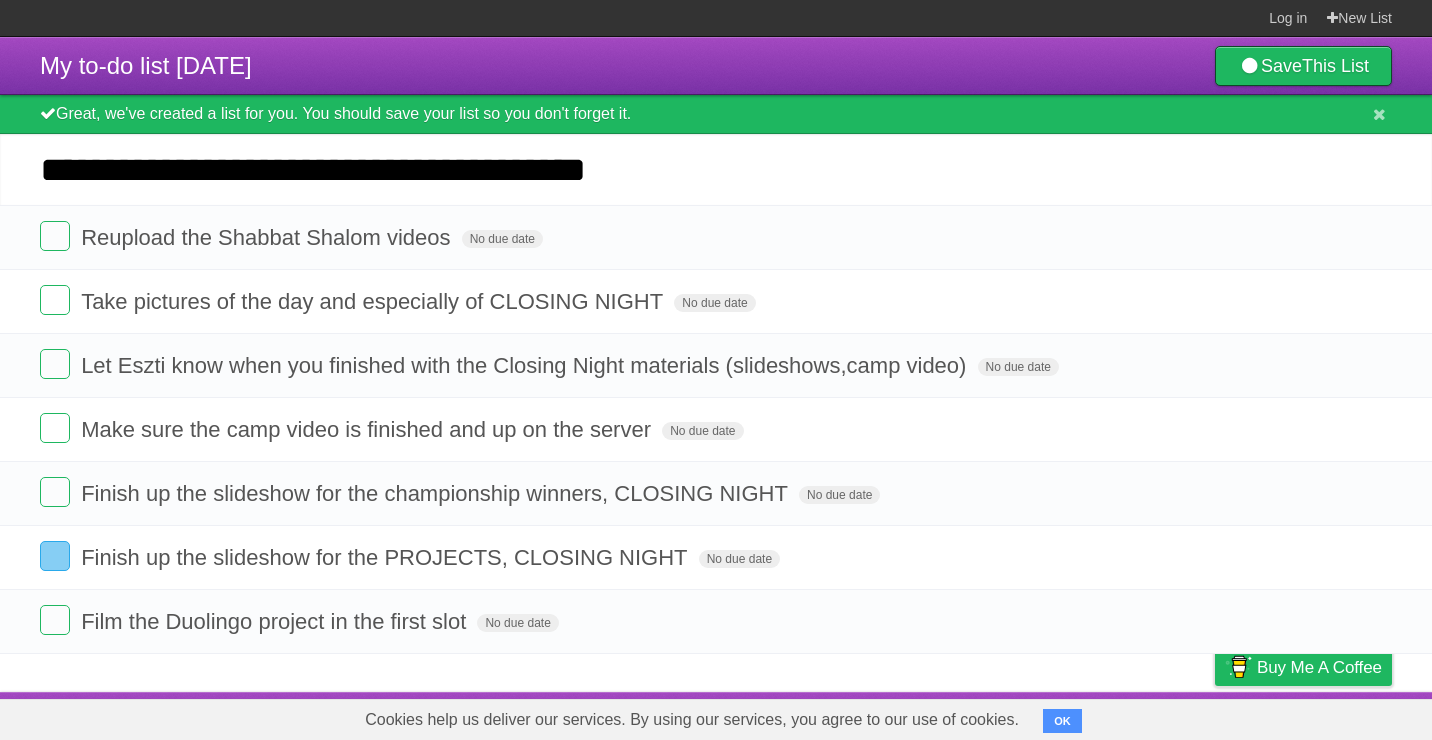 click on "**********" at bounding box center (716, 169) 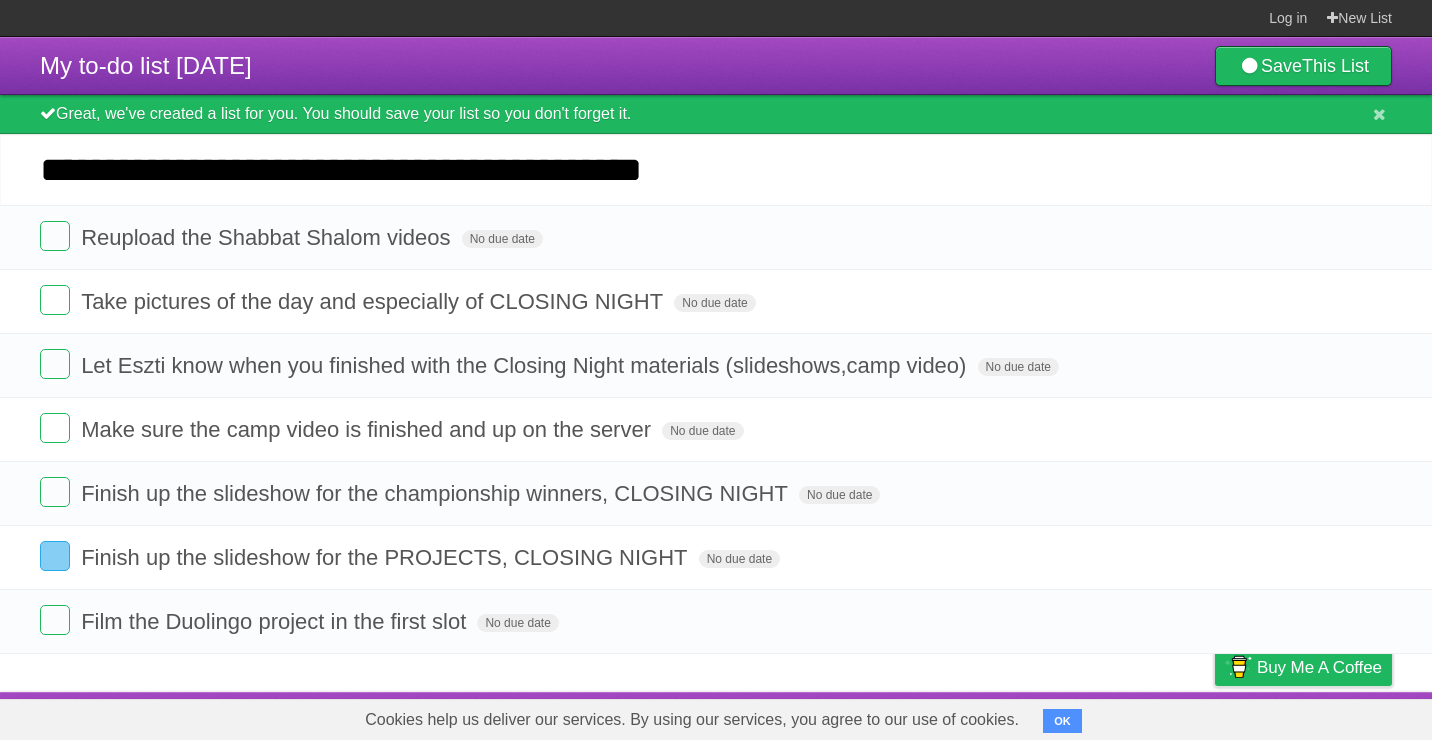 click on "**********" at bounding box center [716, 169] 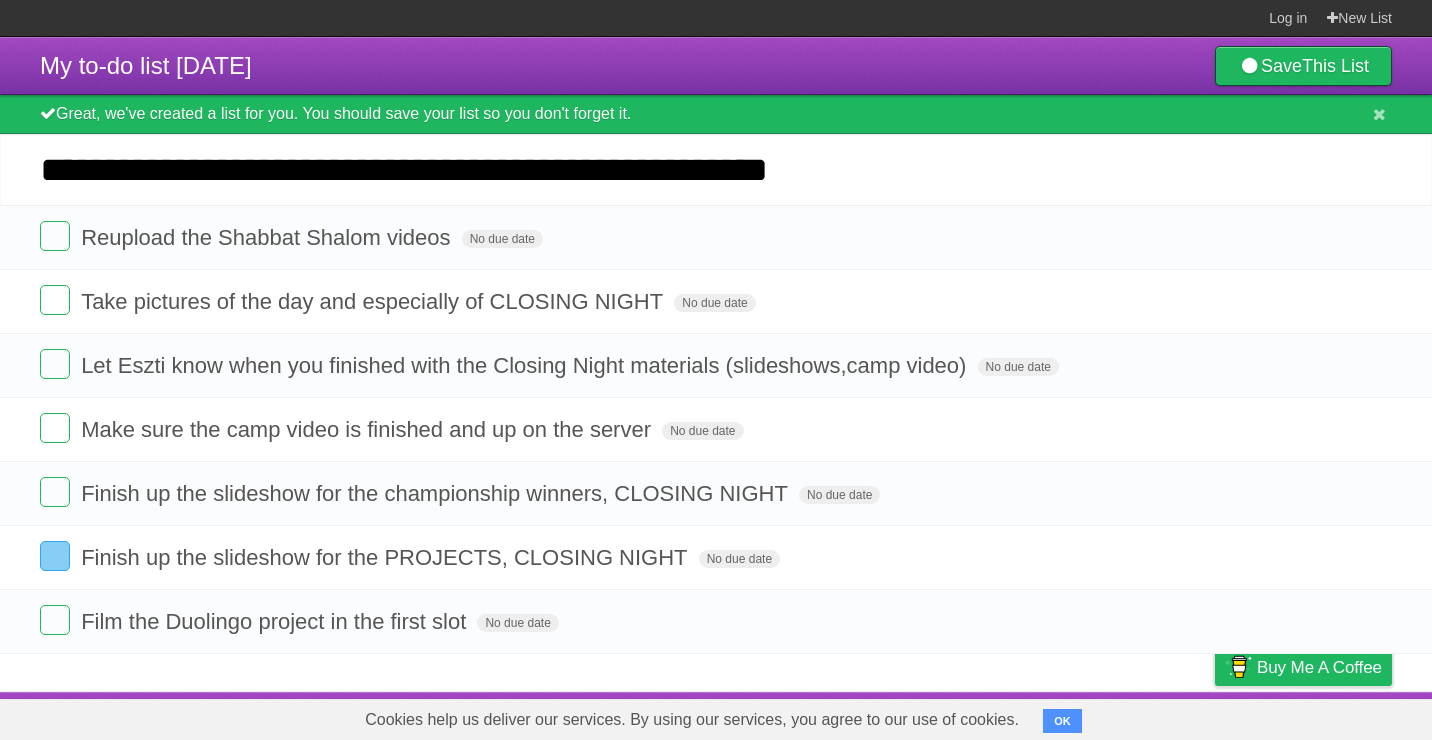 type on "**********" 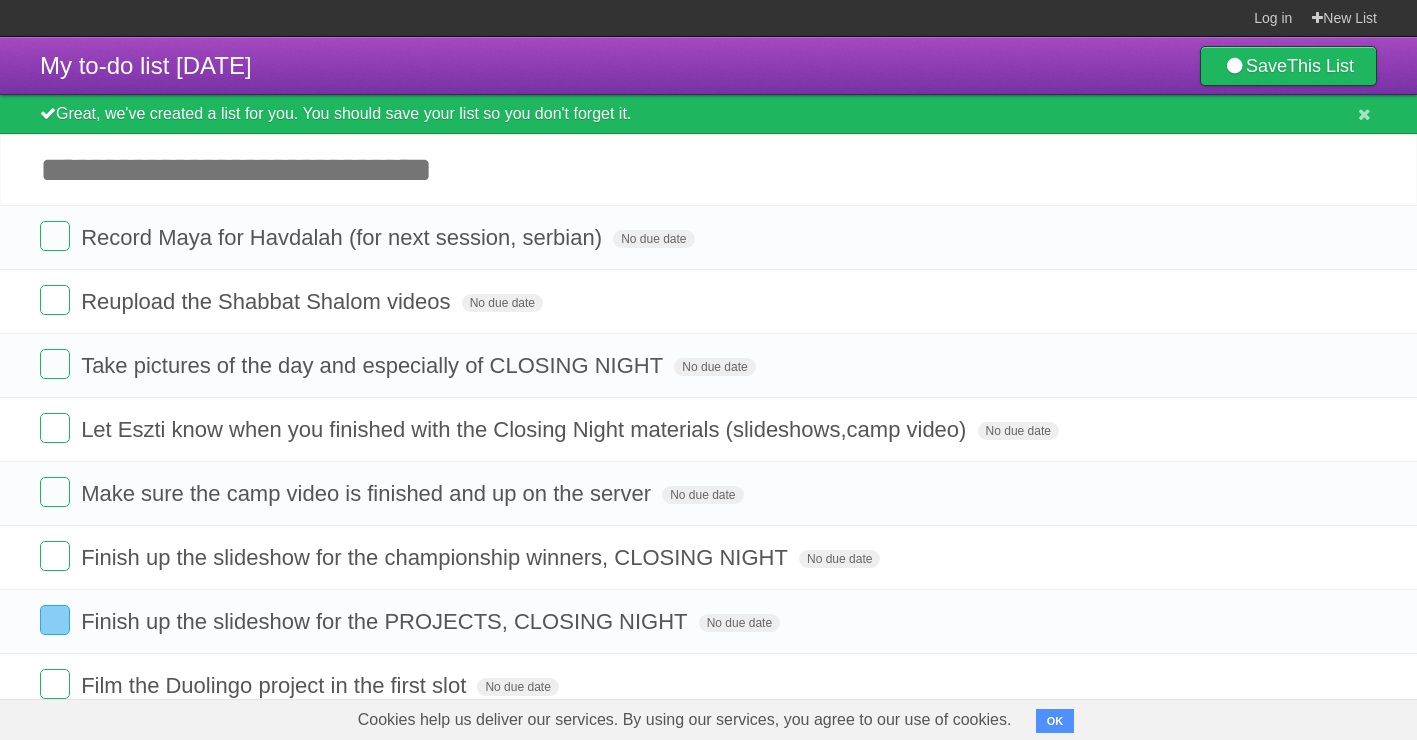 click on "Add another task" at bounding box center (708, 169) 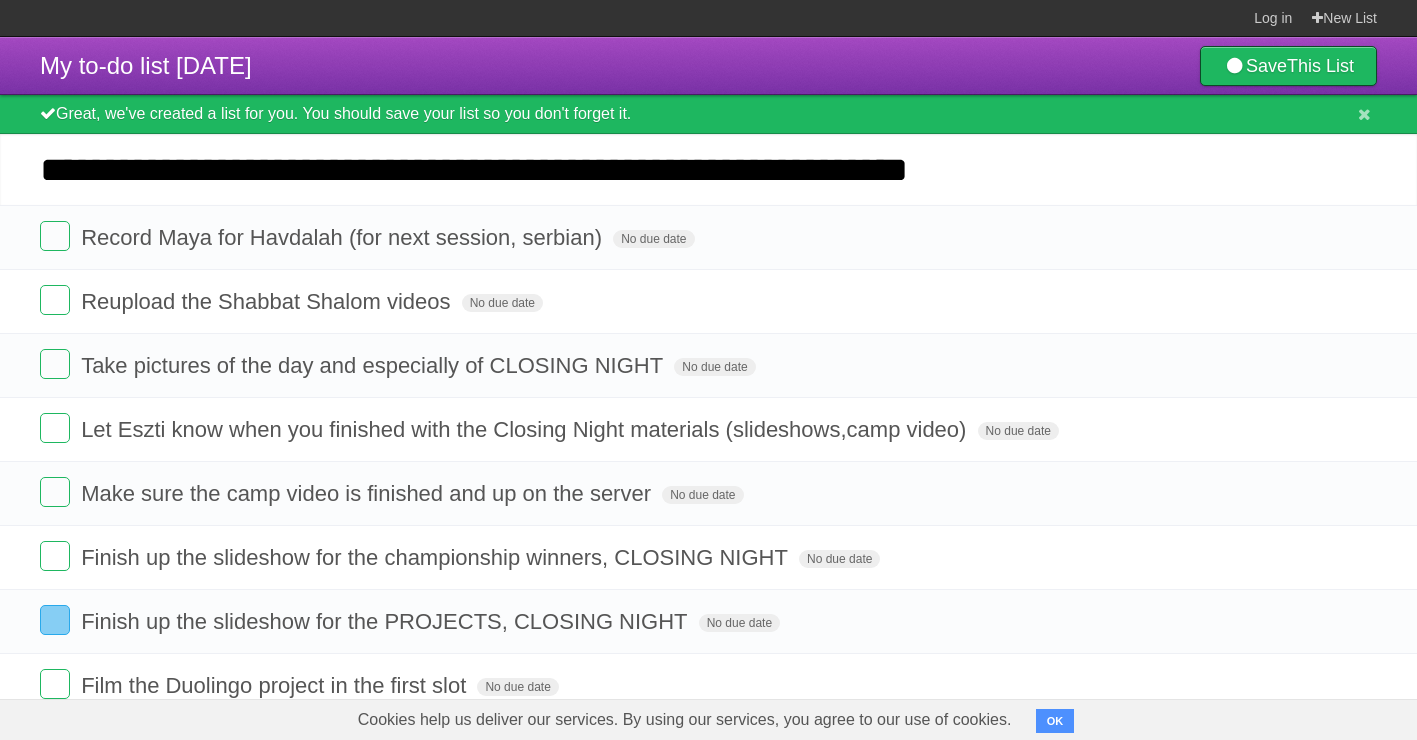 type on "**********" 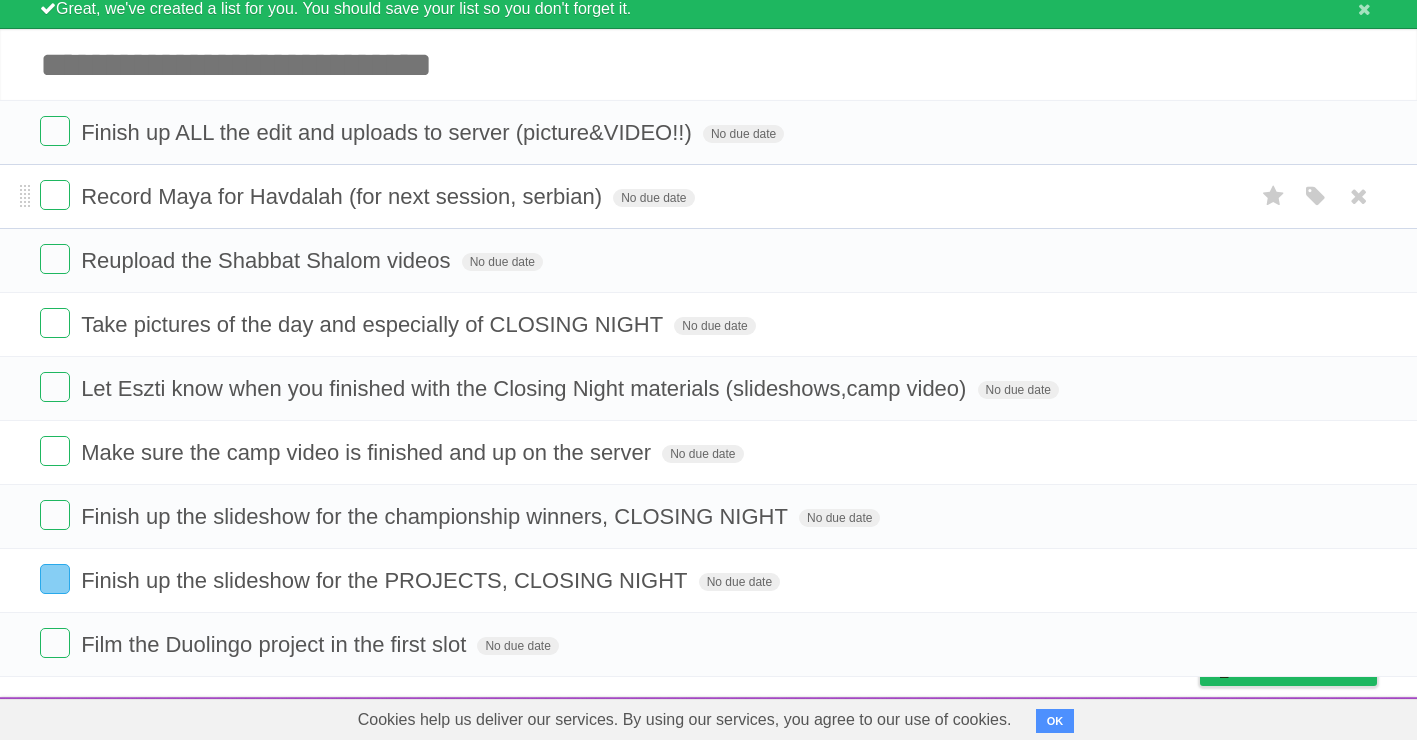 scroll, scrollTop: 111, scrollLeft: 0, axis: vertical 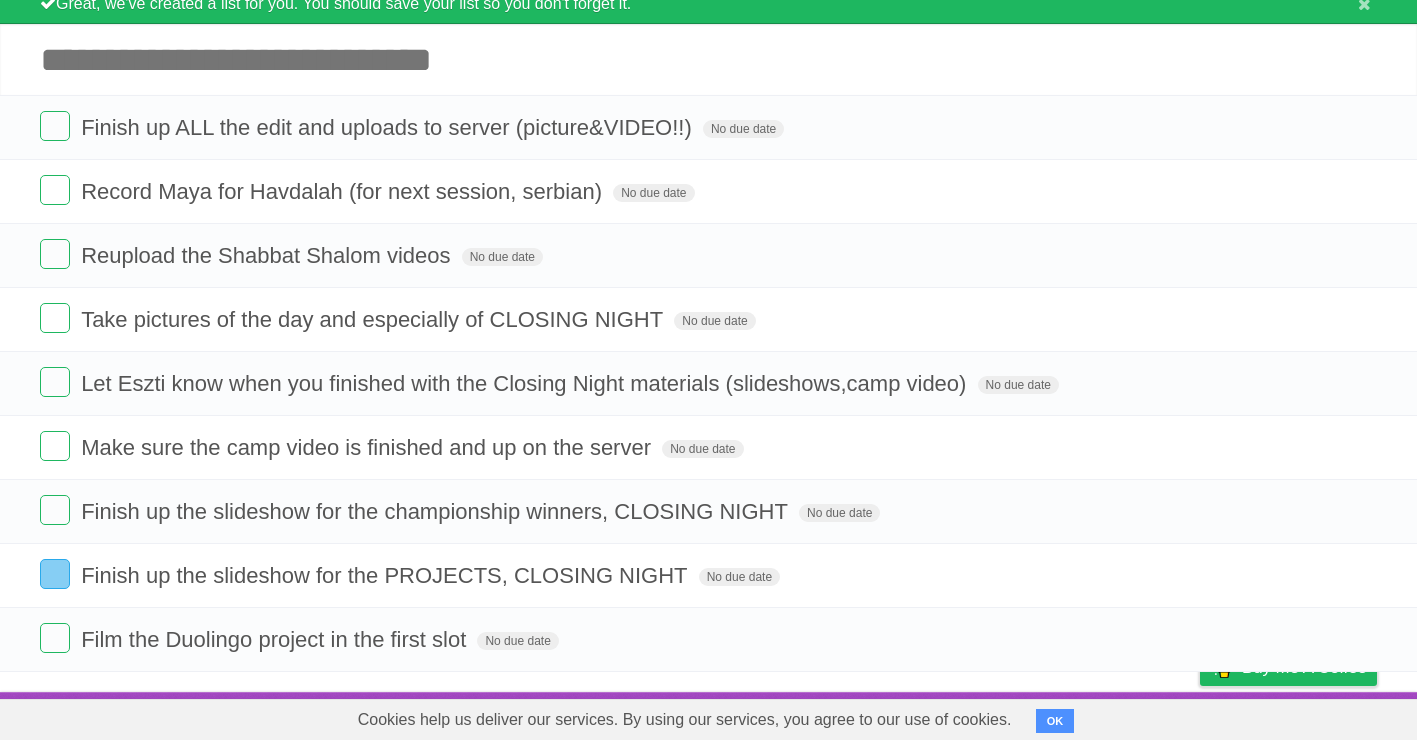 click on "Add another task" at bounding box center (708, 59) 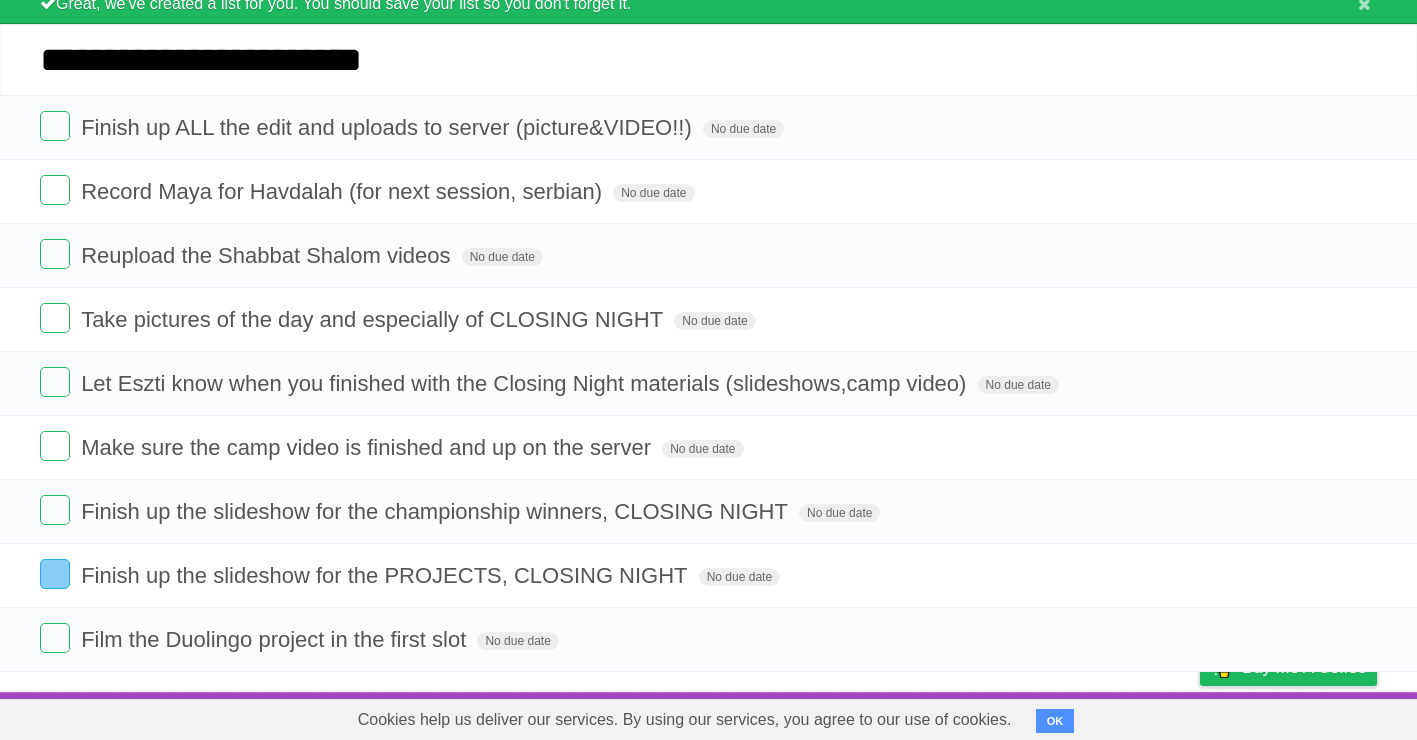 type on "**********" 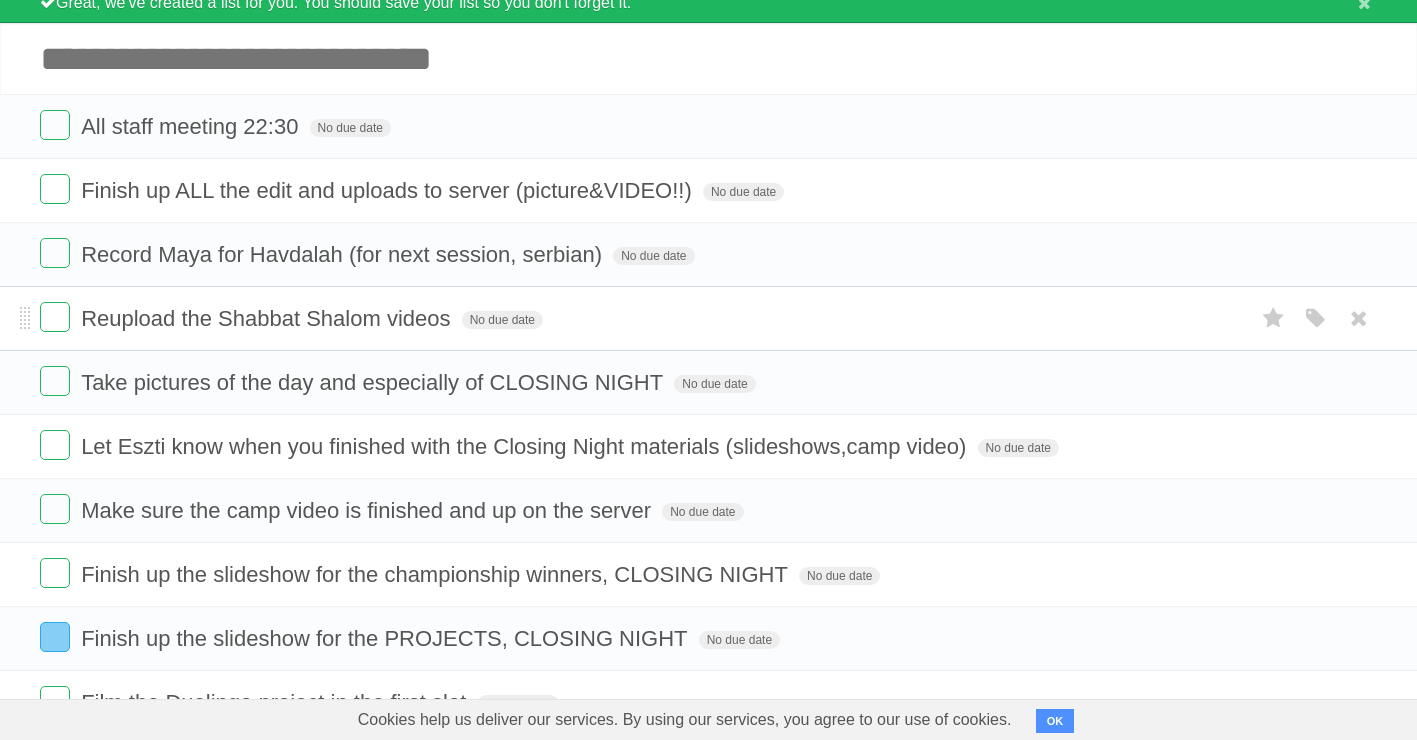 click on "Reupload the Shabbat Shalom videos
No due date
White
Red
Blue
Green
Purple
Orange" at bounding box center [708, 318] 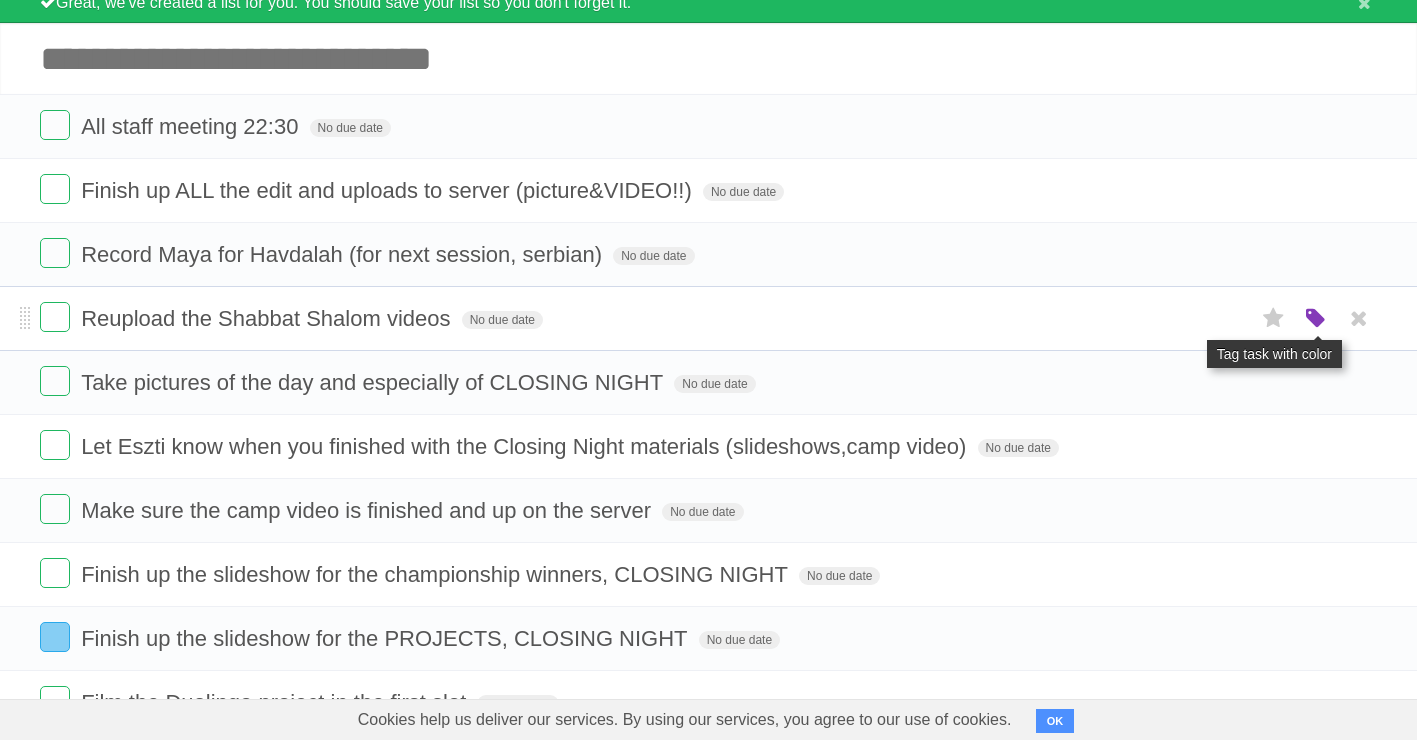 click at bounding box center (1316, 319) 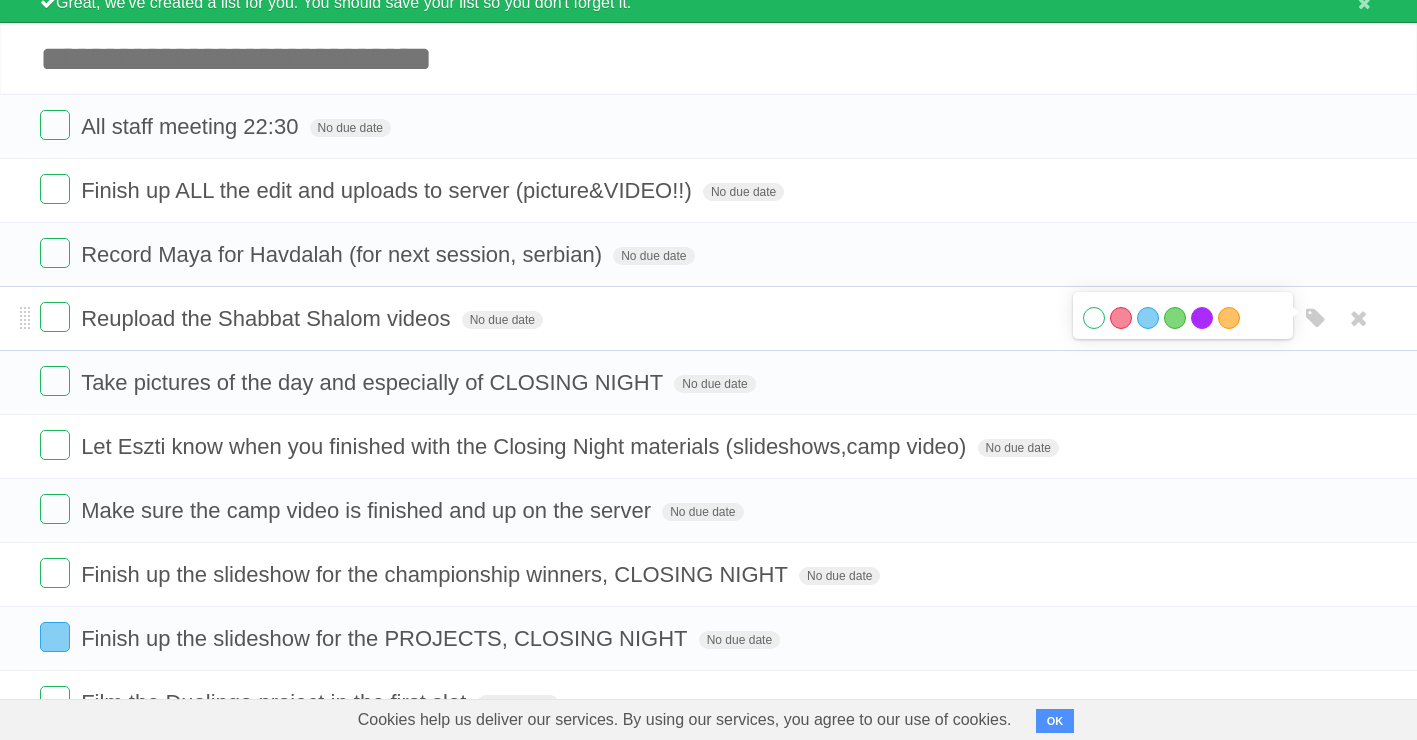 click on "Purple" at bounding box center (1202, 318) 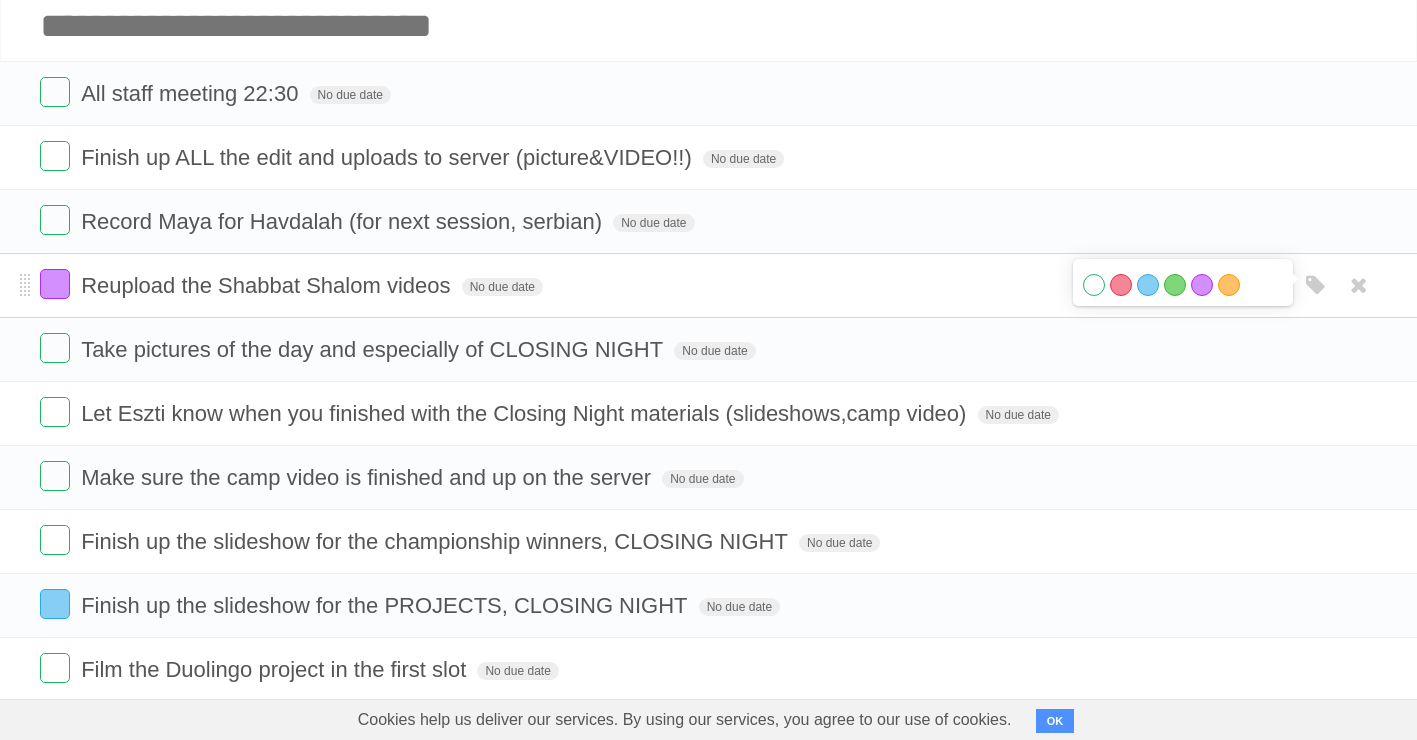 scroll, scrollTop: 175, scrollLeft: 0, axis: vertical 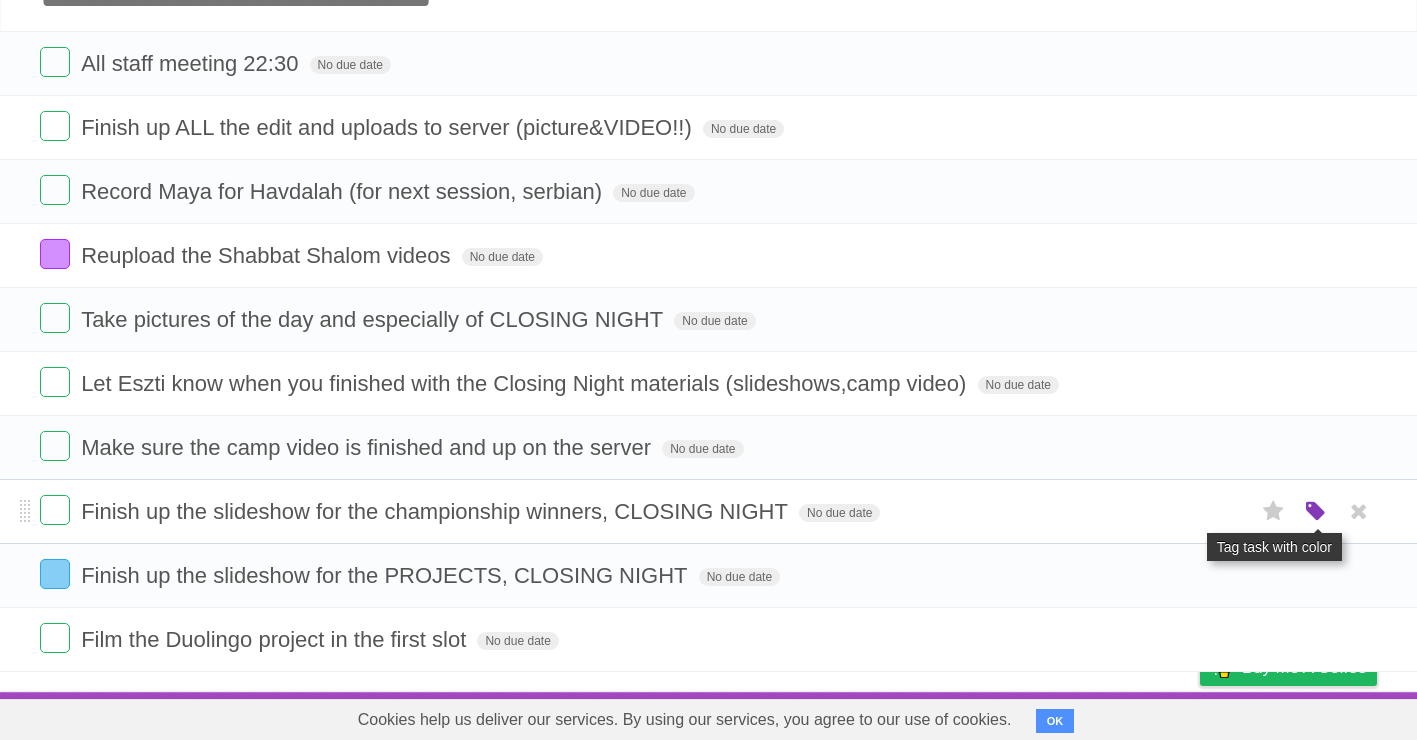 click at bounding box center (1316, 512) 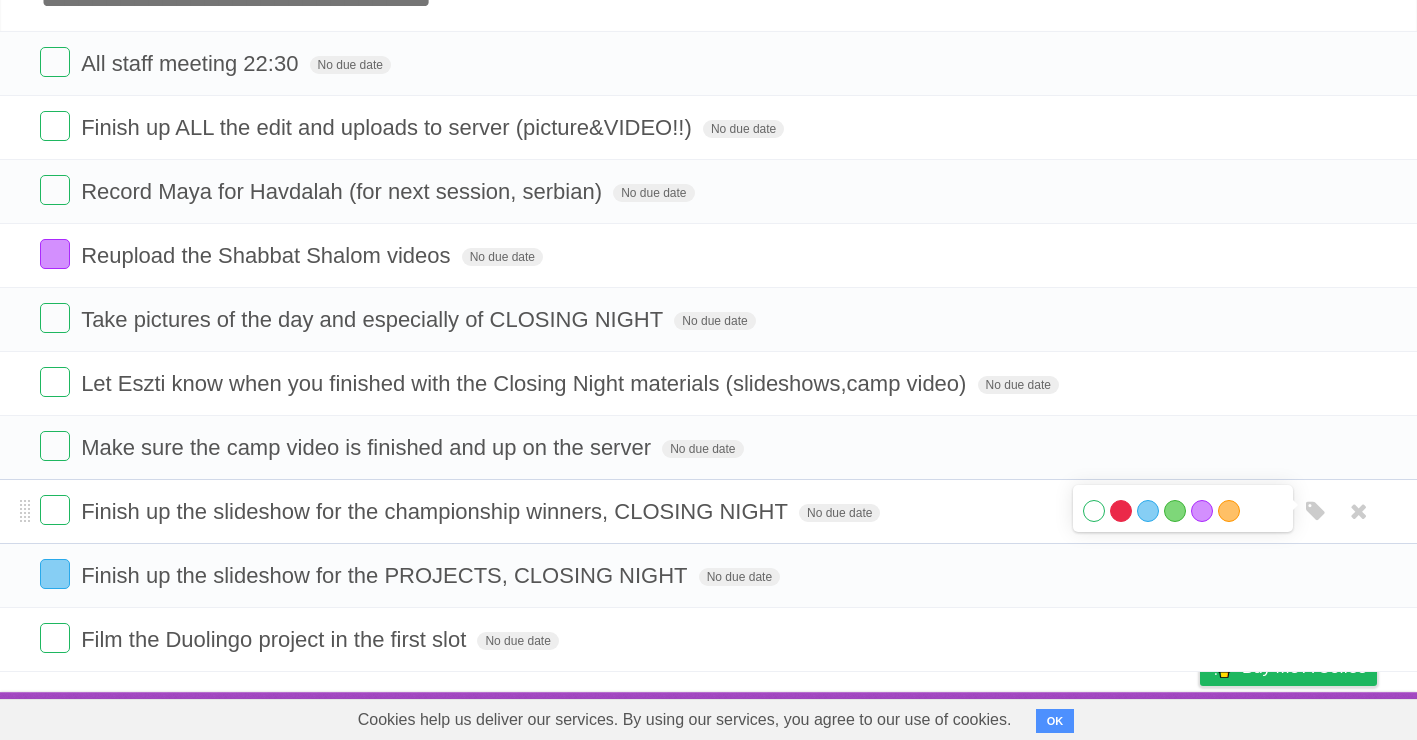 click on "Red" at bounding box center [1121, 511] 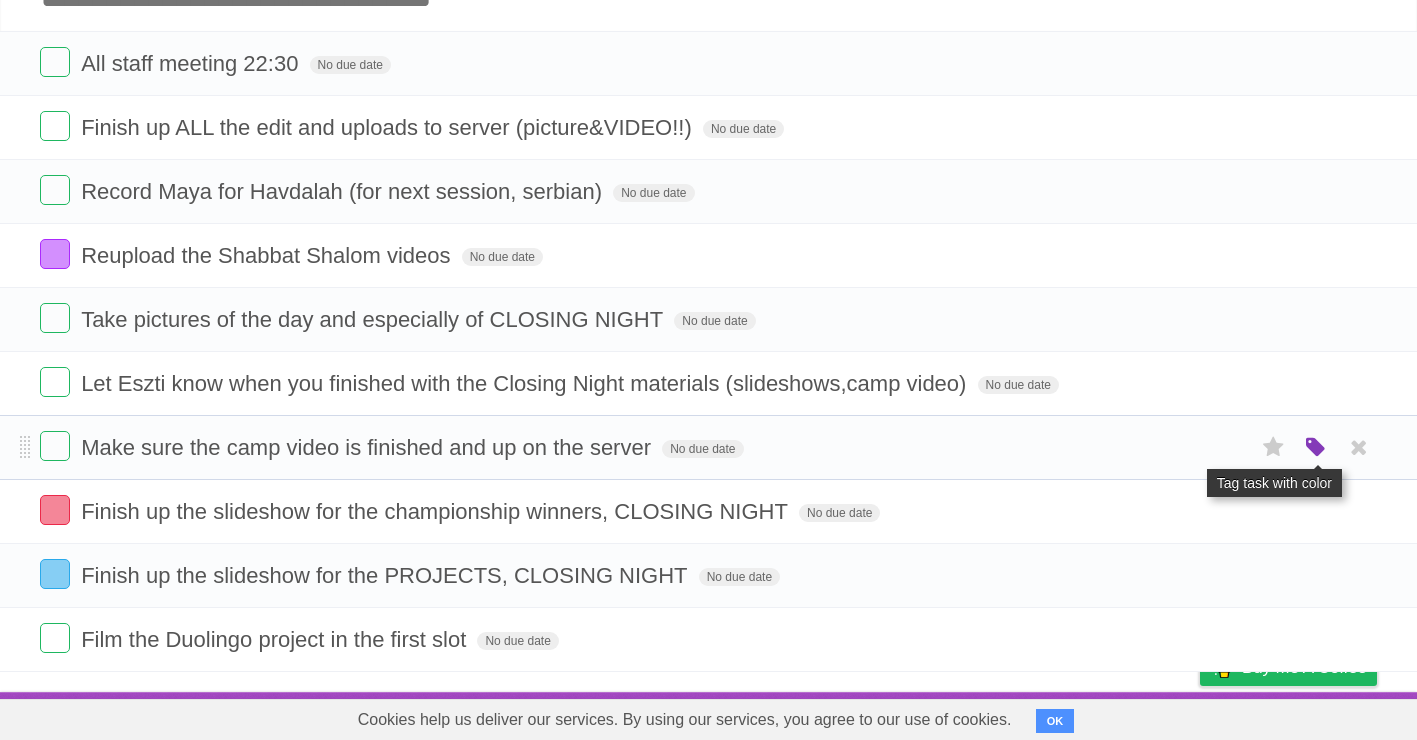 click at bounding box center (1316, 448) 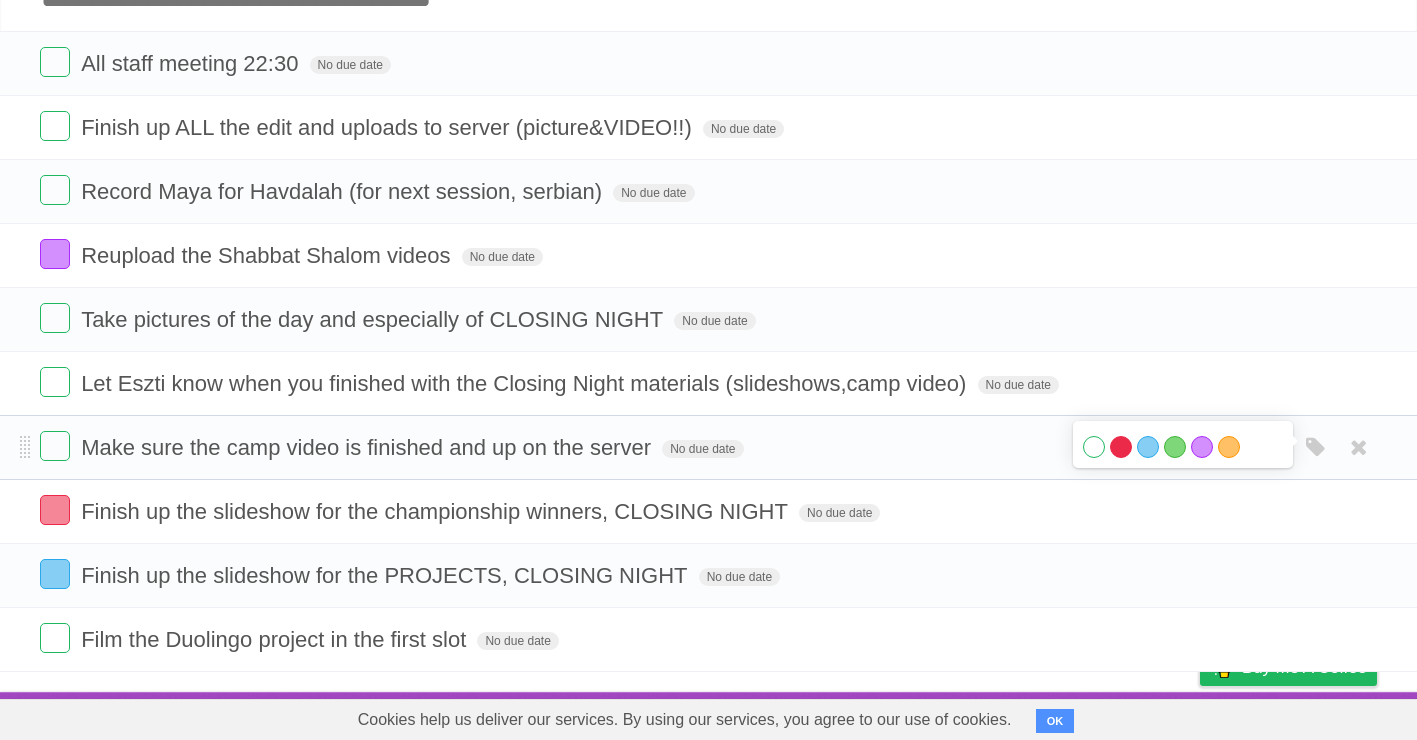 click on "Red" at bounding box center (1121, 447) 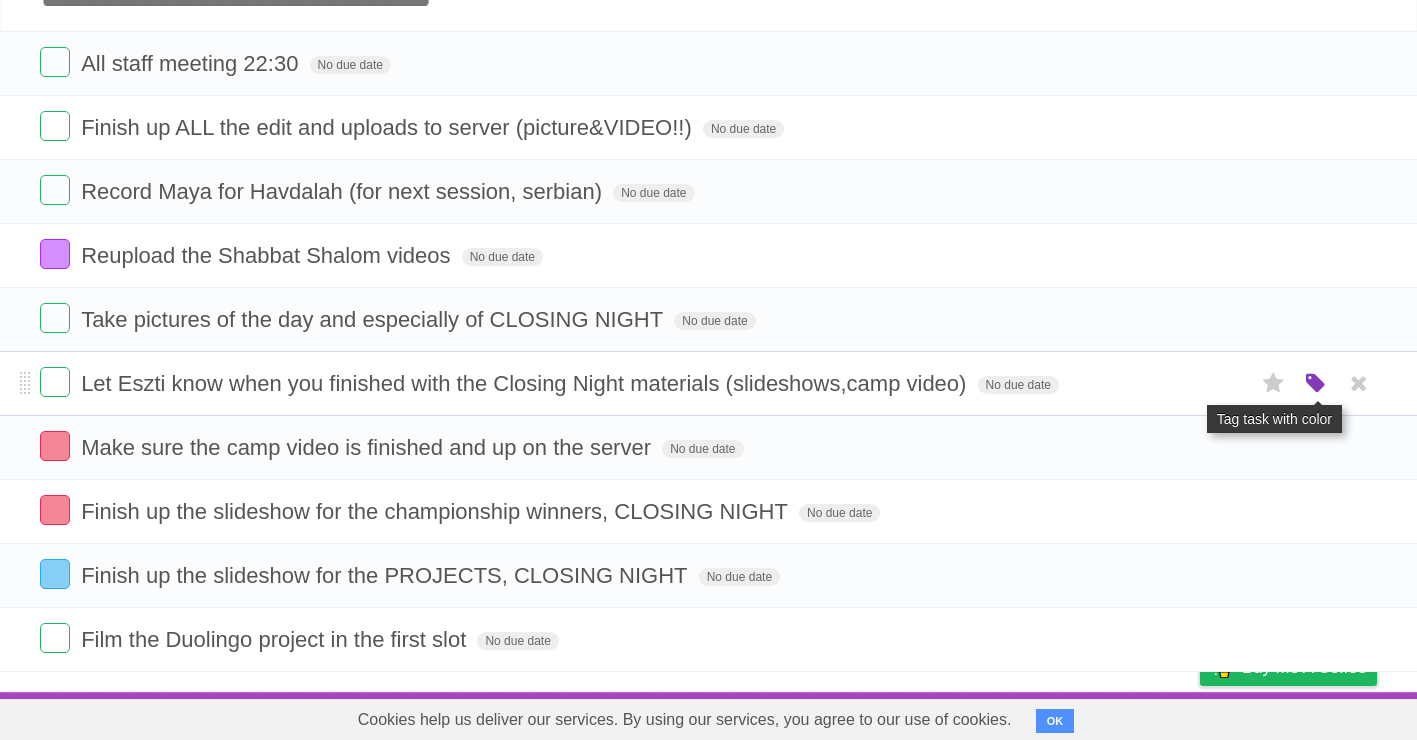 click at bounding box center [1316, 384] 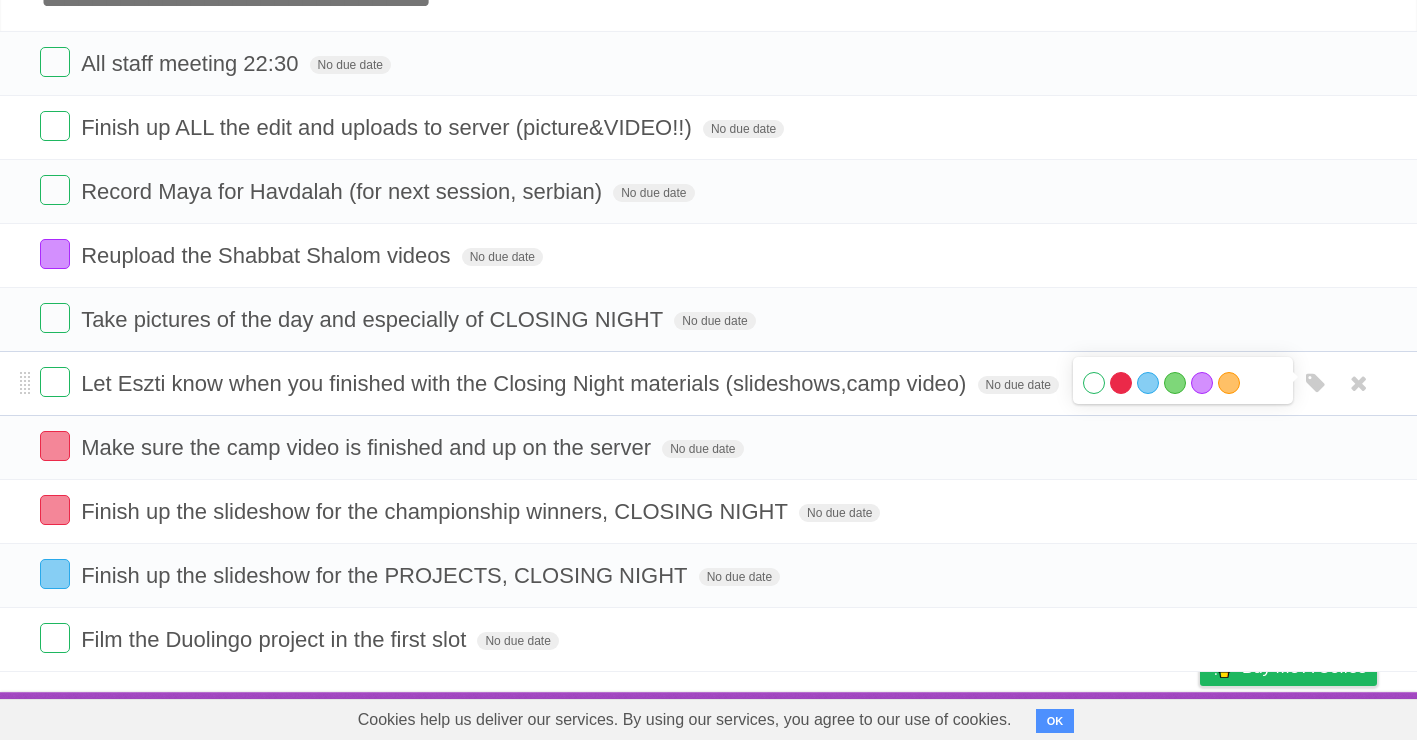 click on "Red" at bounding box center (1121, 383) 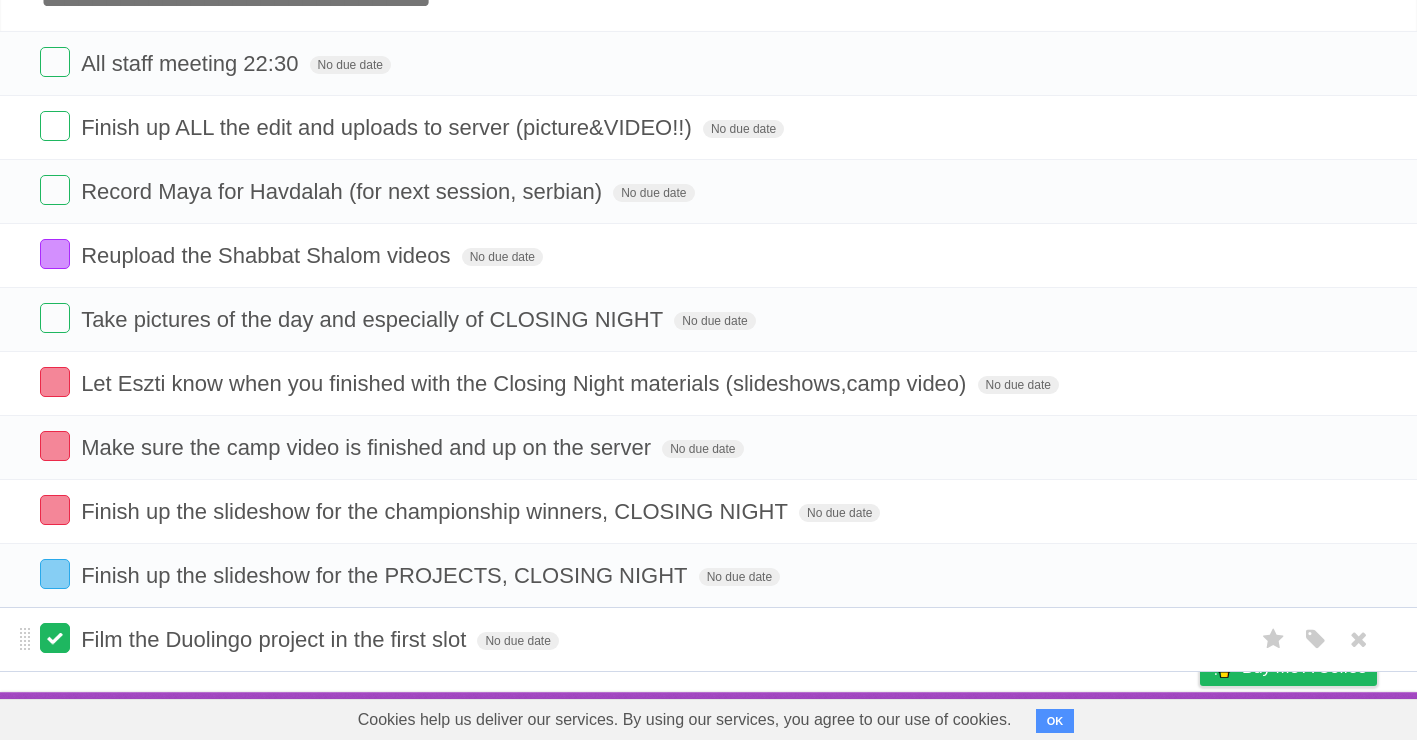 click at bounding box center (55, 638) 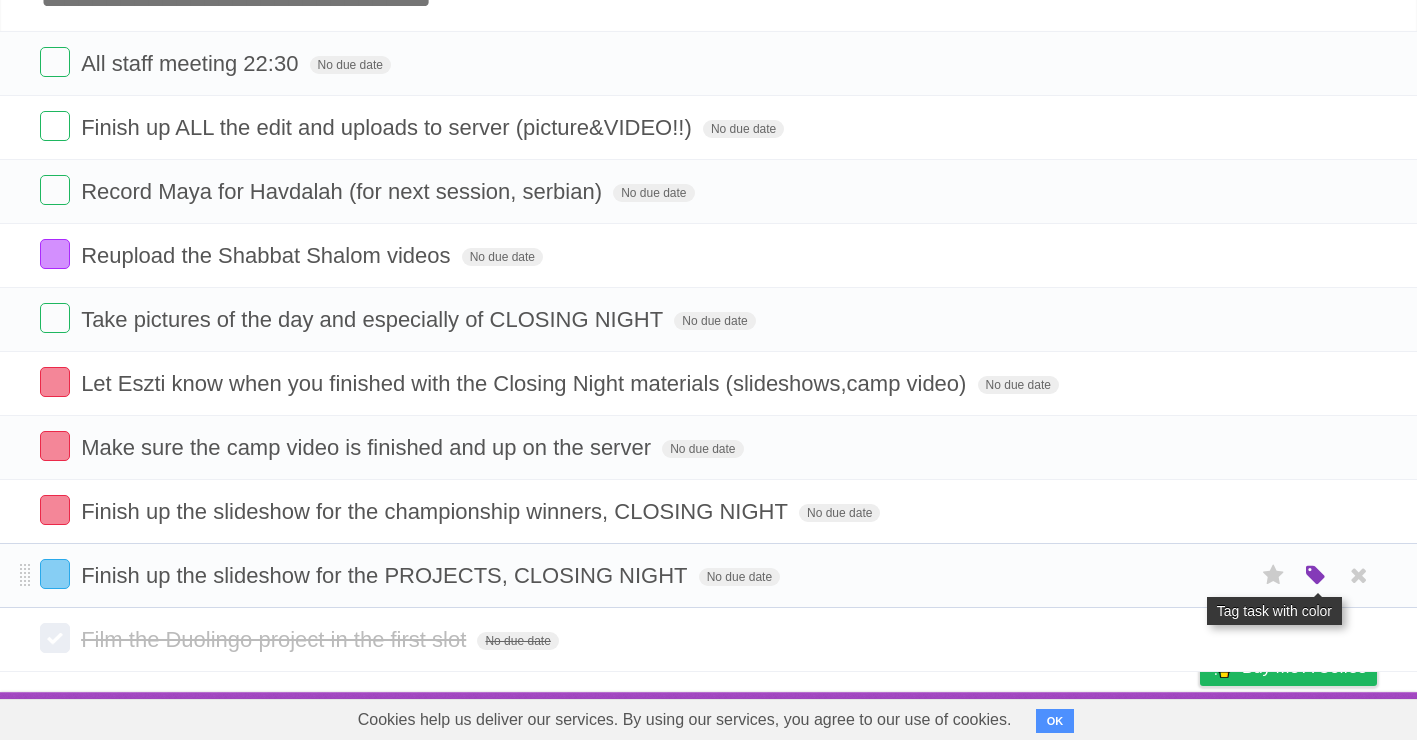 click at bounding box center (1316, 576) 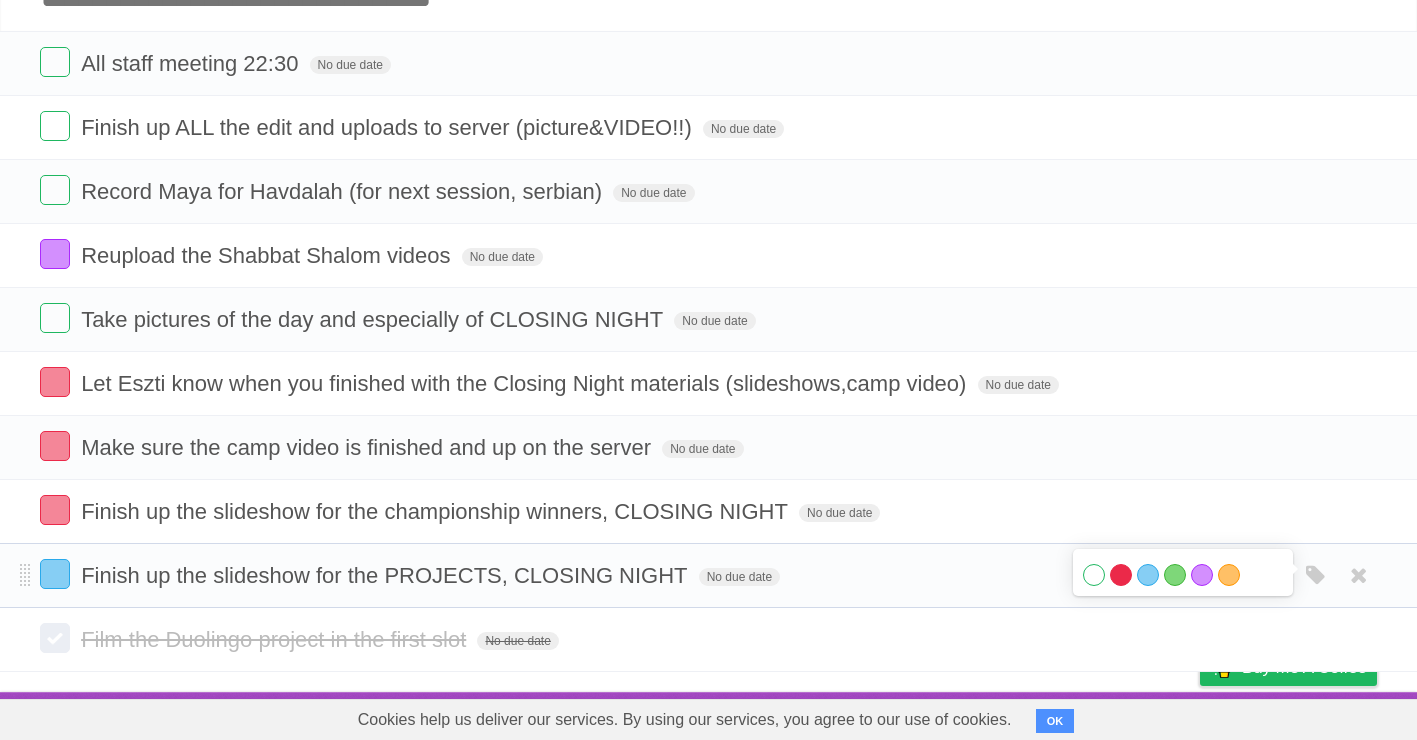 click on "Red" at bounding box center [1121, 575] 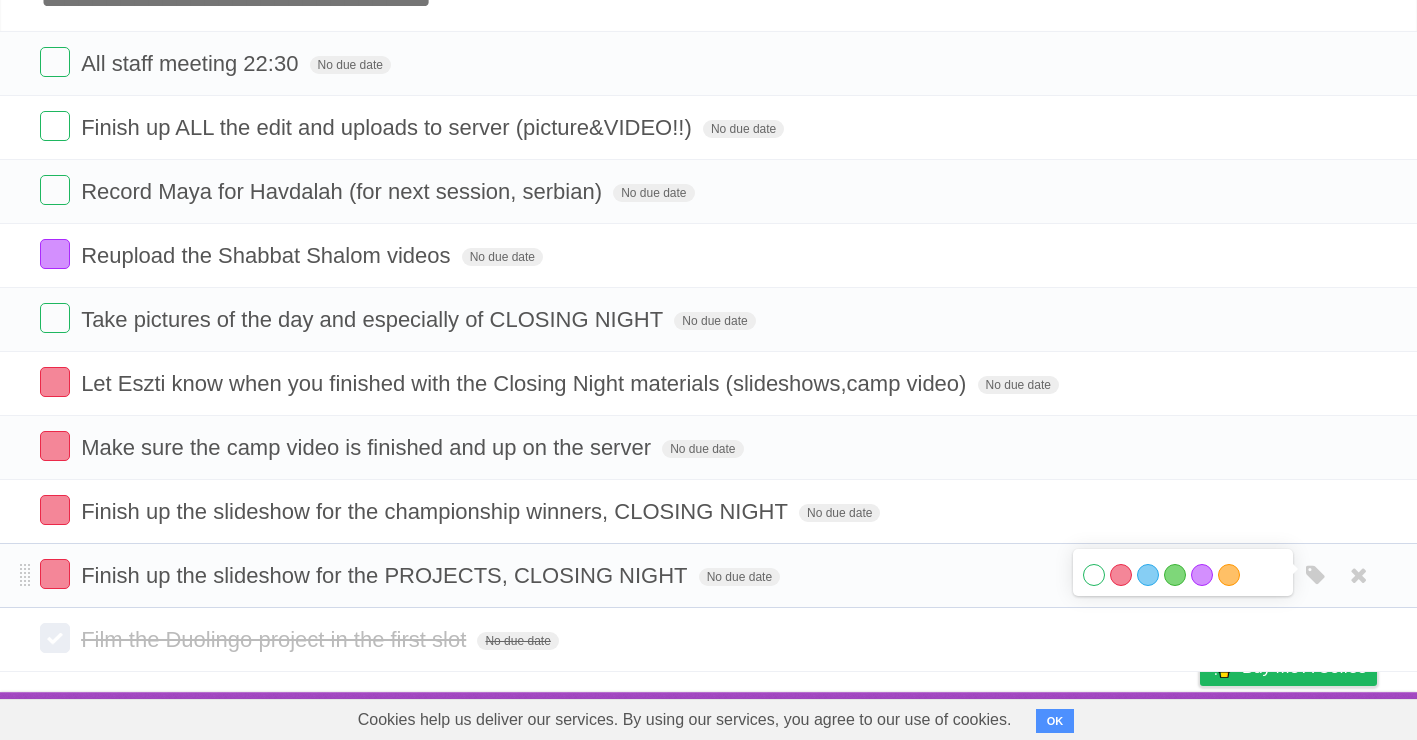 click on "Finish up the slideshow for the PROJECTS, CLOSING NIGHT
No due date
White
Red
Blue
Green
Purple
Orange" at bounding box center (708, 575) 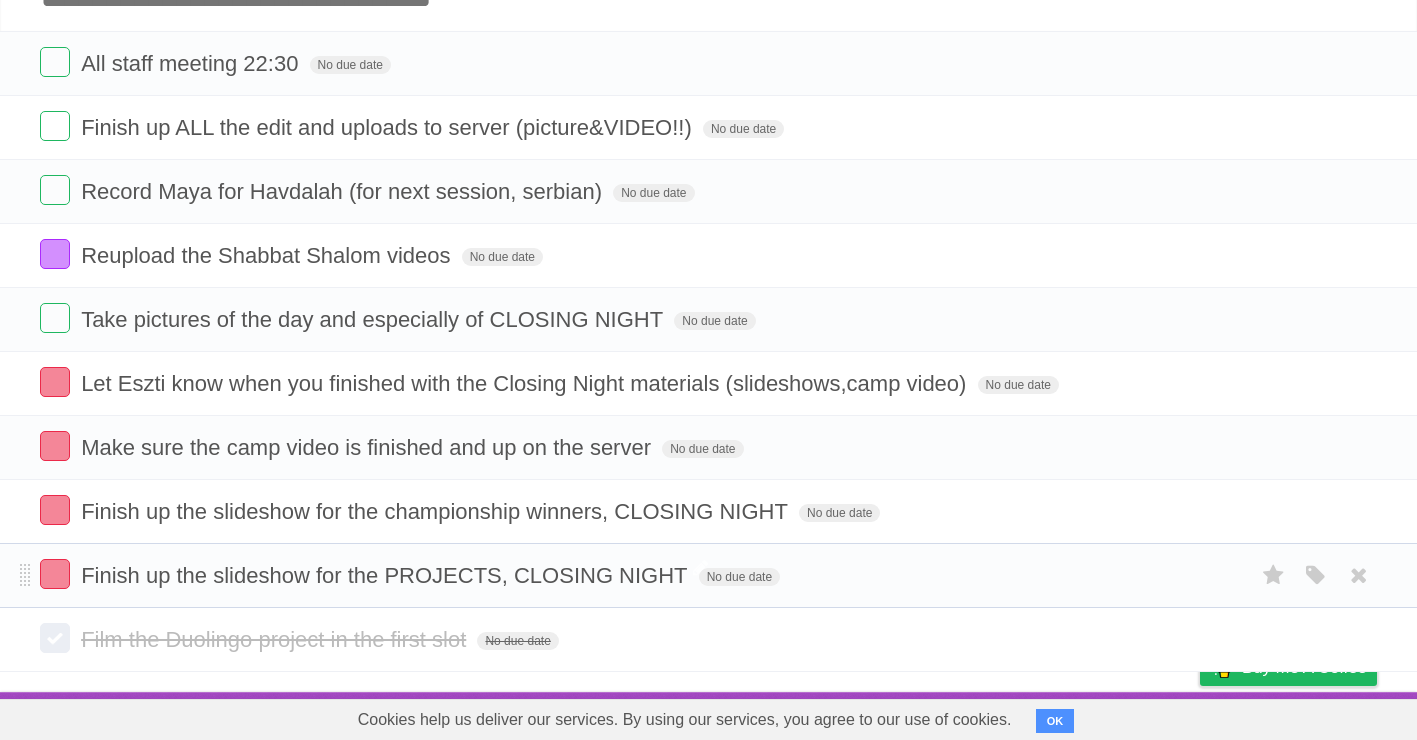 click on "Finish up the slideshow for the PROJECTS, CLOSING NIGHT" at bounding box center (386, 575) 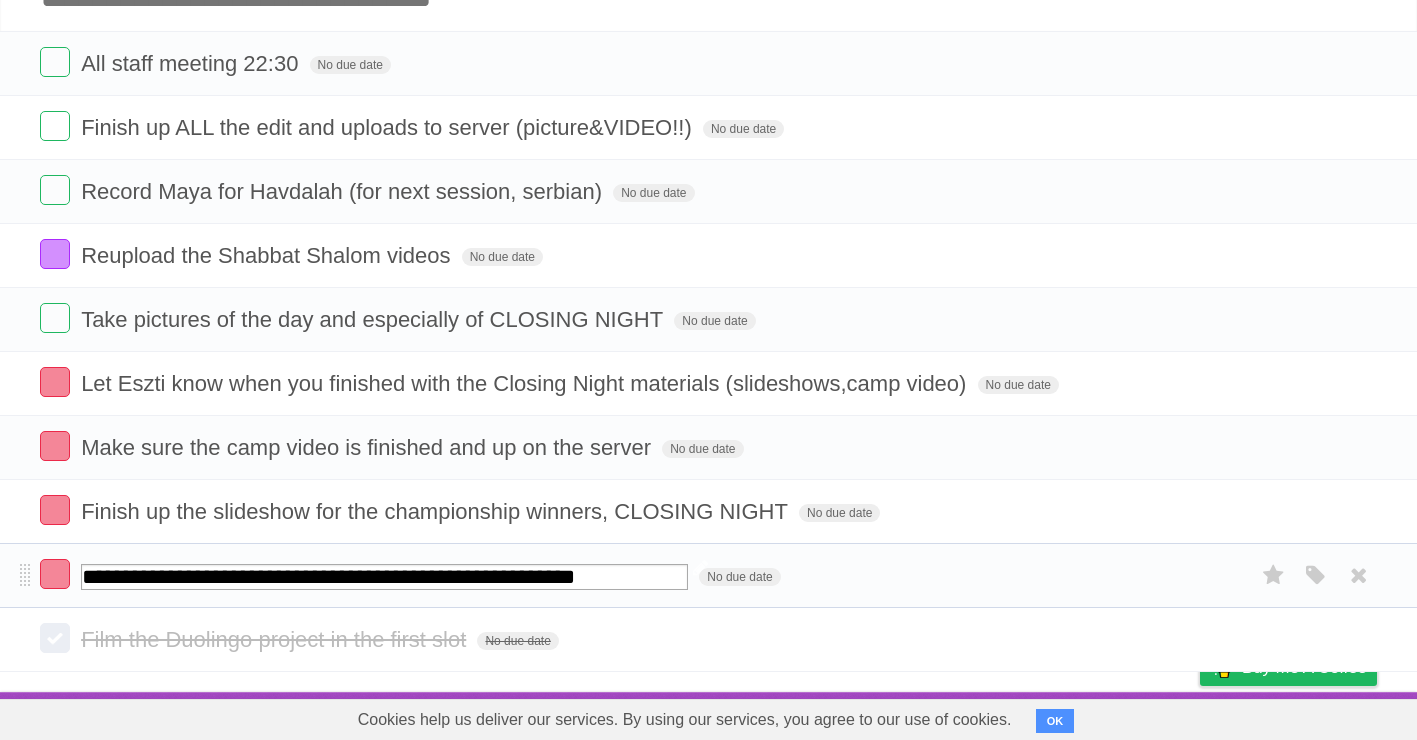 click on "**********" at bounding box center [384, 577] 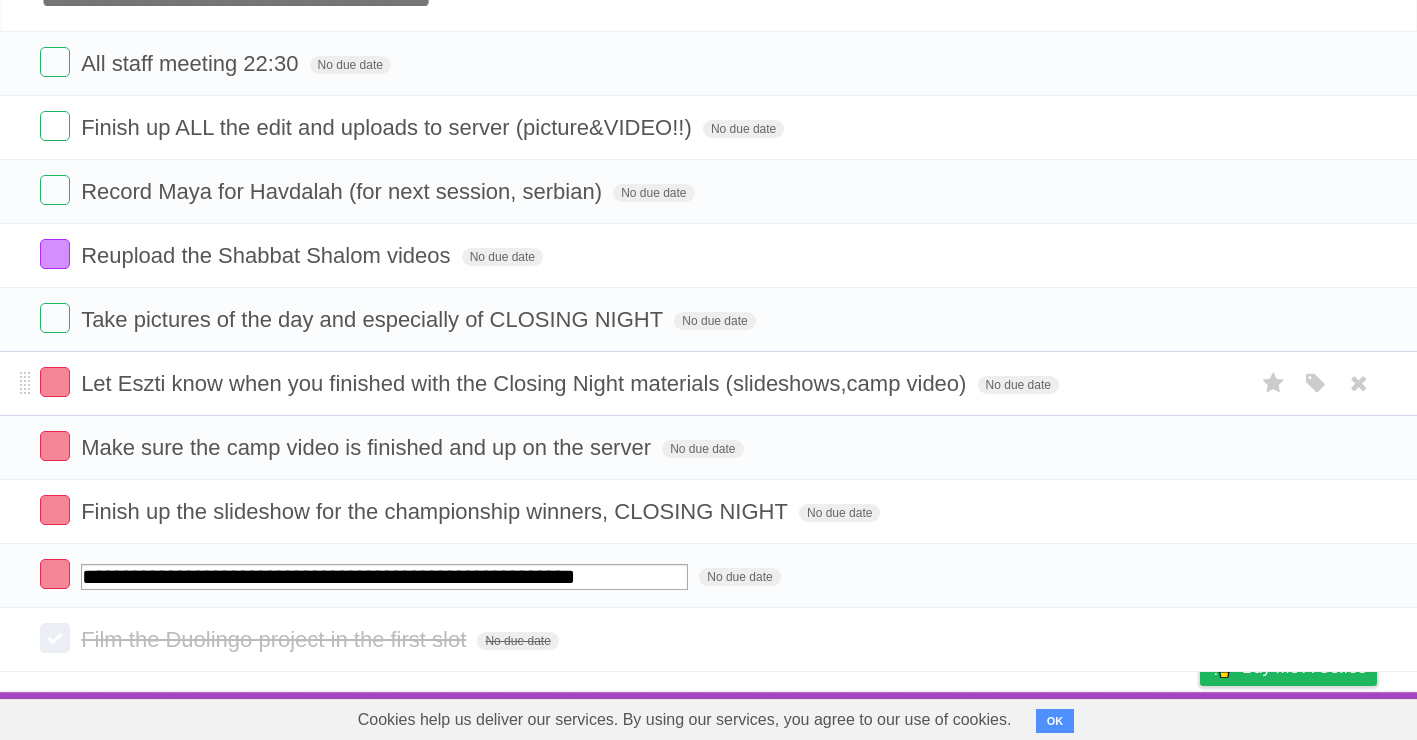 click on "Let Eszti know when you finished with the Closing Night materials (slideshows,camp video)" at bounding box center [526, 383] 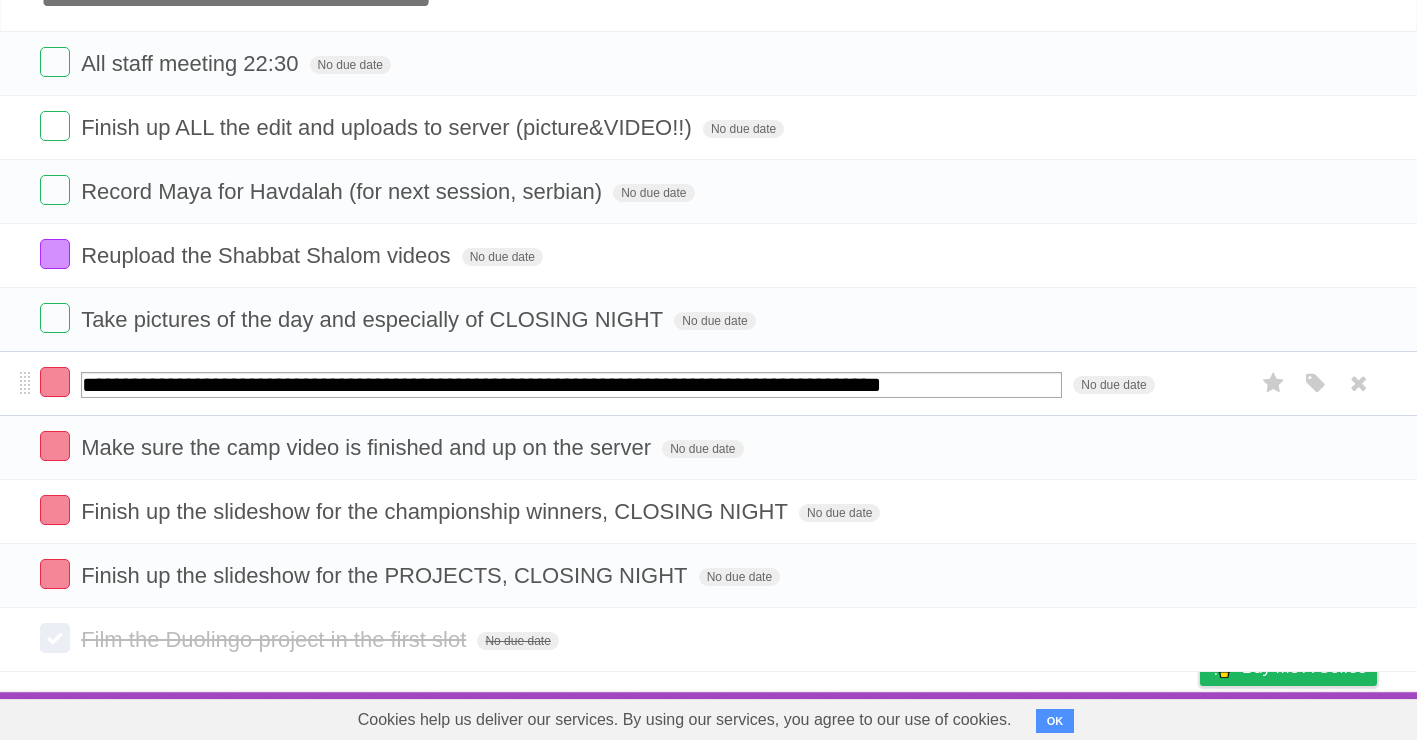 click on "**********" at bounding box center [571, 385] 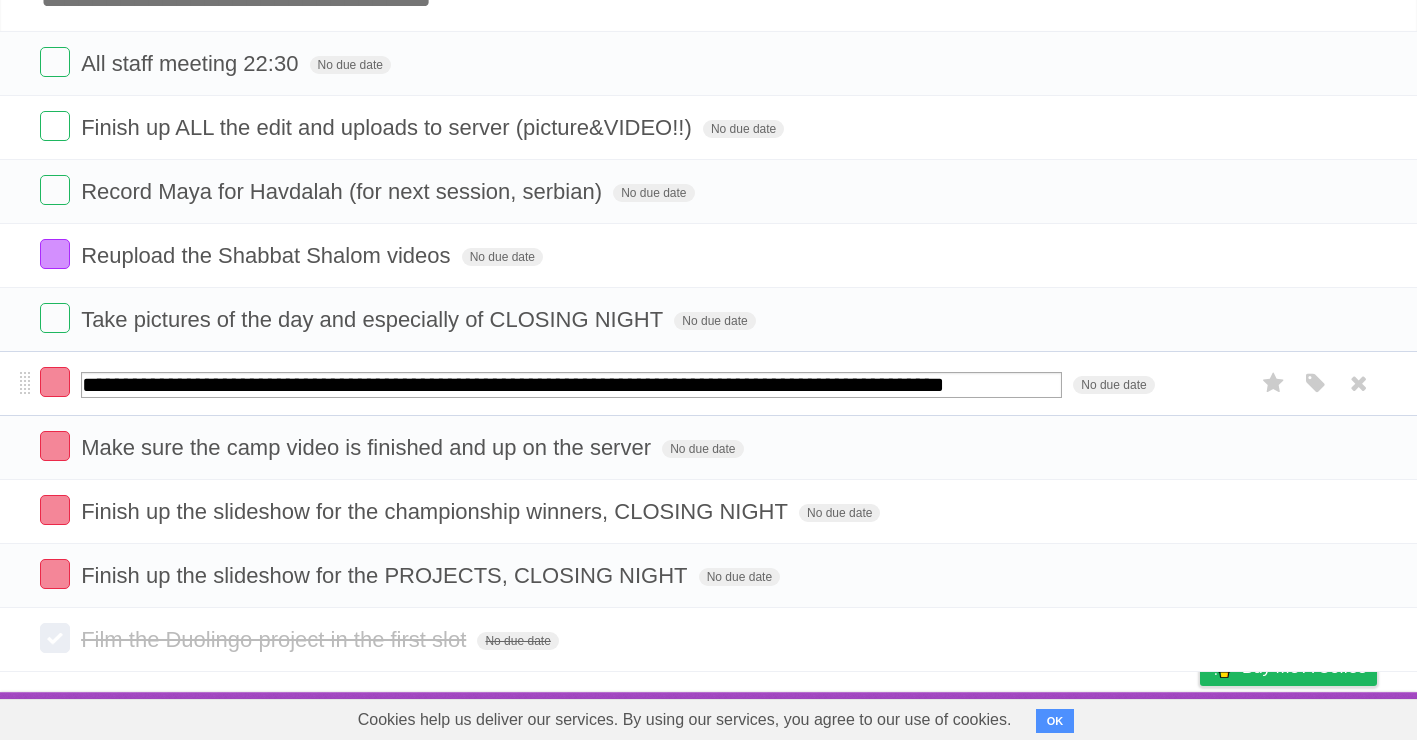 type on "**********" 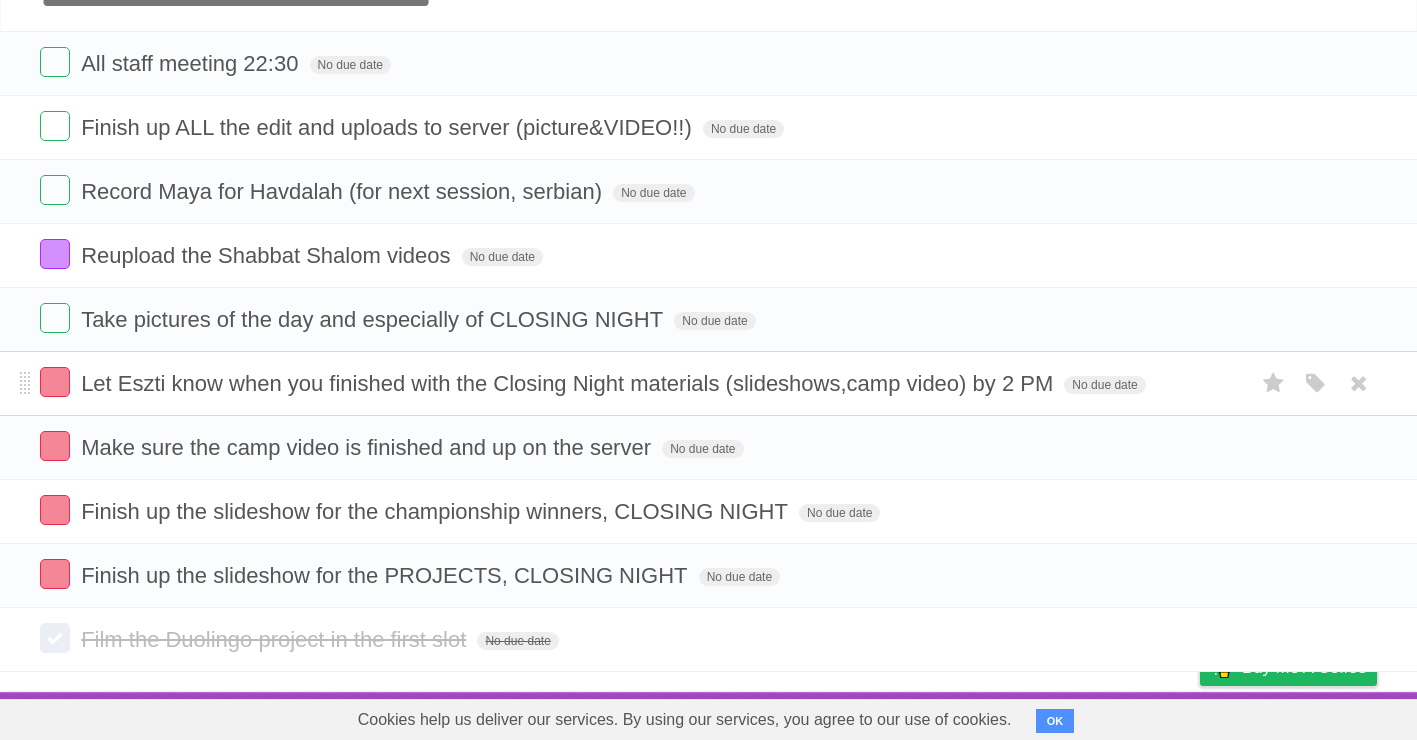 click on "Let Eszti know when you finished with the Closing Night materials (slideshows,camp video) by 2 PM" at bounding box center [569, 383] 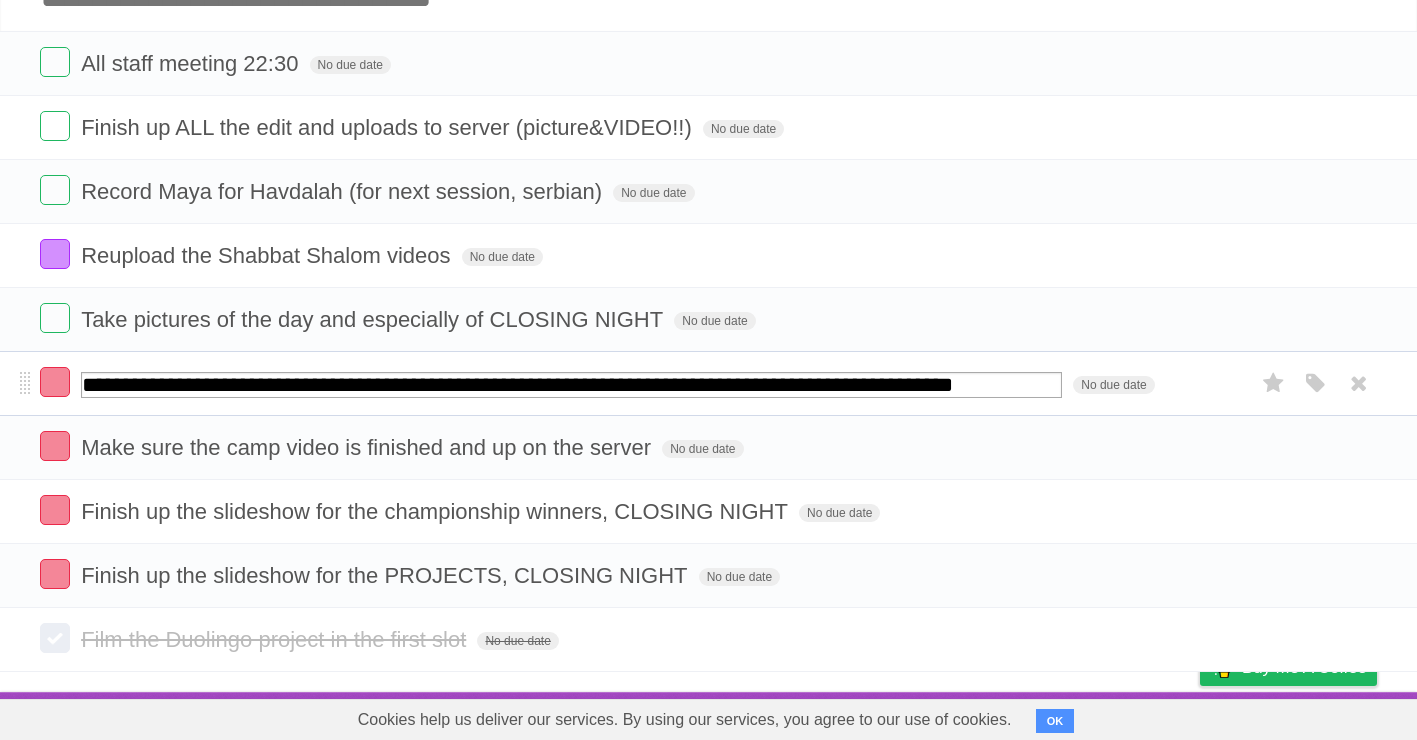 click on "**********" at bounding box center (571, 385) 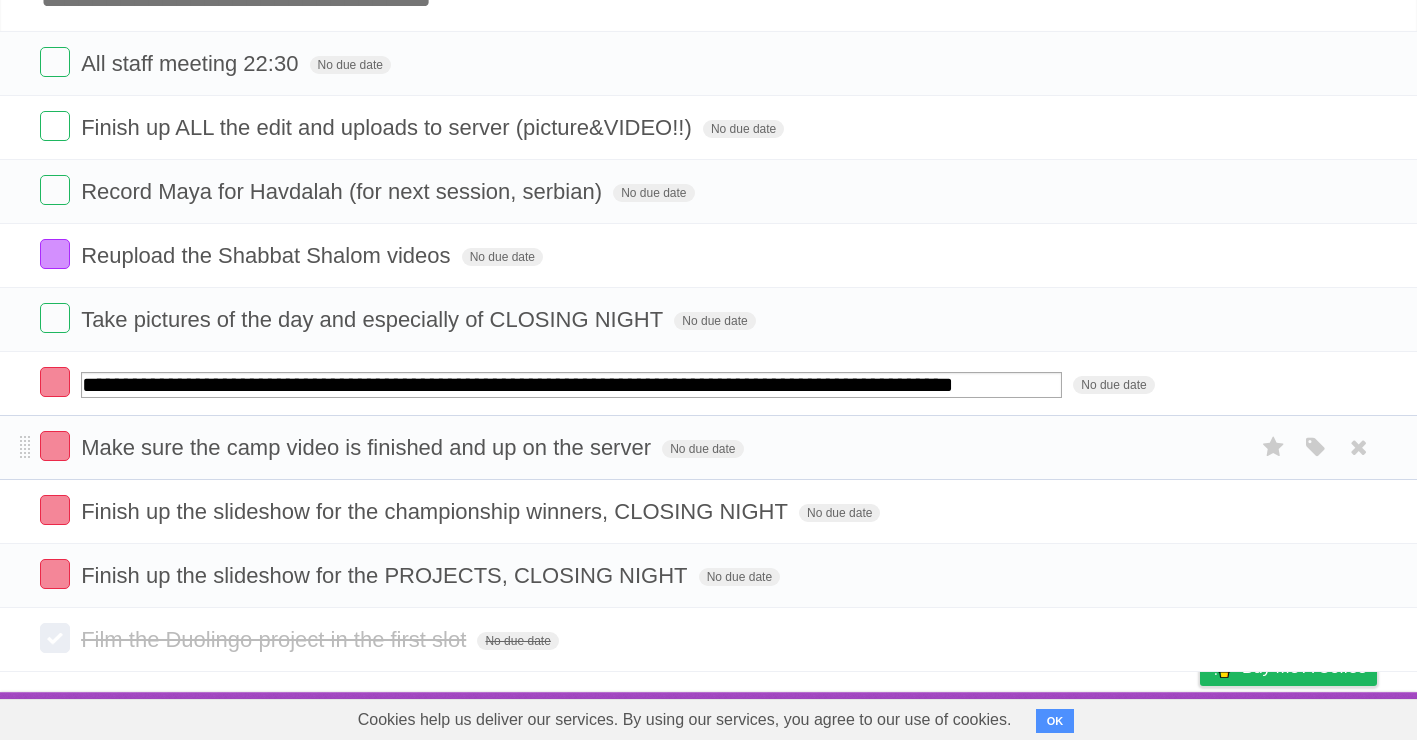 click on "Make sure the camp video is finished and up on the server
No due date
White
Red
Blue
Green
Purple
Orange" at bounding box center (708, 447) 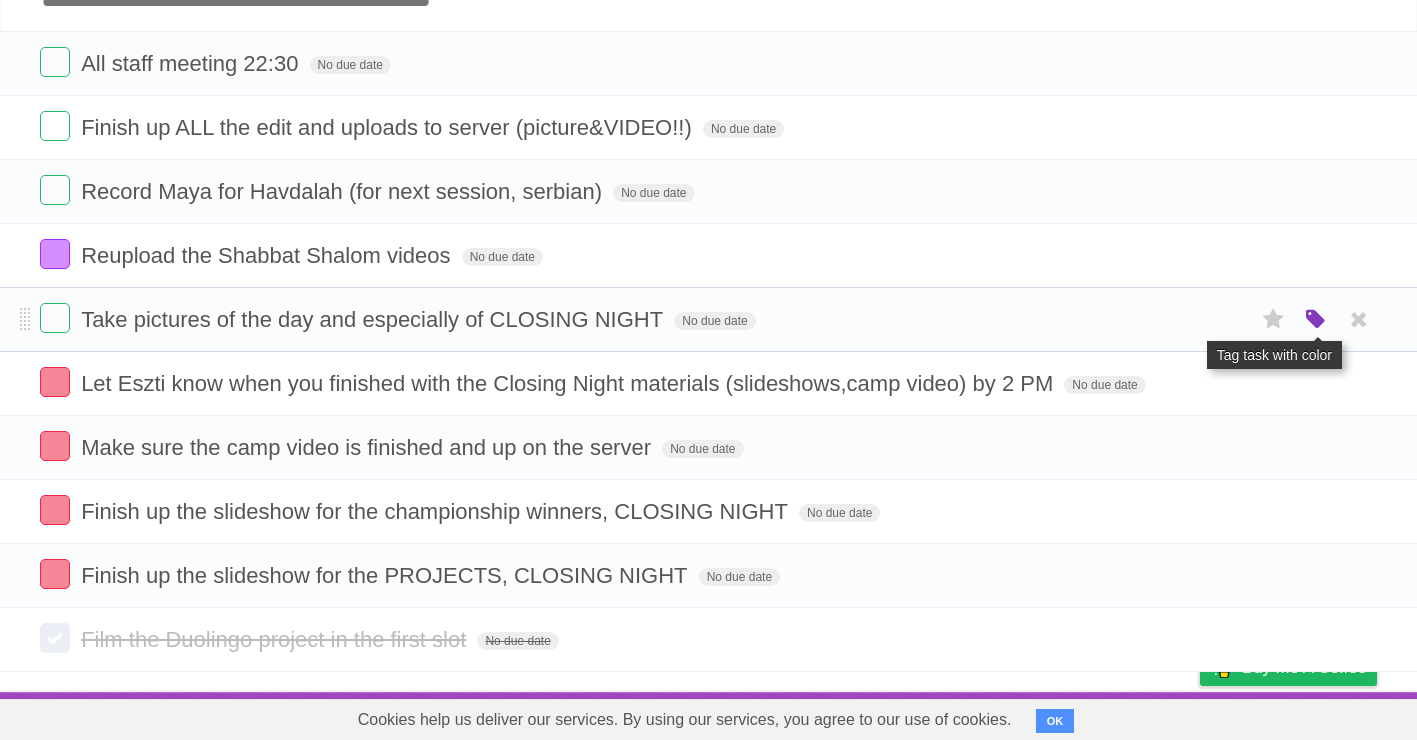 click at bounding box center [1316, 320] 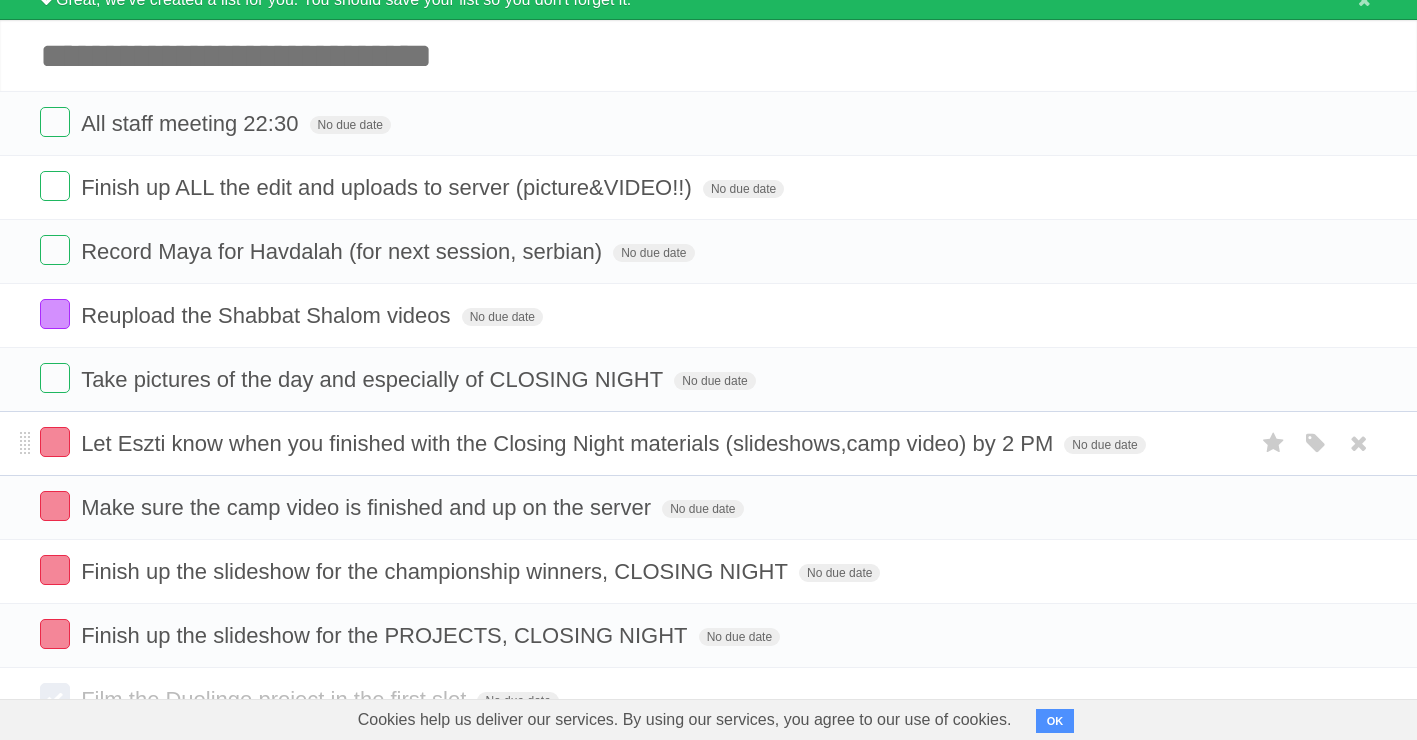 scroll, scrollTop: 75, scrollLeft: 0, axis: vertical 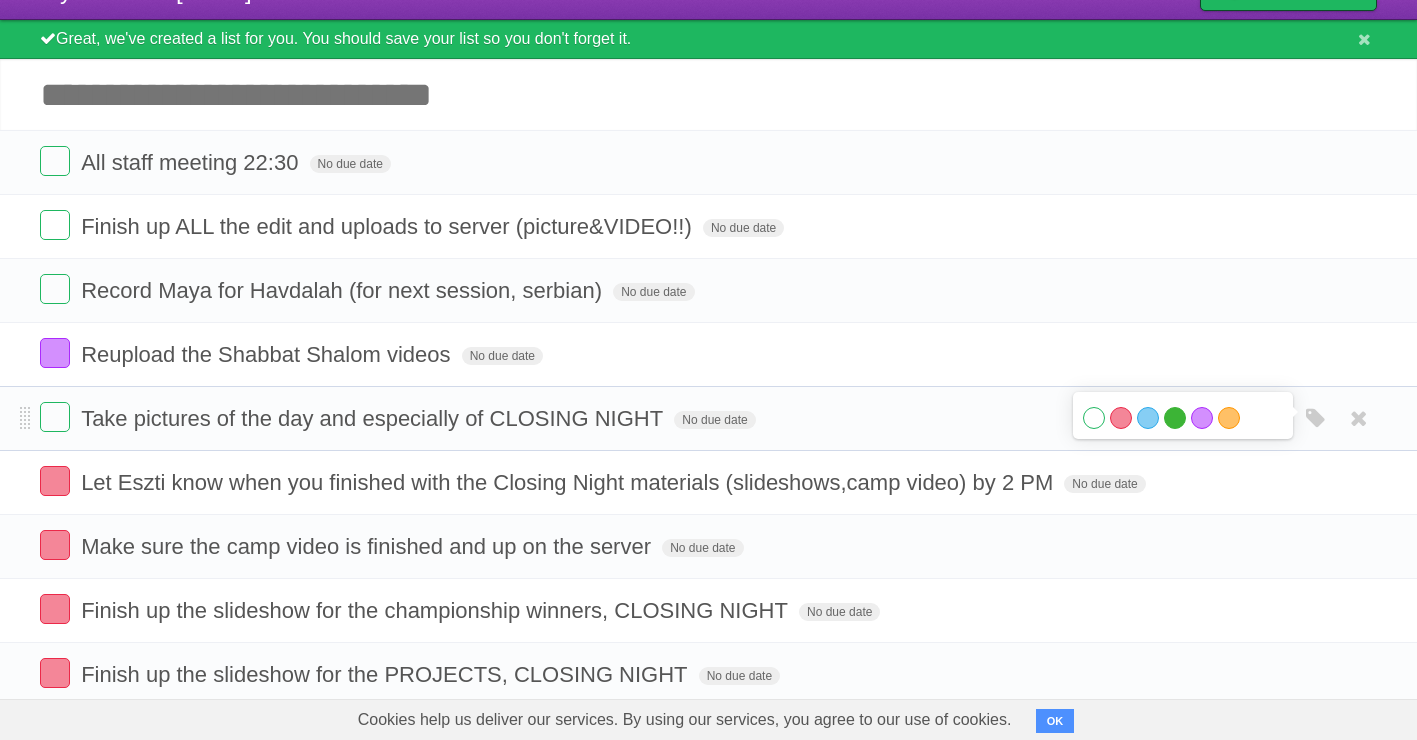 click on "Green" at bounding box center (1175, 418) 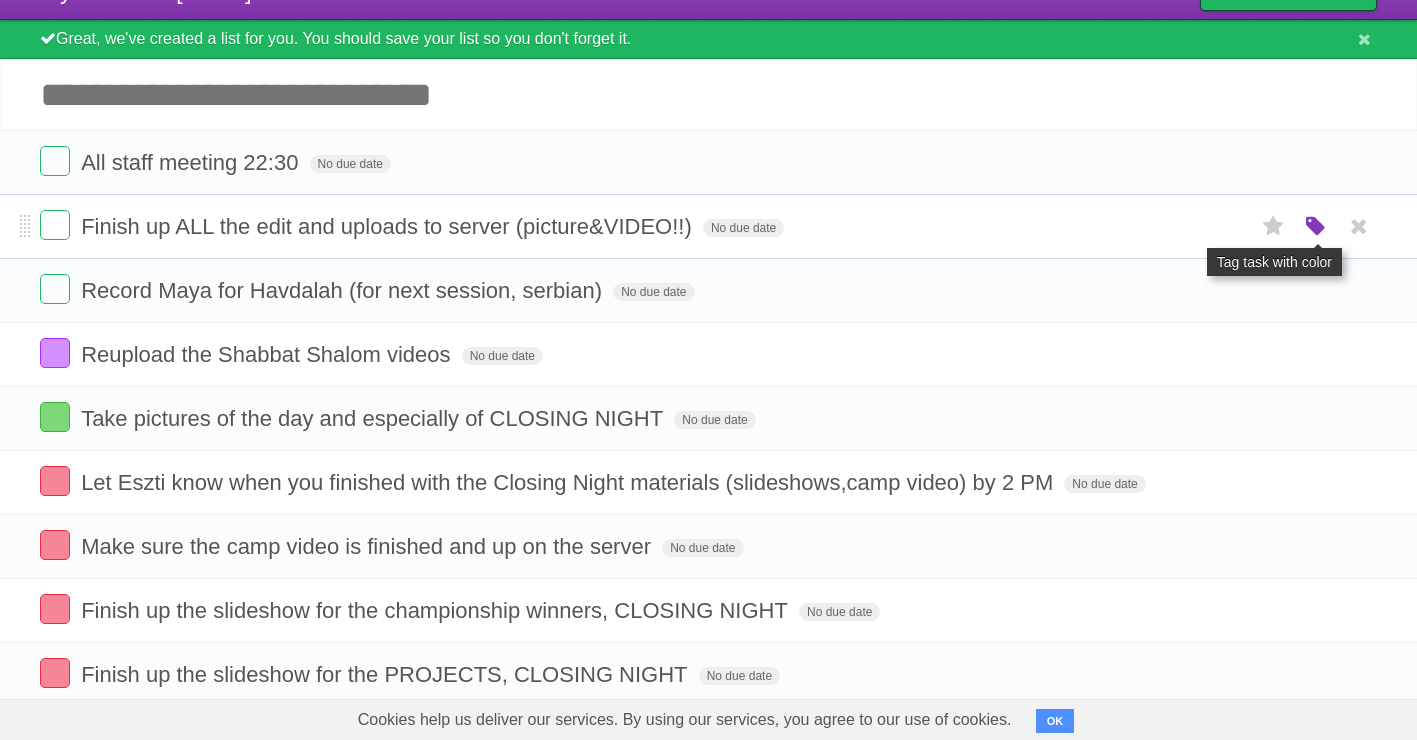 click at bounding box center (1316, 227) 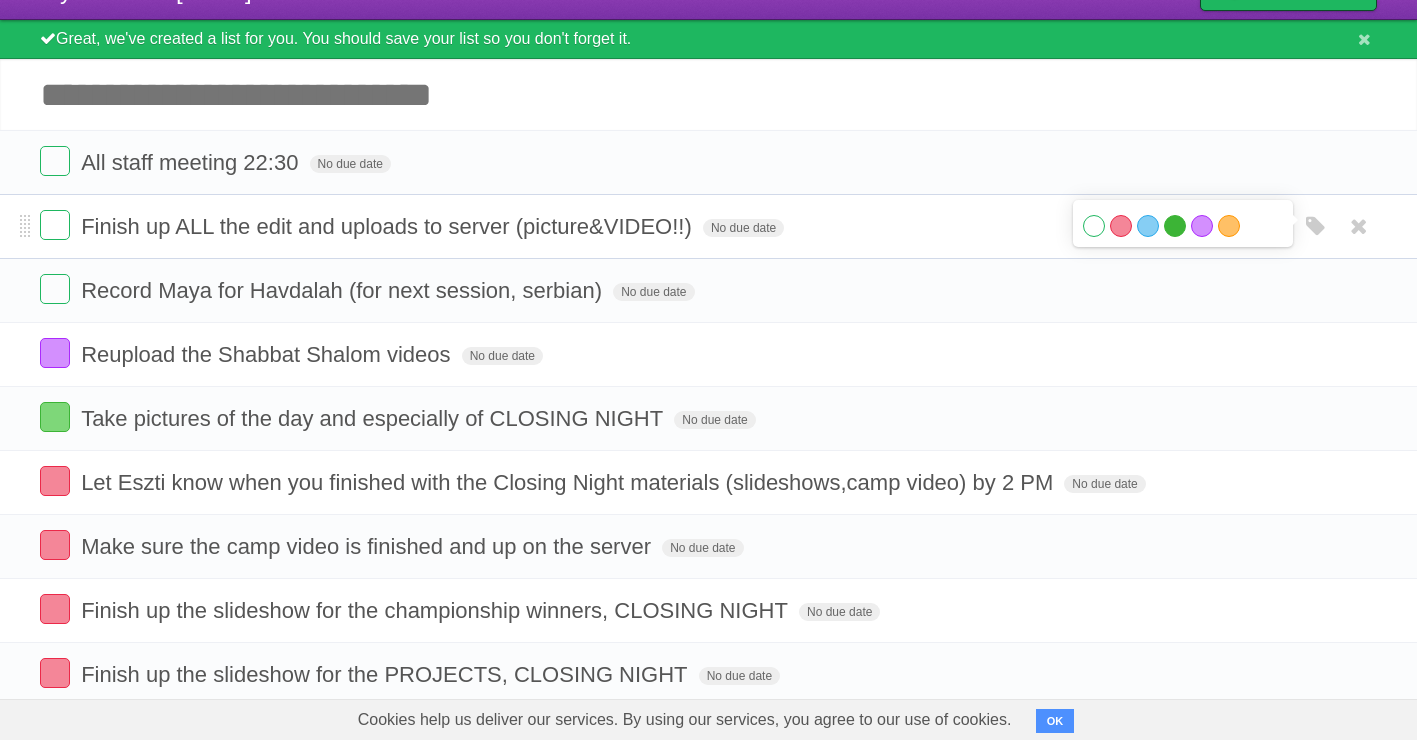 click on "Green" at bounding box center [1175, 226] 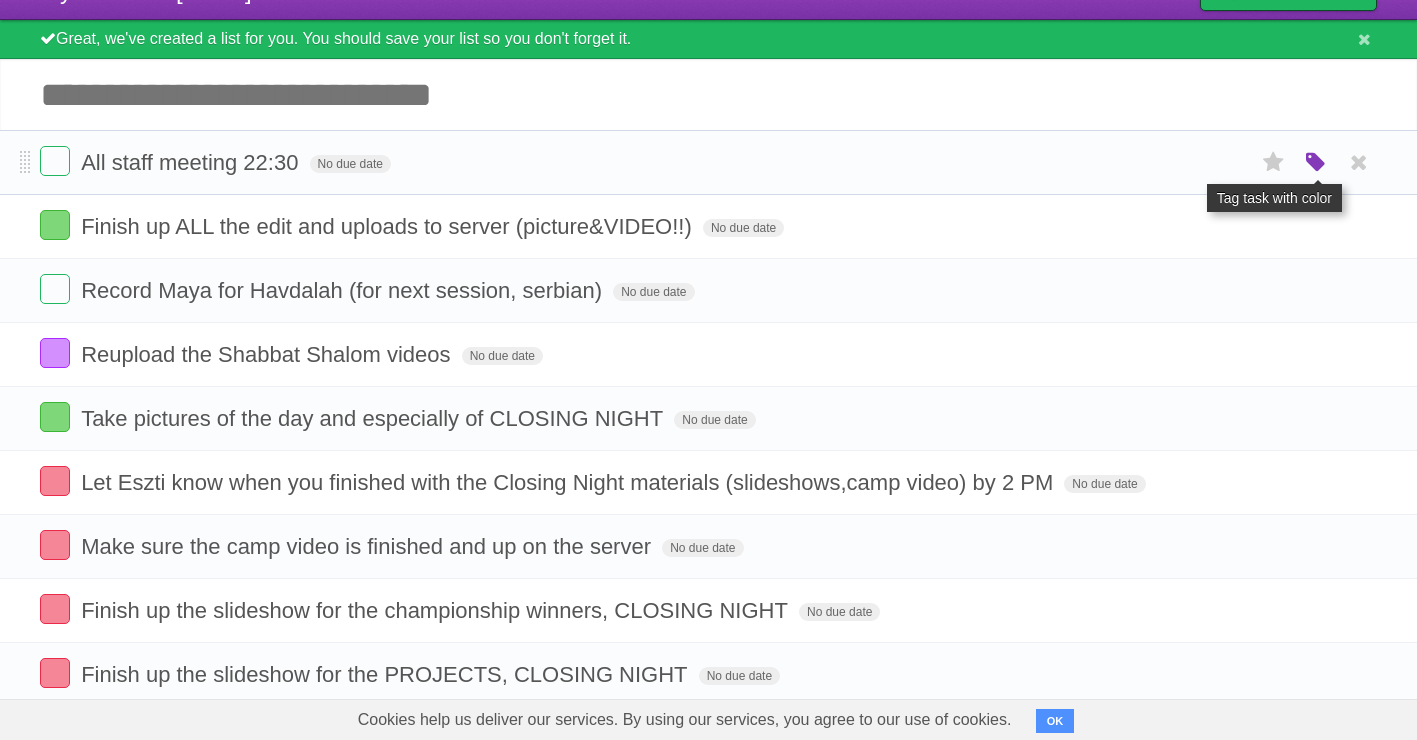 click at bounding box center [1316, 163] 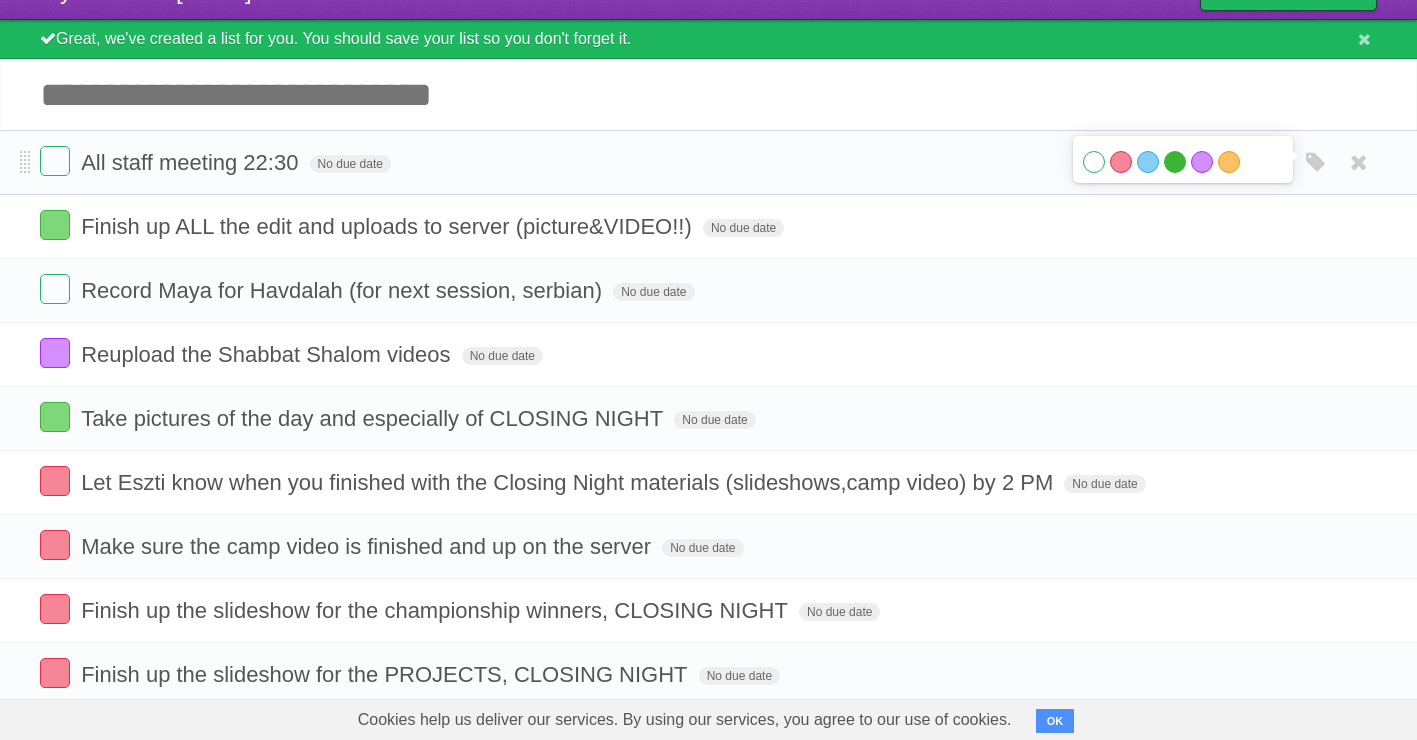 click on "Green" at bounding box center (1175, 162) 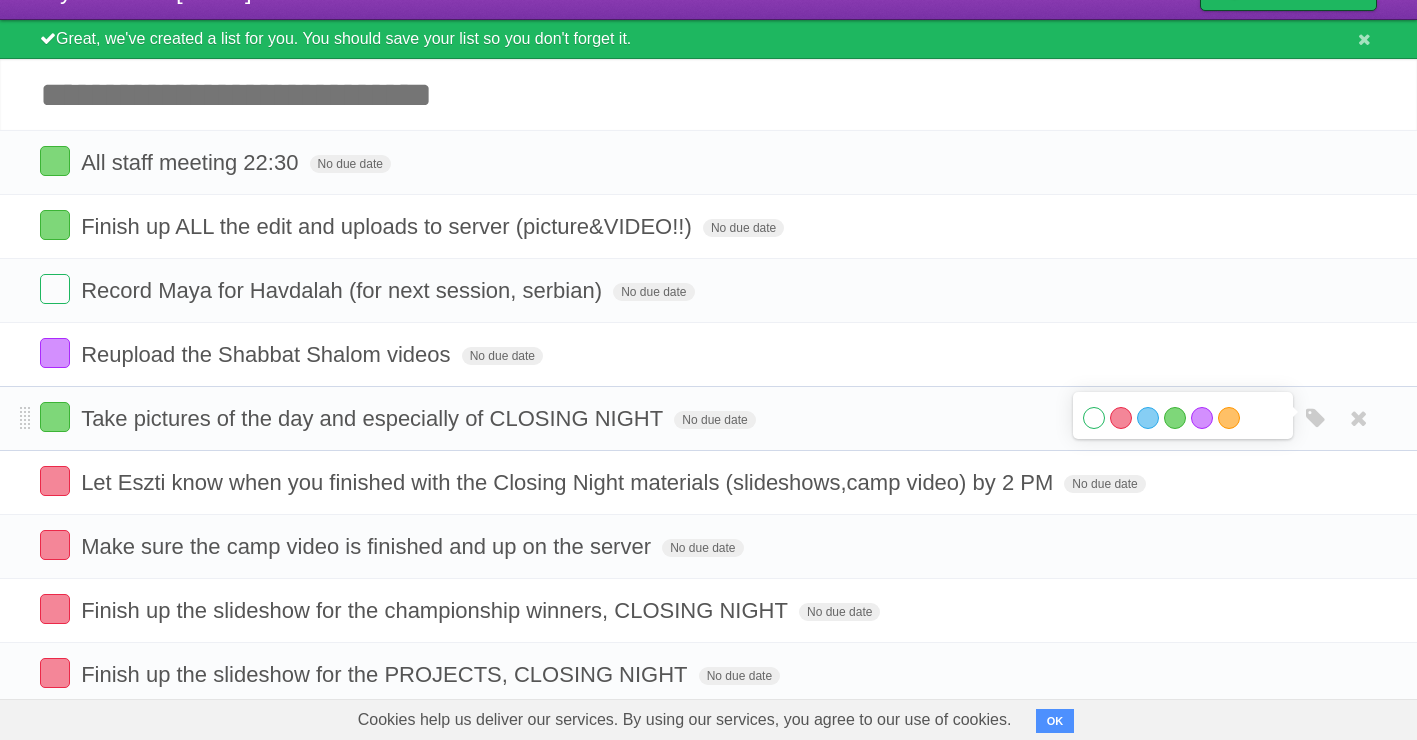 scroll, scrollTop: 175, scrollLeft: 0, axis: vertical 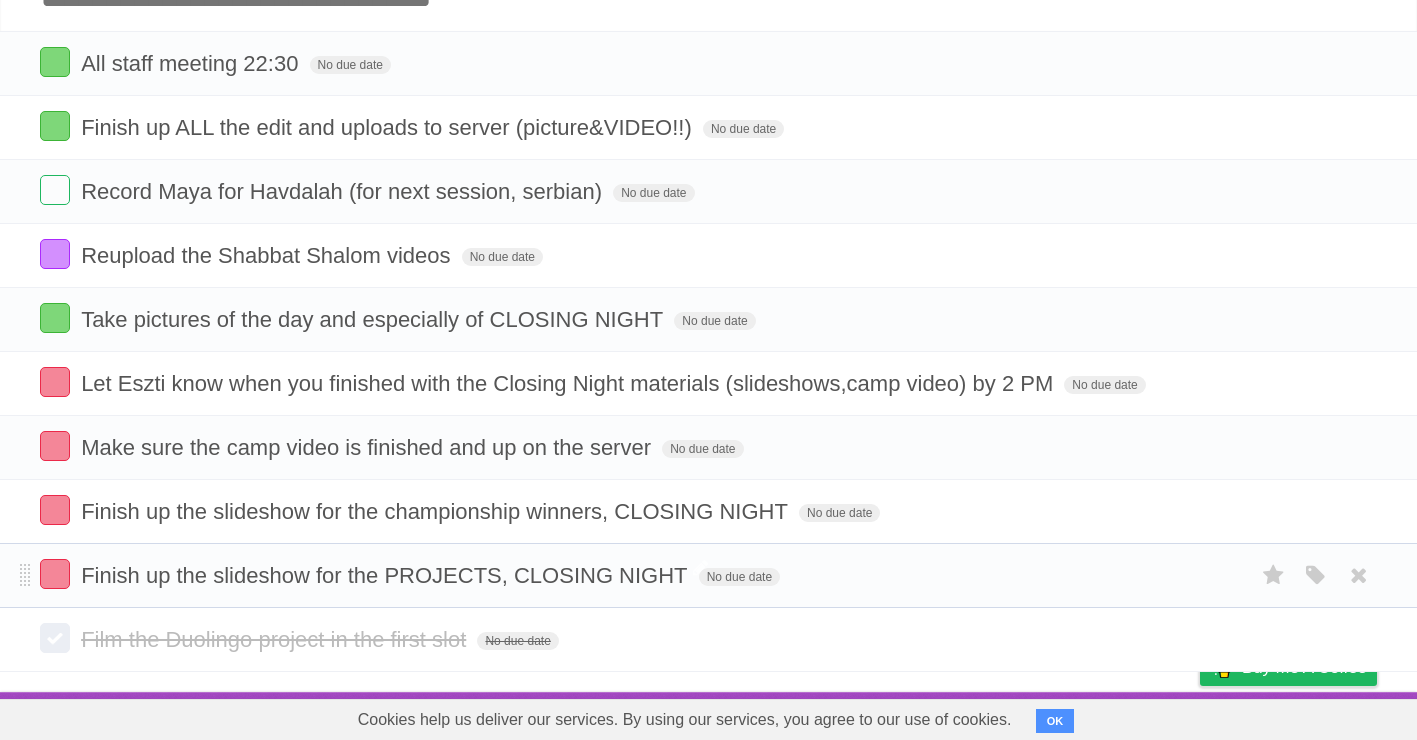 click on "Finish up the slideshow for the PROJECTS, CLOSING NIGHT" at bounding box center [386, 575] 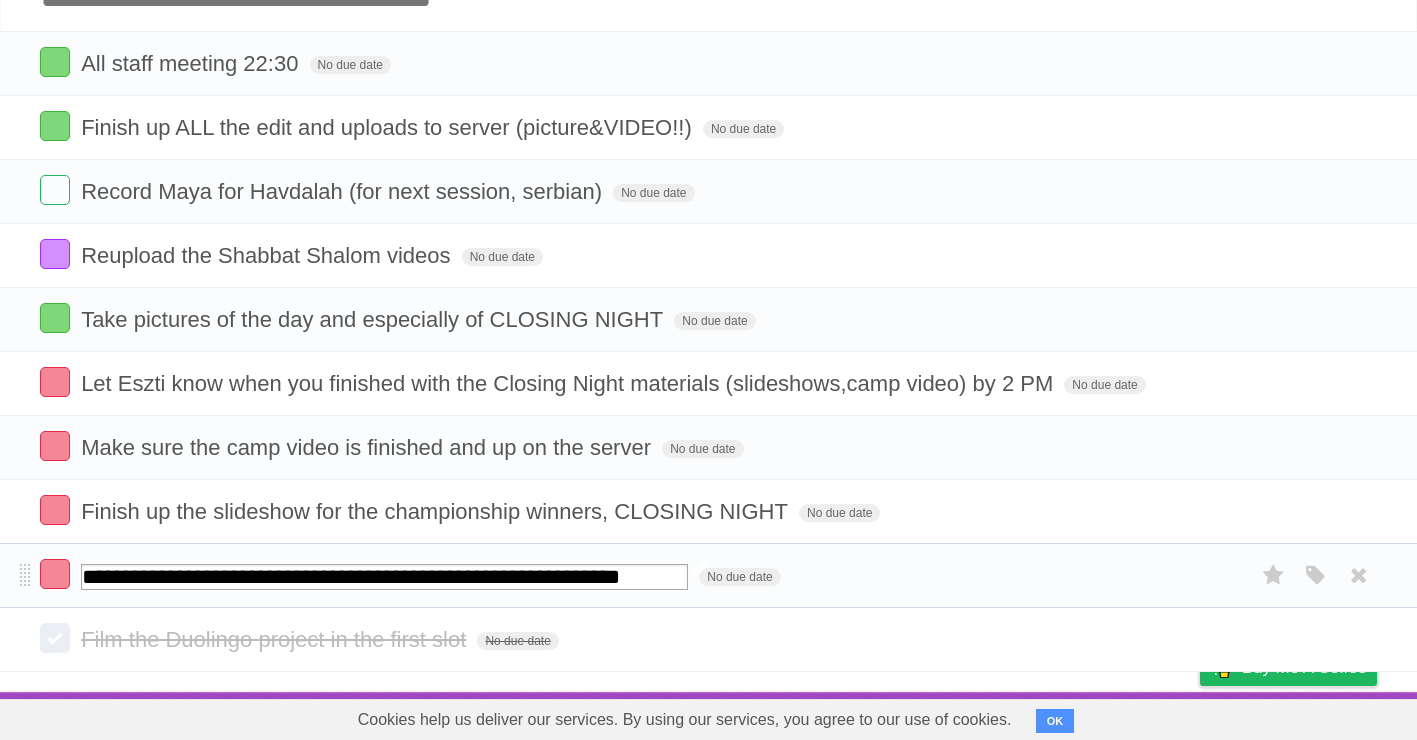 scroll, scrollTop: 0, scrollLeft: 10, axis: horizontal 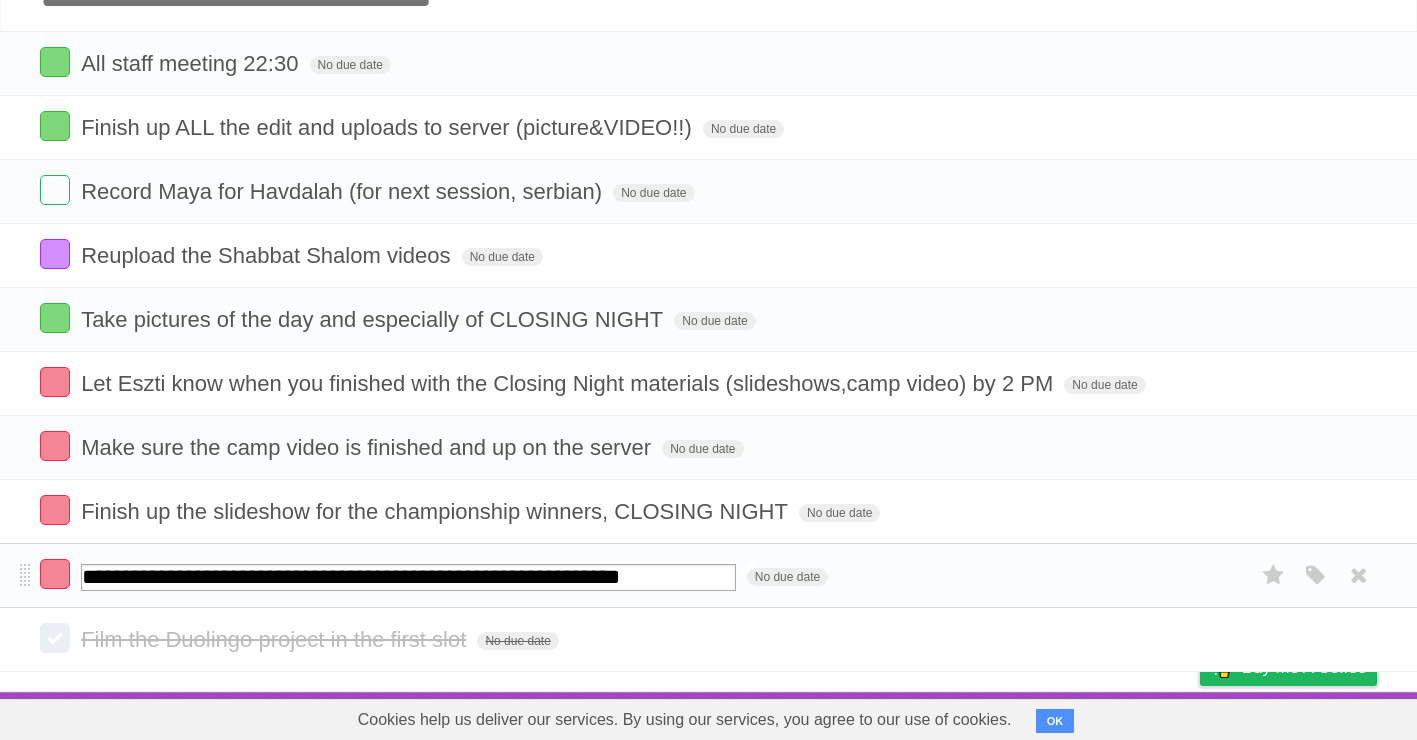 type on "**********" 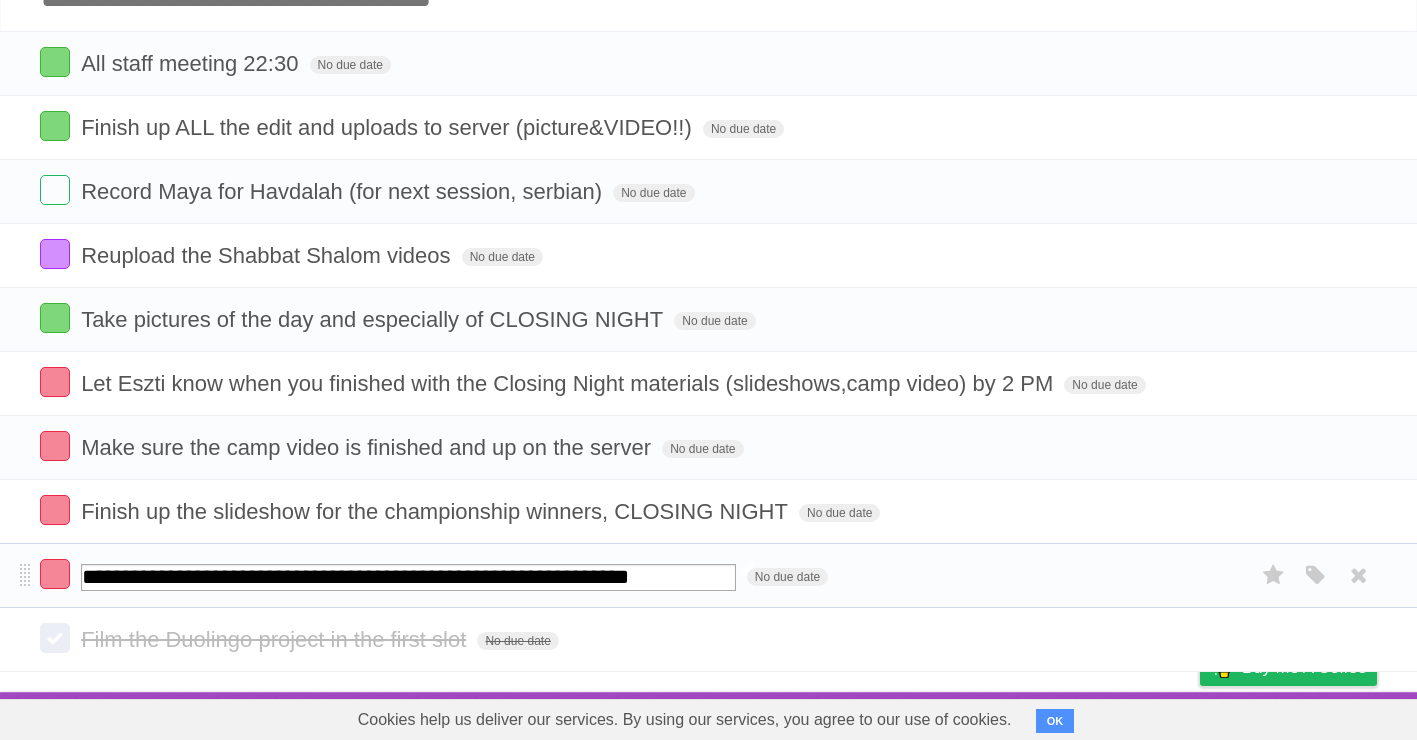 scroll, scrollTop: 0, scrollLeft: 17, axis: horizontal 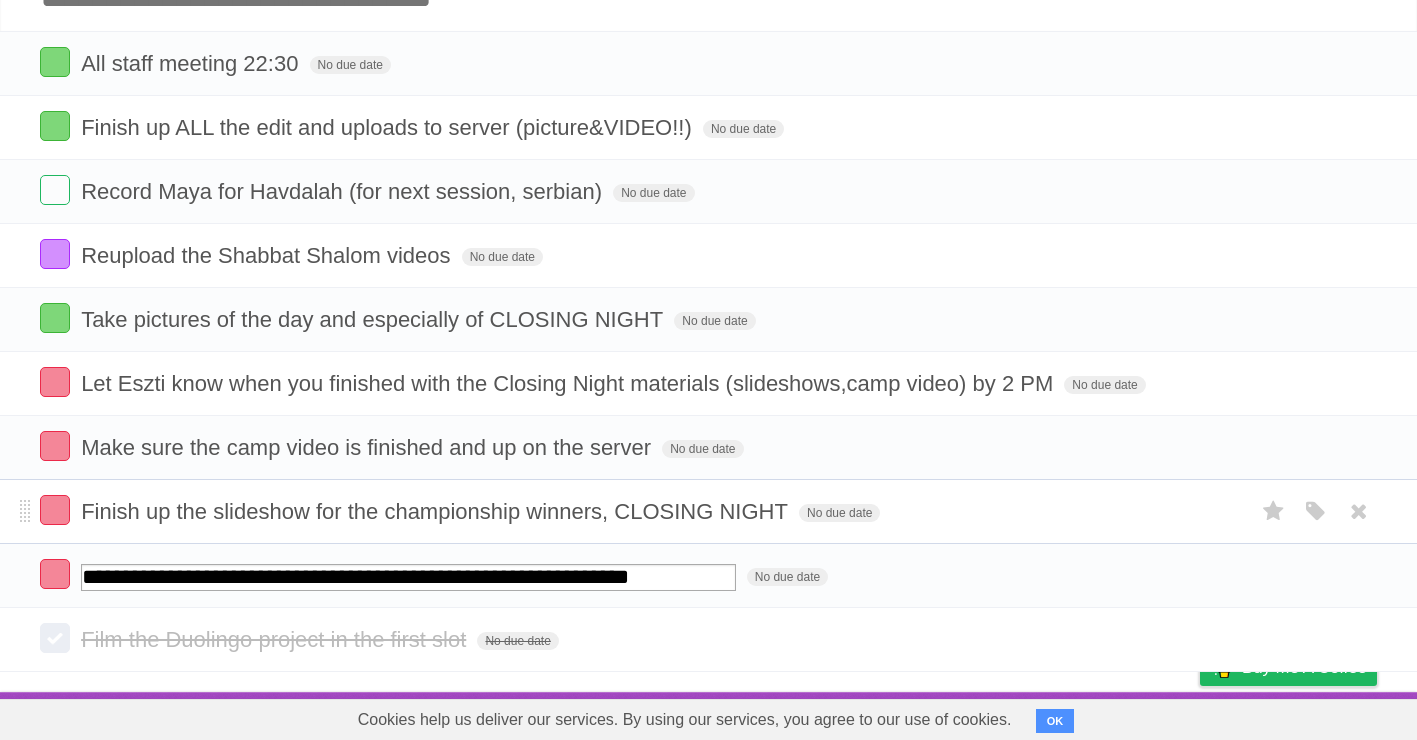 click on "Finish up the slideshow for the championship winners, CLOSING NIGHT" at bounding box center [437, 511] 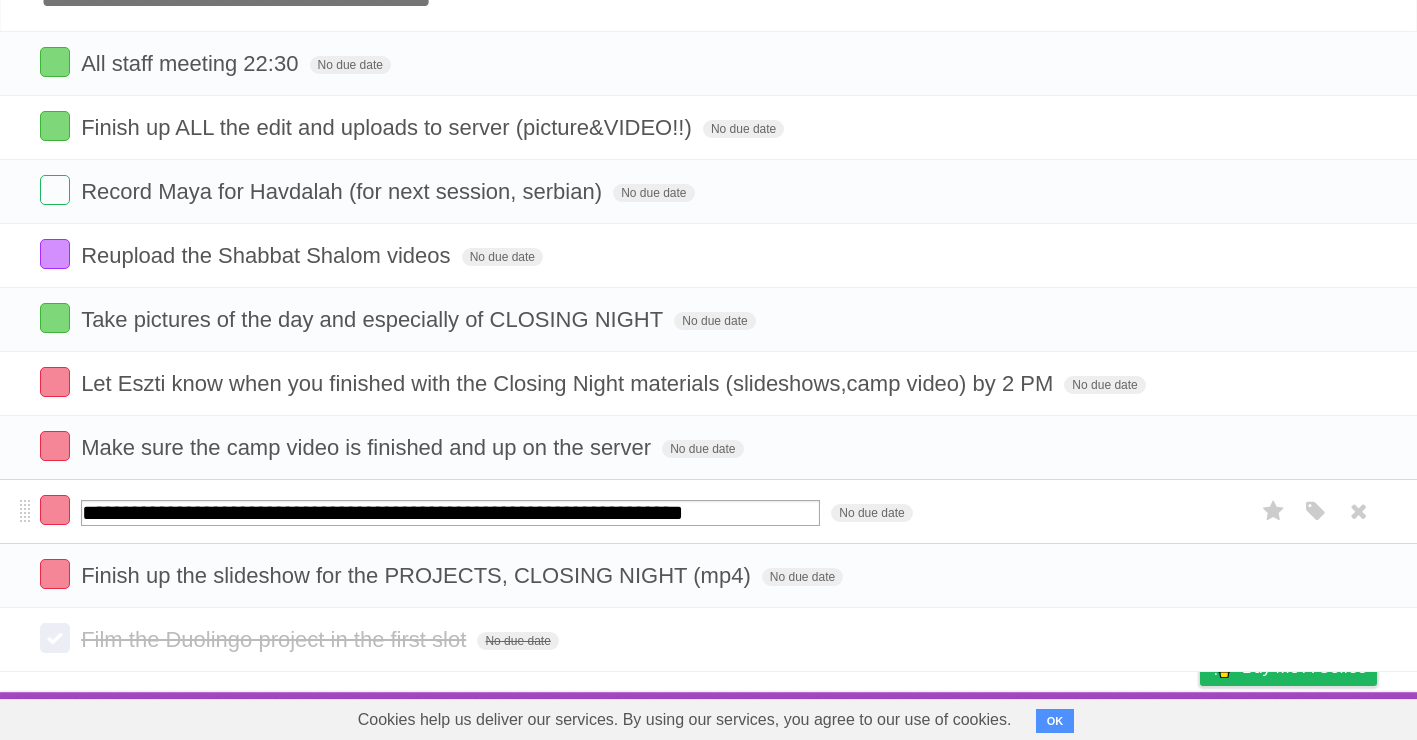 click on "**********" at bounding box center (450, 513) 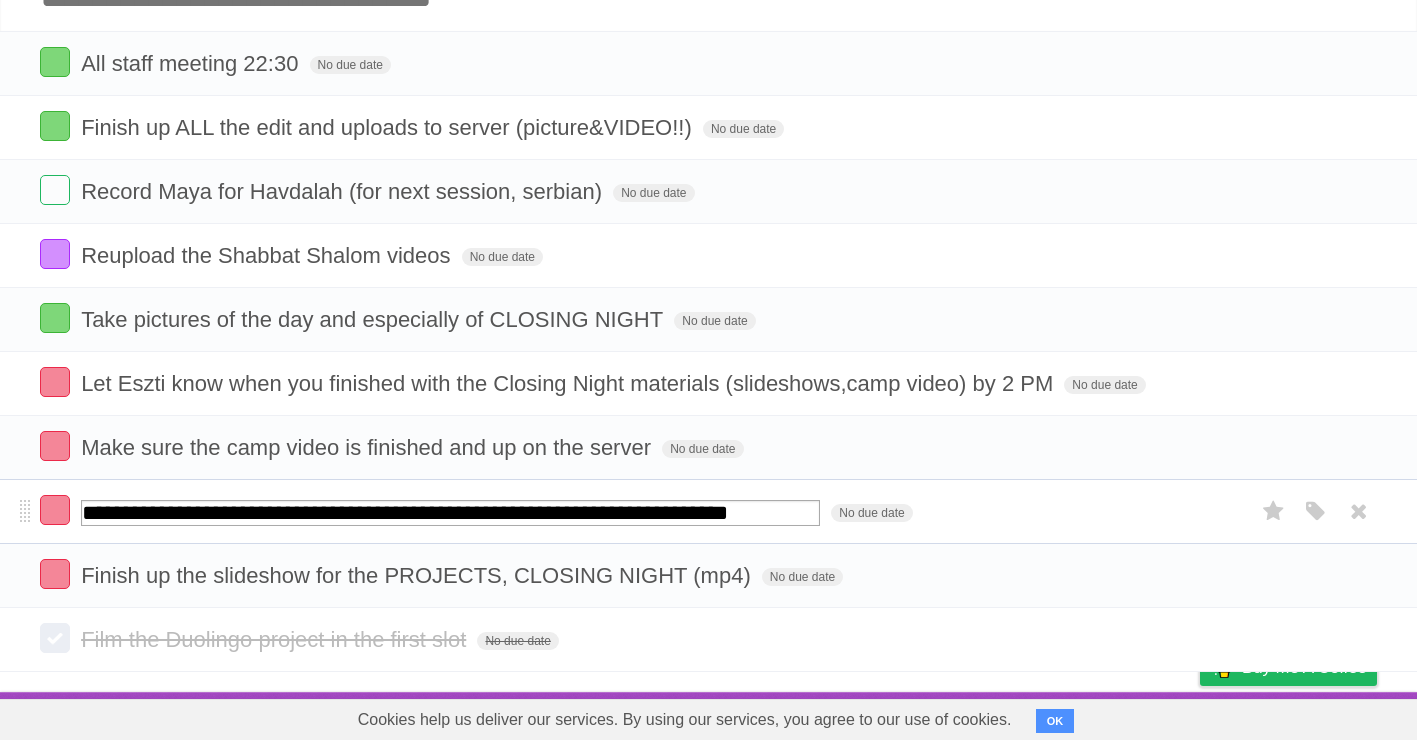 type on "**********" 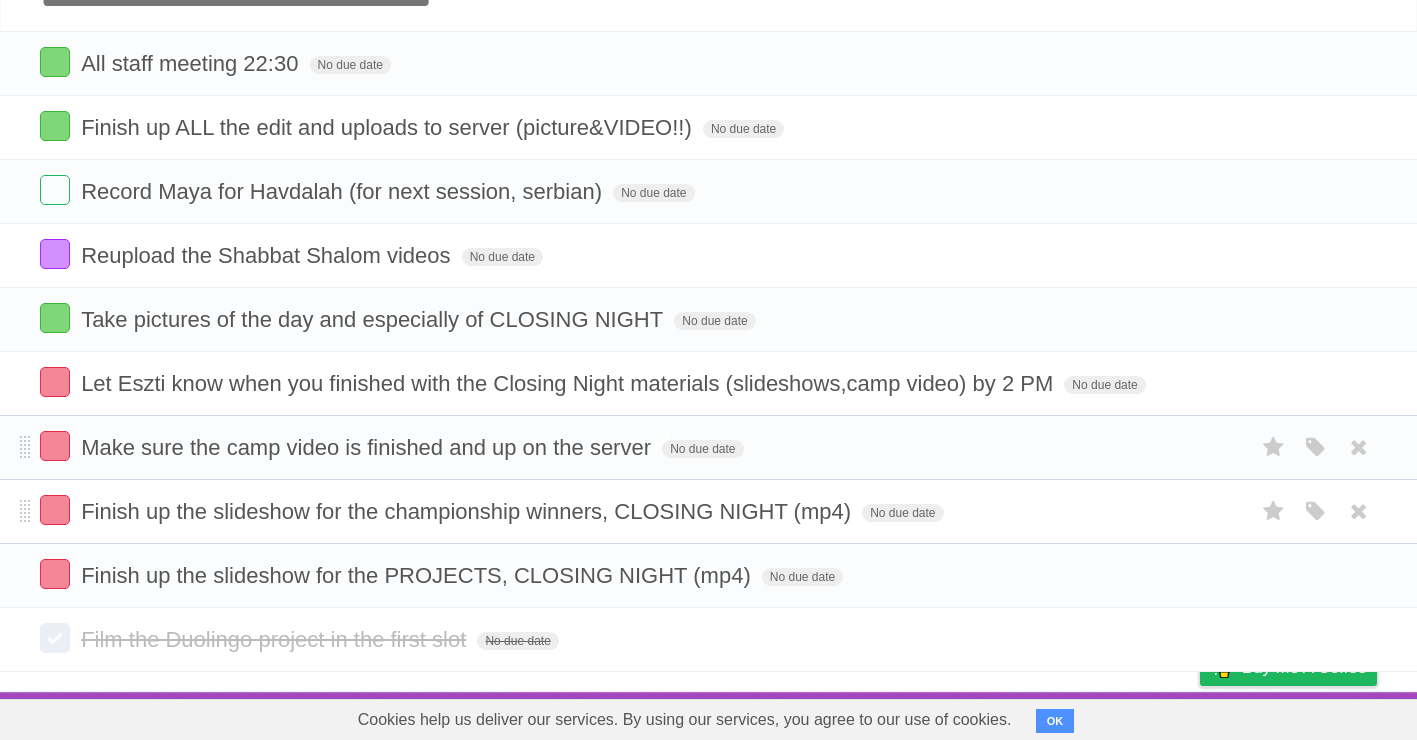 click on "Make sure the camp video is finished and up on the server" at bounding box center (368, 447) 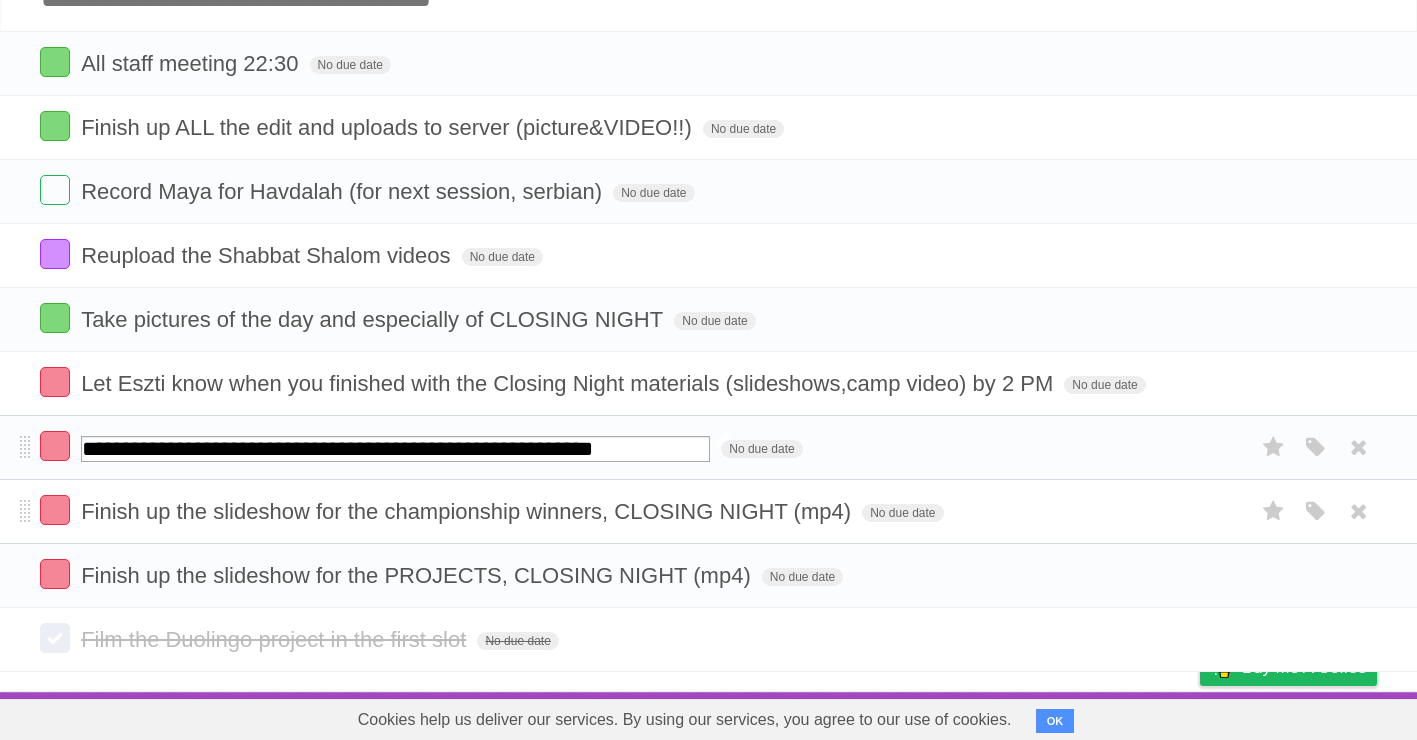 click on "**********" at bounding box center (395, 449) 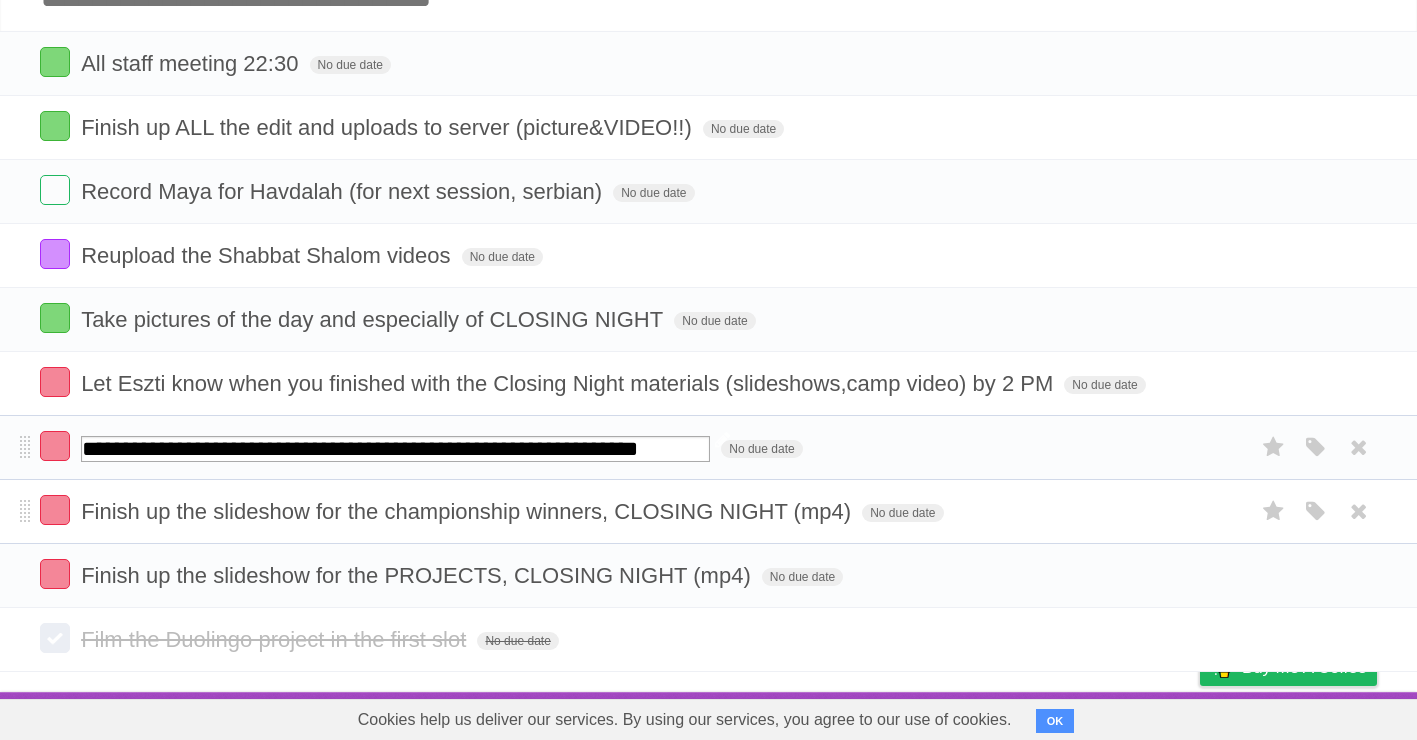 type on "**********" 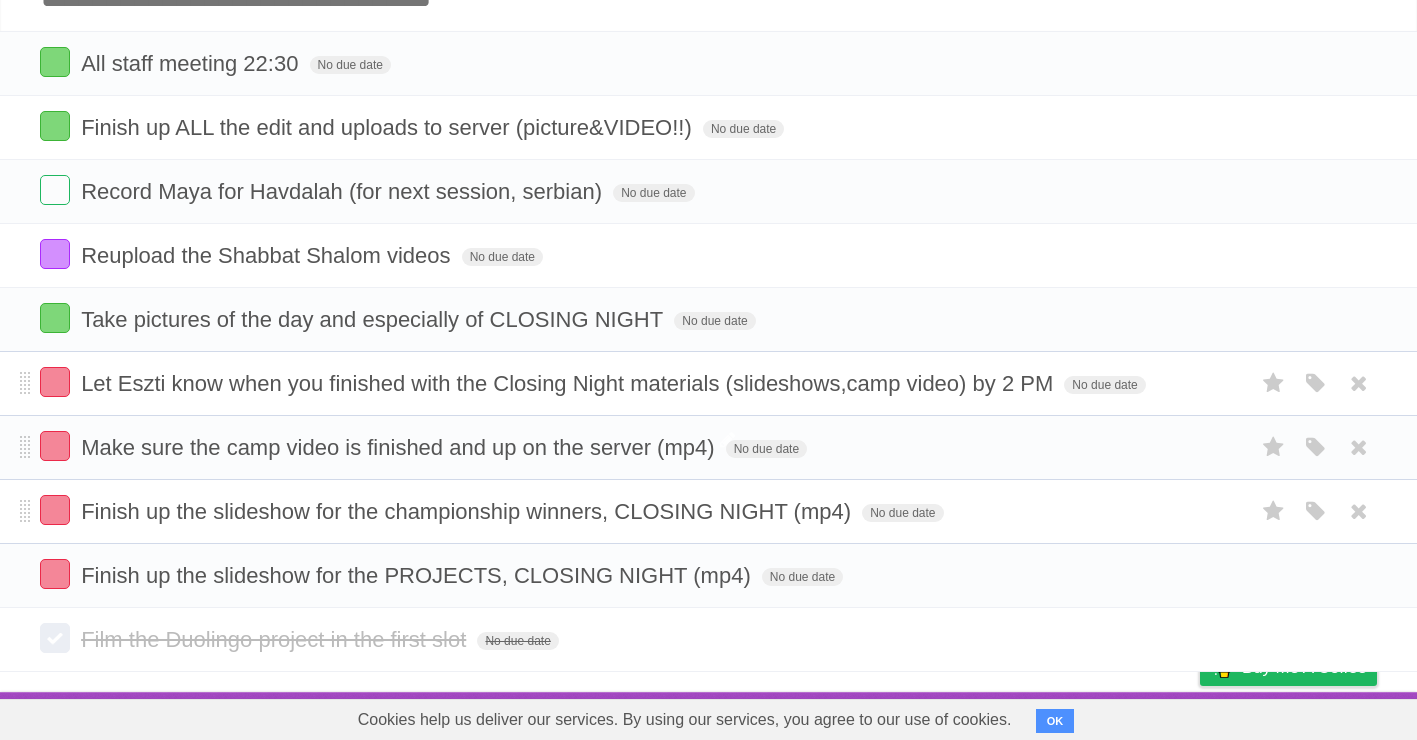 scroll, scrollTop: 0, scrollLeft: 0, axis: both 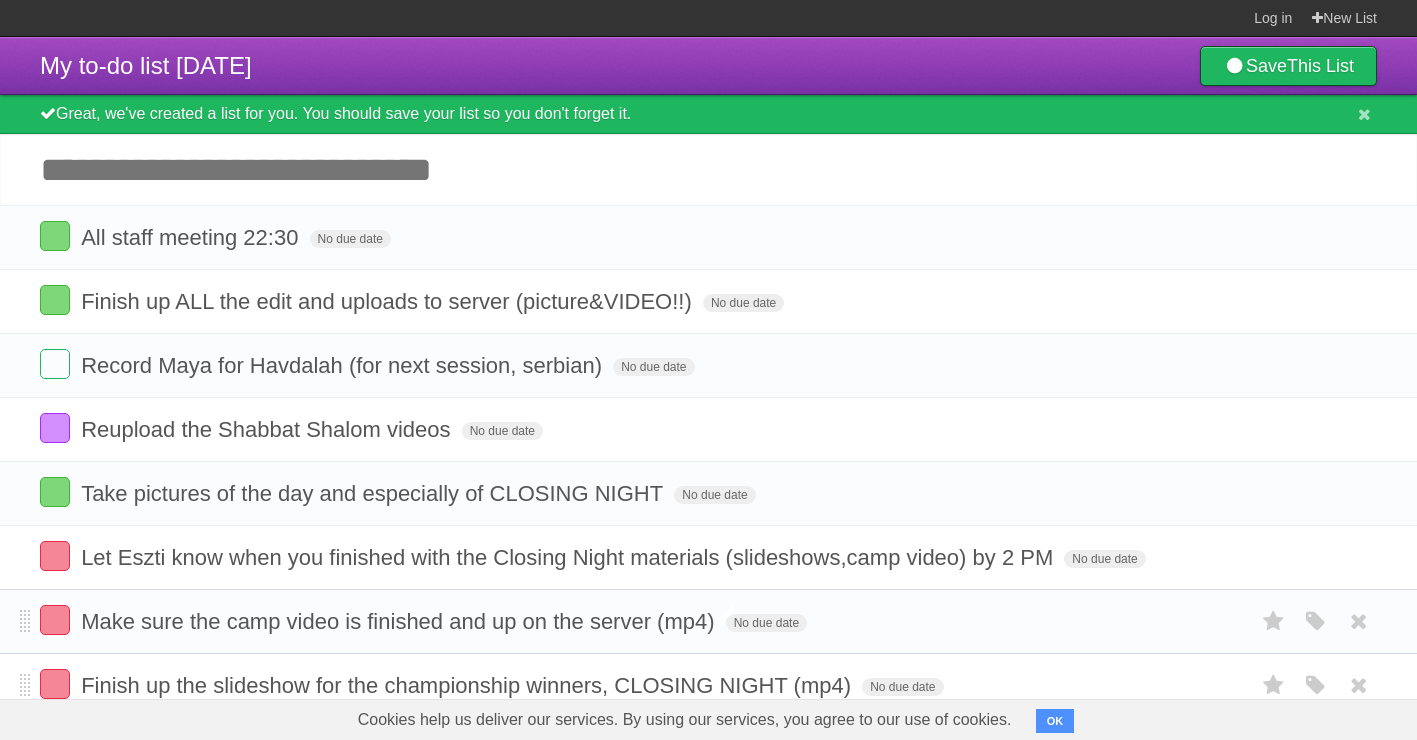 click on "Add another task" at bounding box center (708, 169) 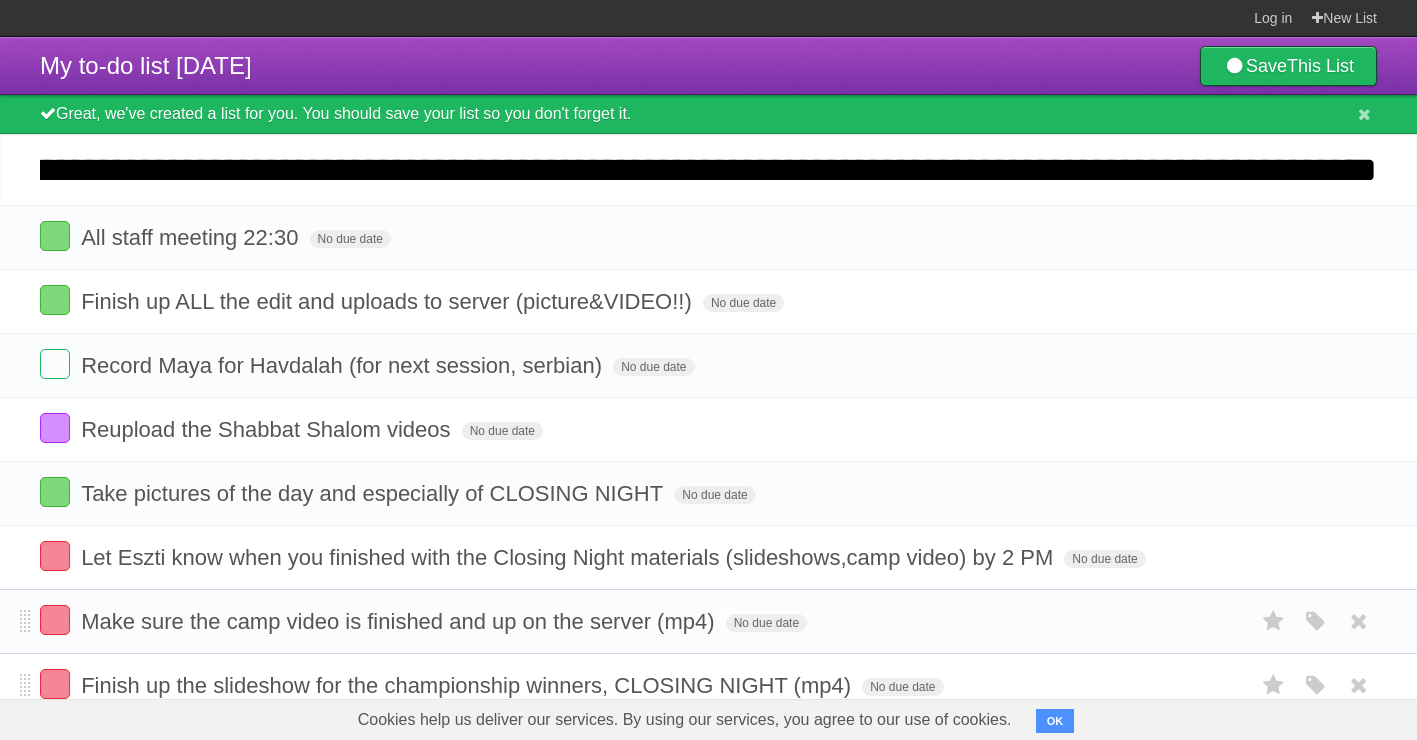 scroll, scrollTop: 0, scrollLeft: 455, axis: horizontal 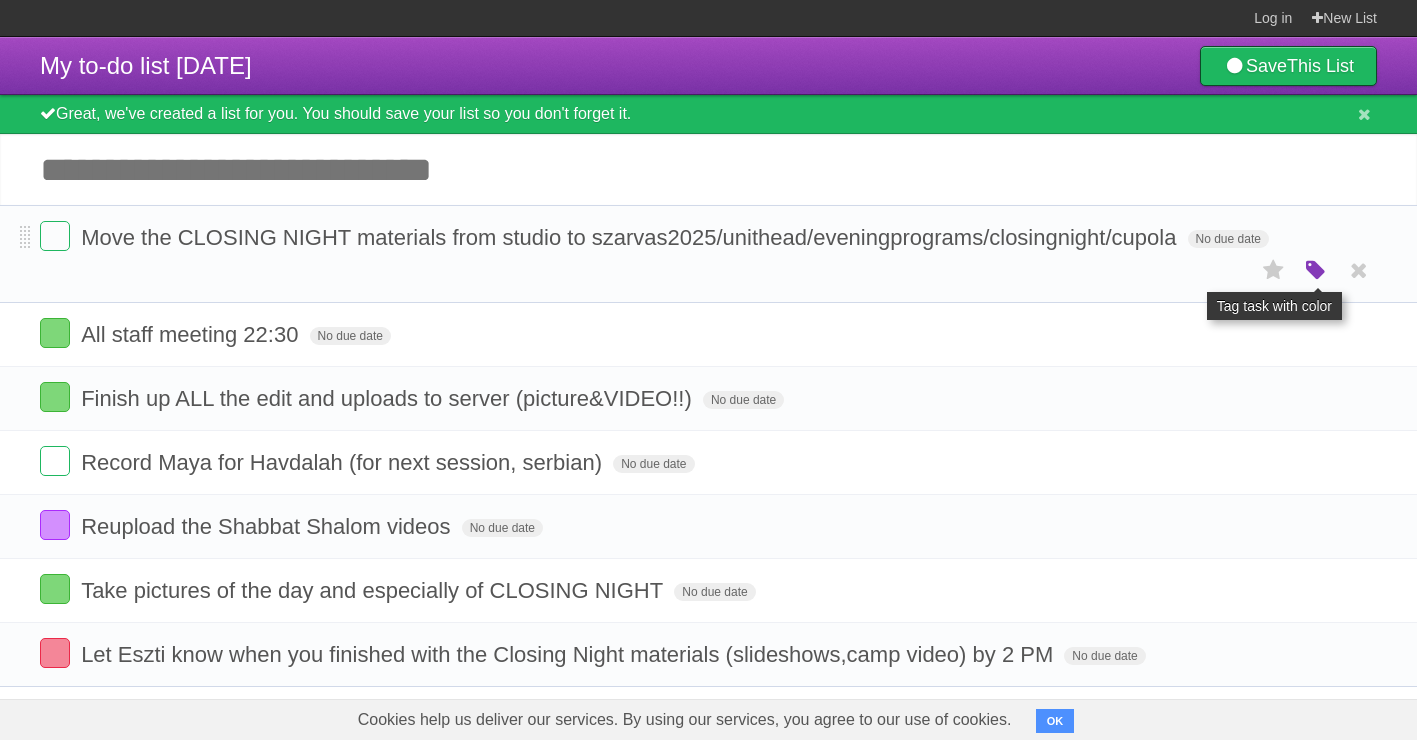 click at bounding box center [1316, 271] 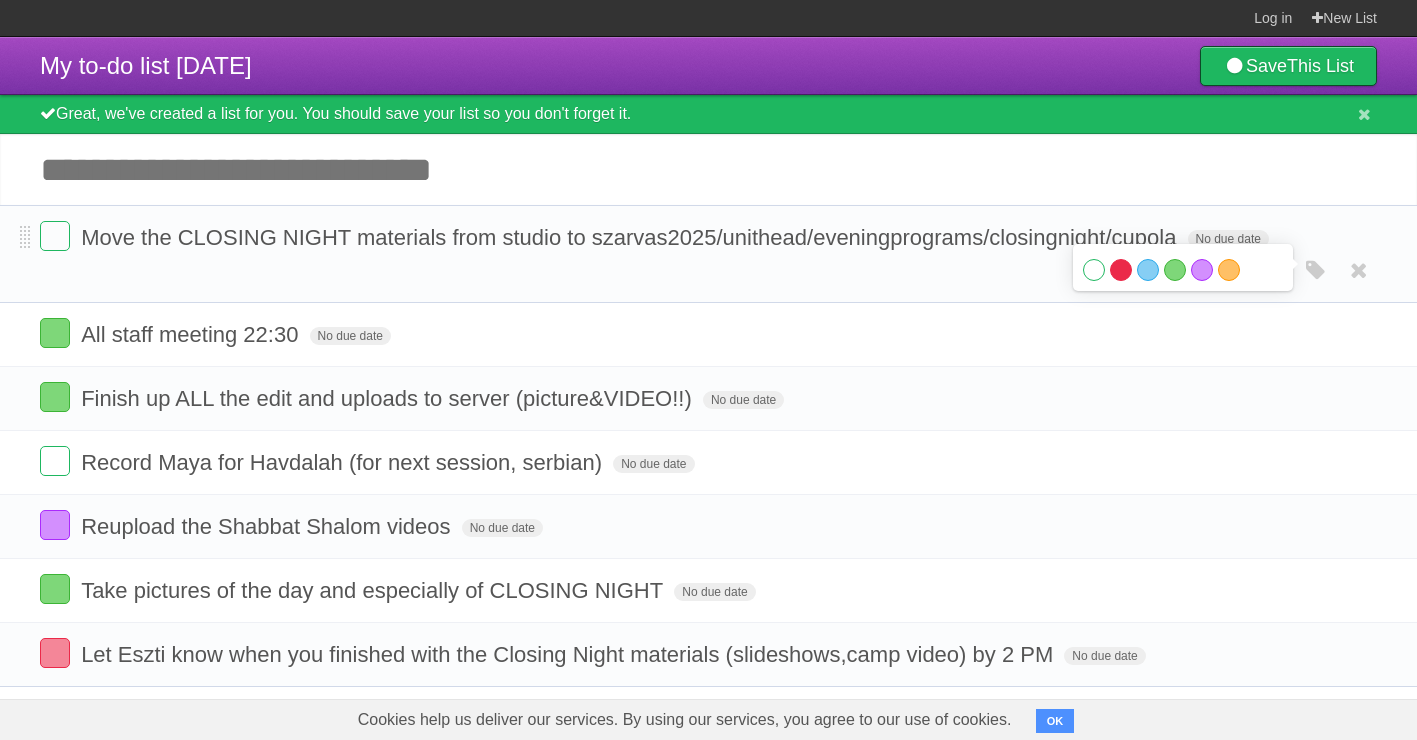 click on "Red" at bounding box center (1121, 270) 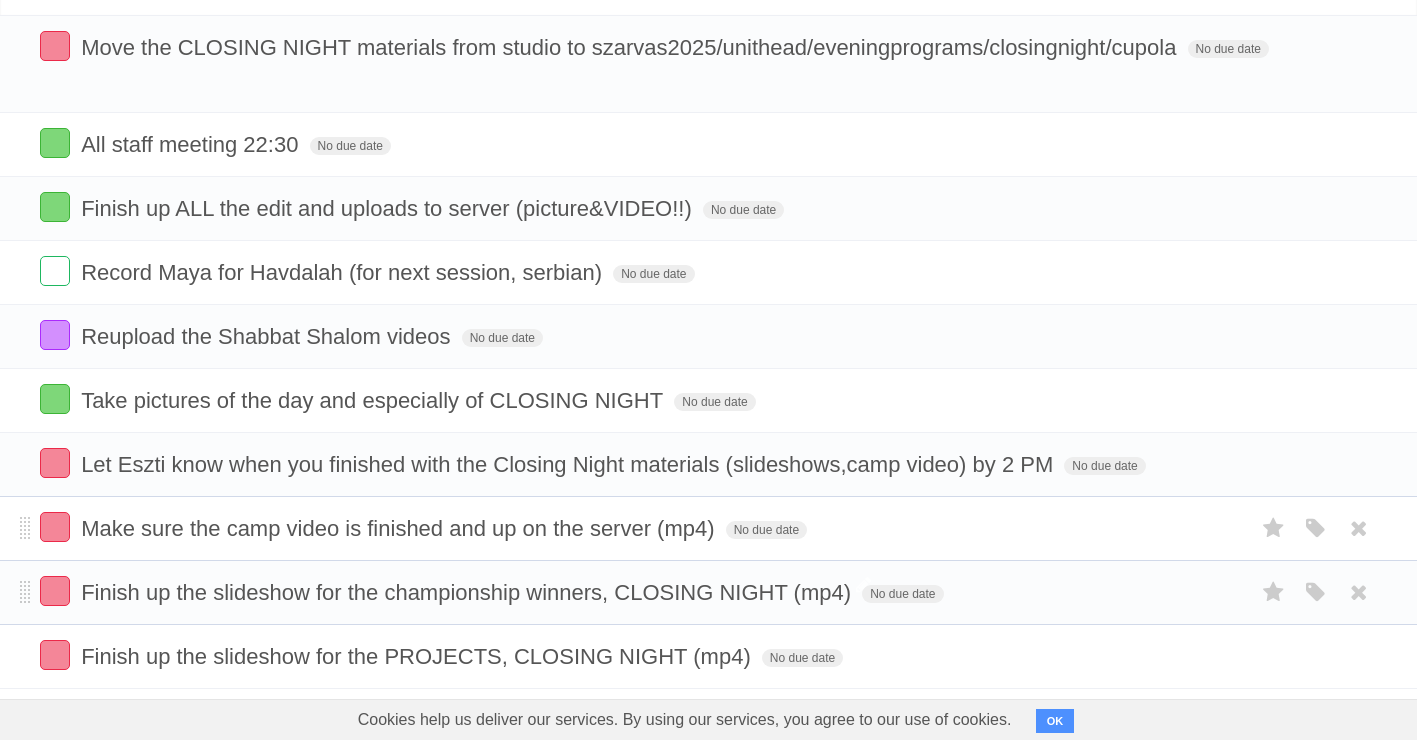 scroll, scrollTop: 200, scrollLeft: 0, axis: vertical 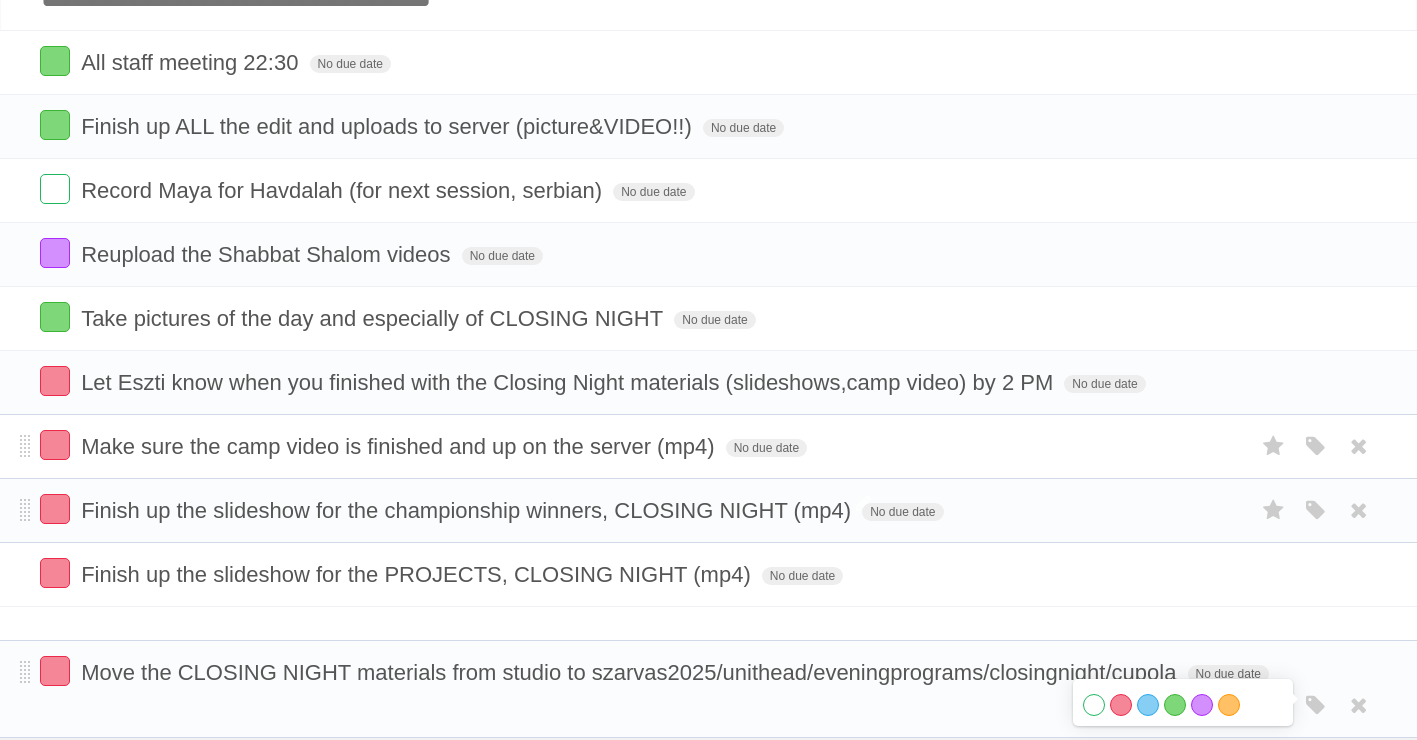 drag, startPoint x: 22, startPoint y: 43, endPoint x: 3, endPoint y: 674, distance: 631.286 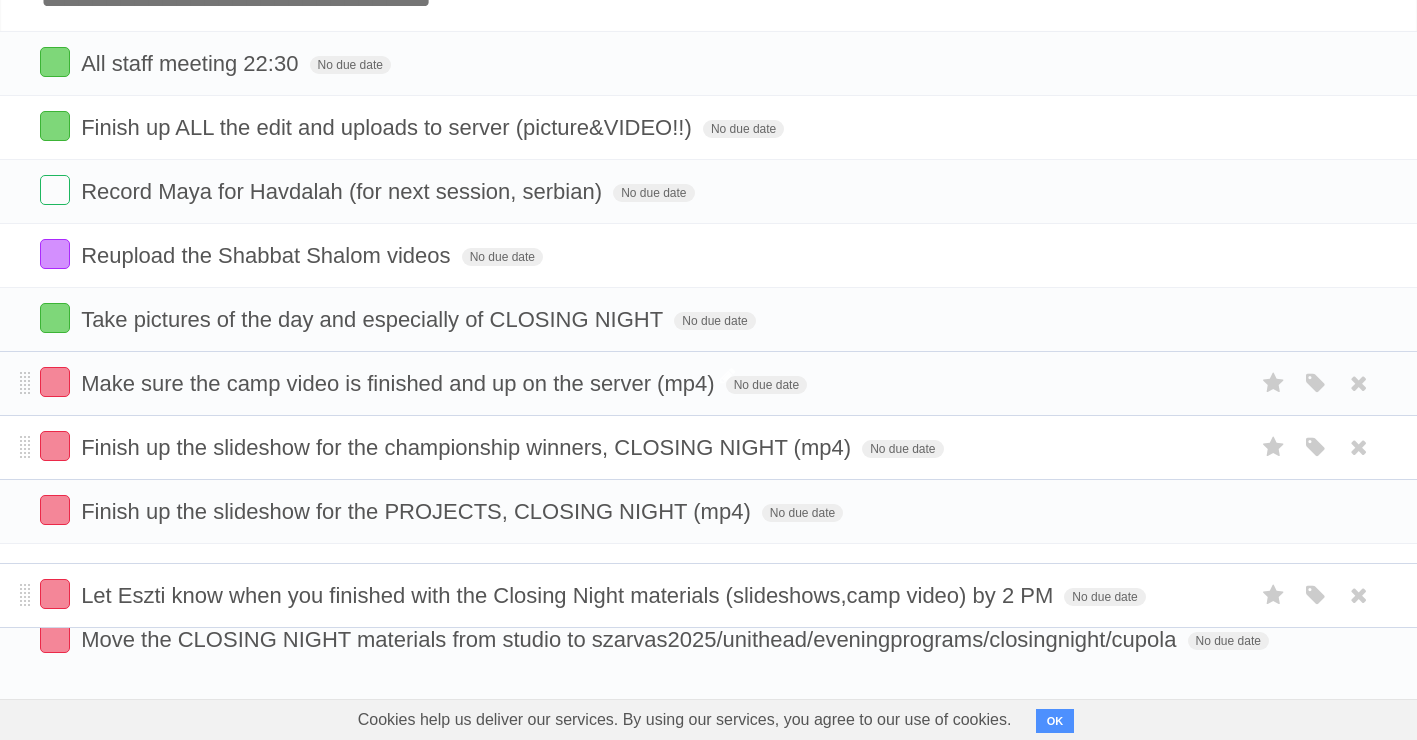 drag, startPoint x: 25, startPoint y: 376, endPoint x: 14, endPoint y: 587, distance: 211.28653 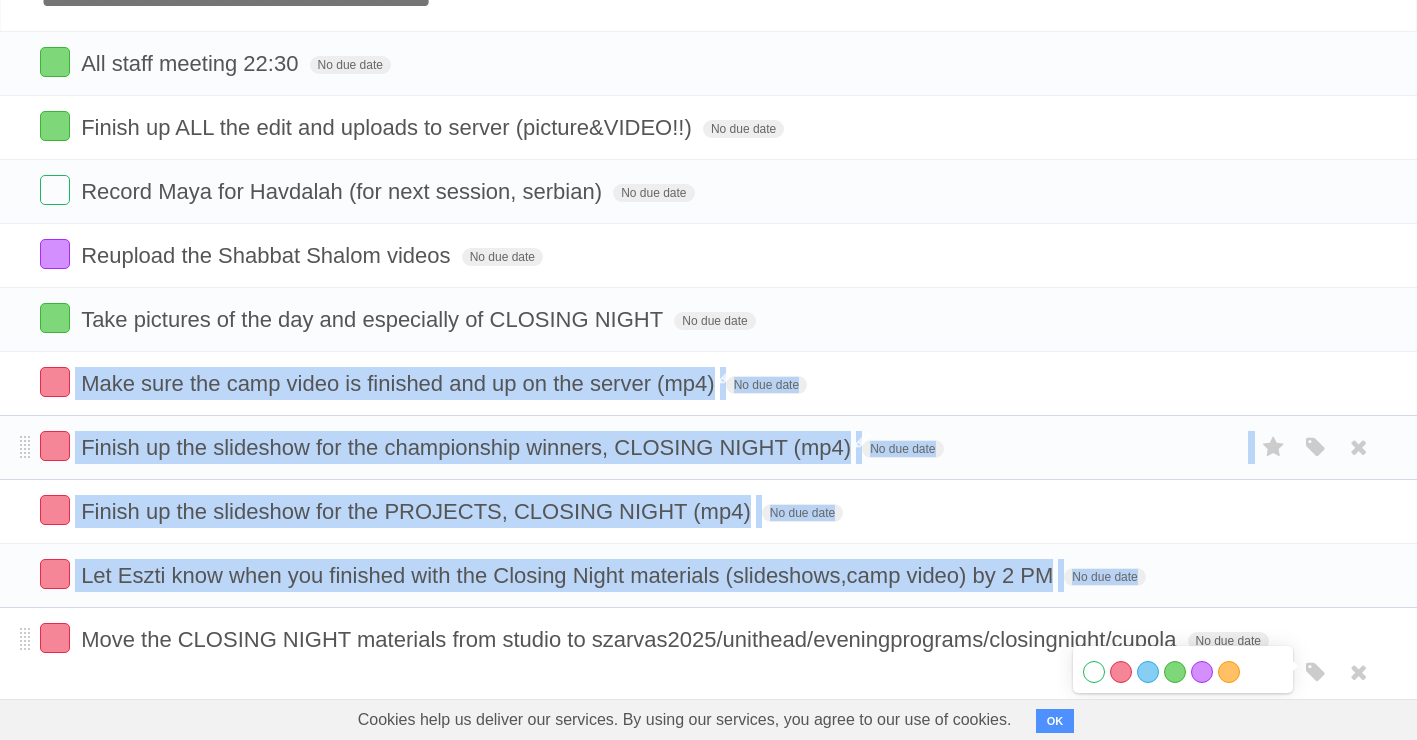 drag, startPoint x: 0, startPoint y: 382, endPoint x: 73, endPoint y: 627, distance: 255.64429 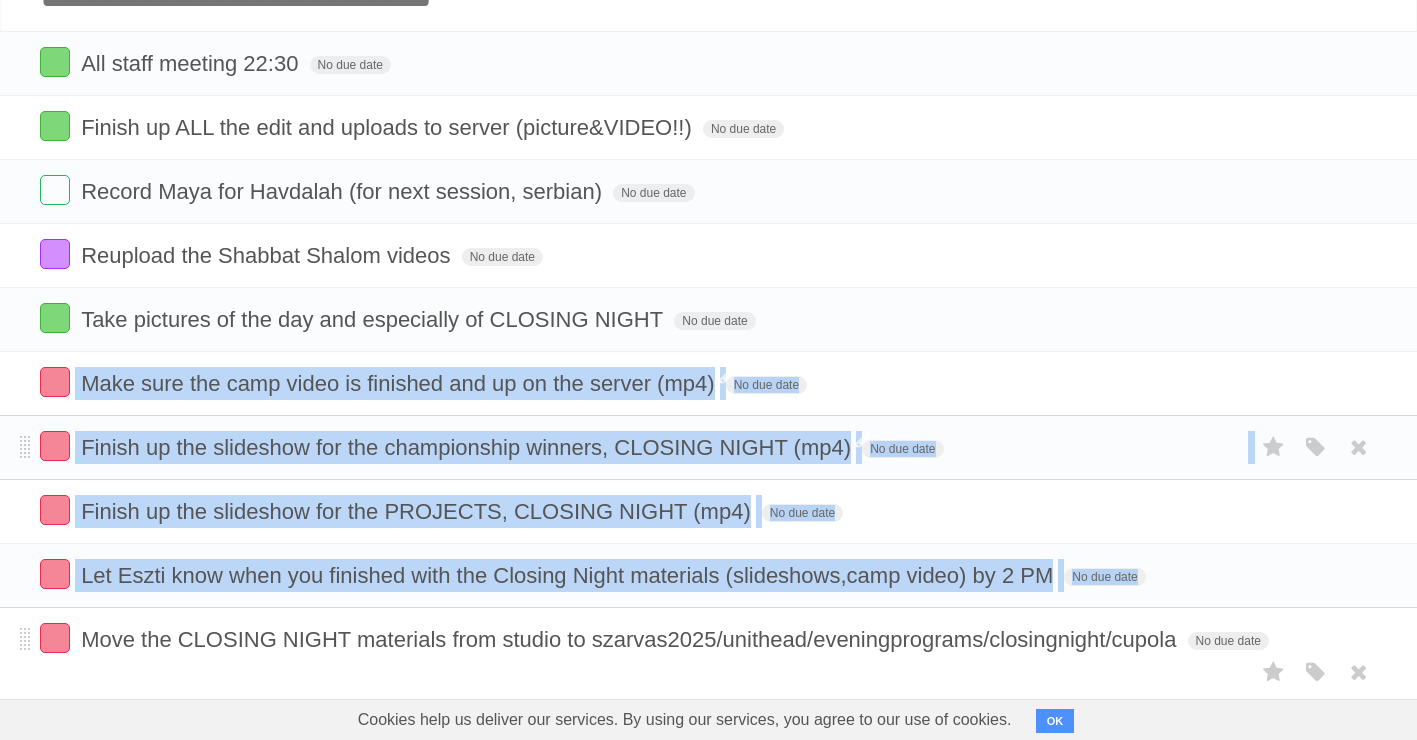 drag, startPoint x: 73, startPoint y: 627, endPoint x: 32, endPoint y: 696, distance: 80.26207 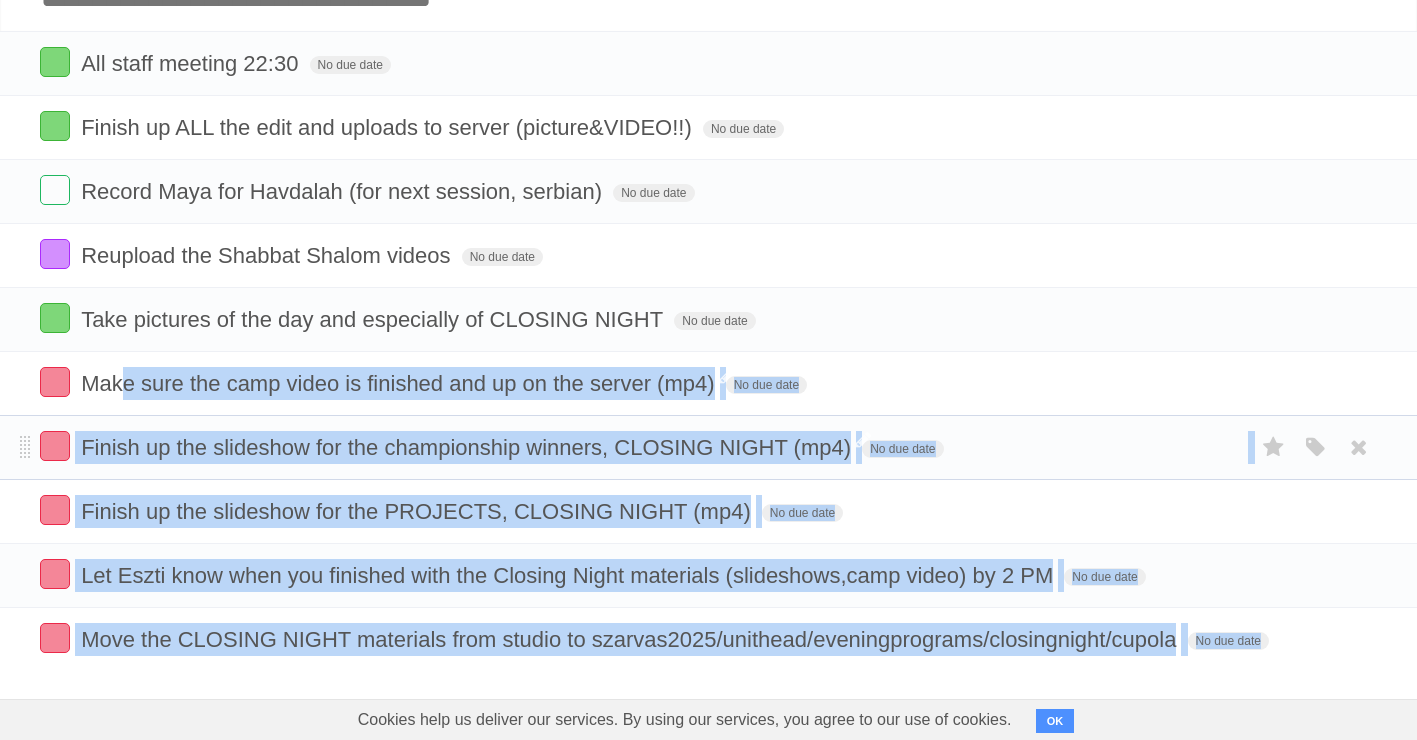 drag, startPoint x: 23, startPoint y: 715, endPoint x: 121, endPoint y: 390, distance: 339.45398 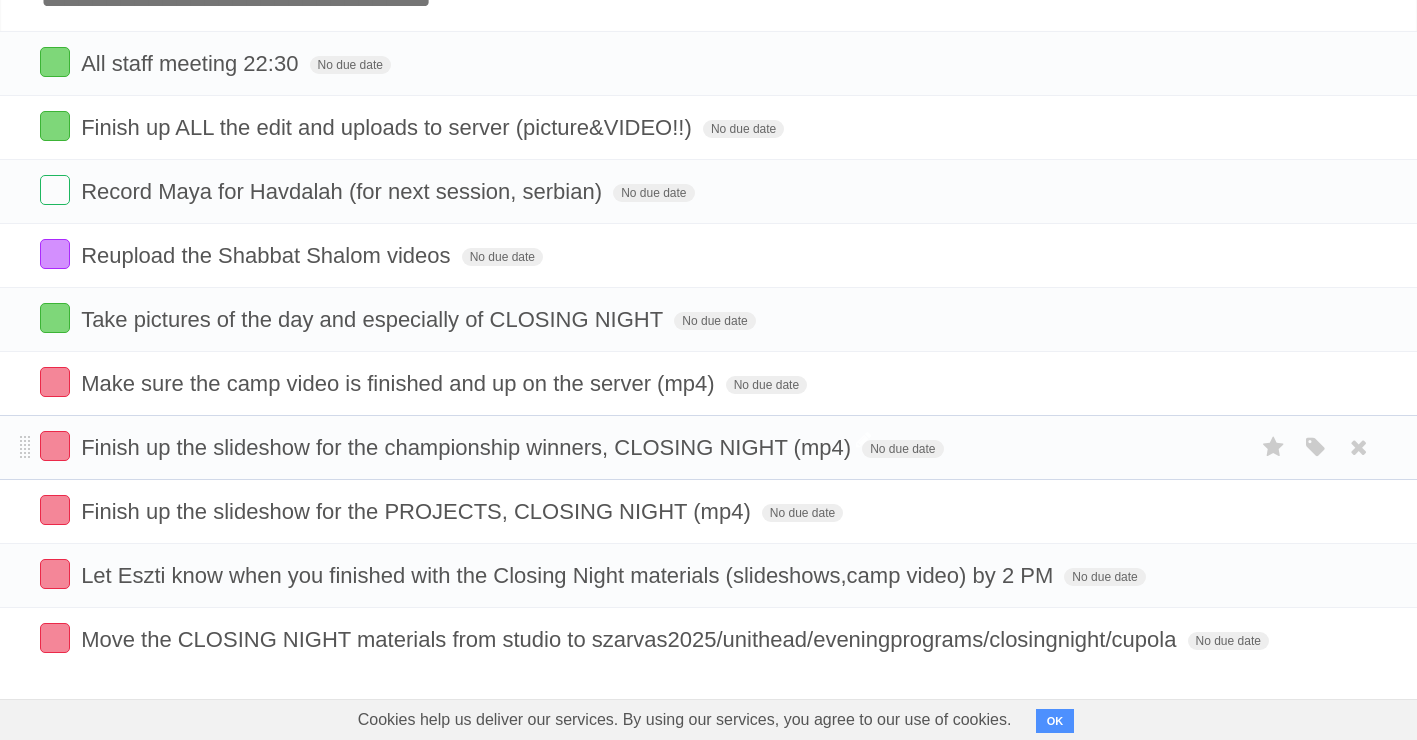 drag, startPoint x: 121, startPoint y: 390, endPoint x: 13, endPoint y: 369, distance: 110.02273 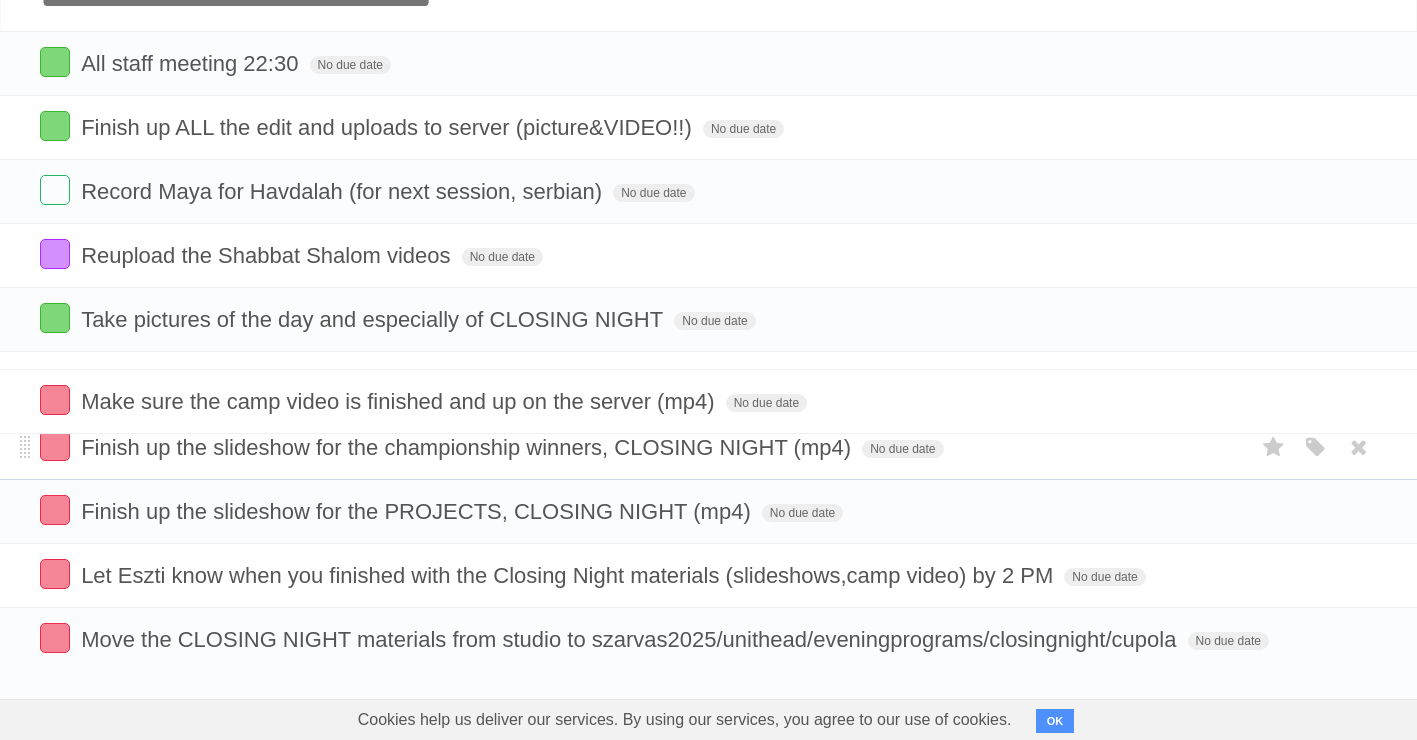 drag, startPoint x: 28, startPoint y: 385, endPoint x: 5, endPoint y: 402, distance: 28.600698 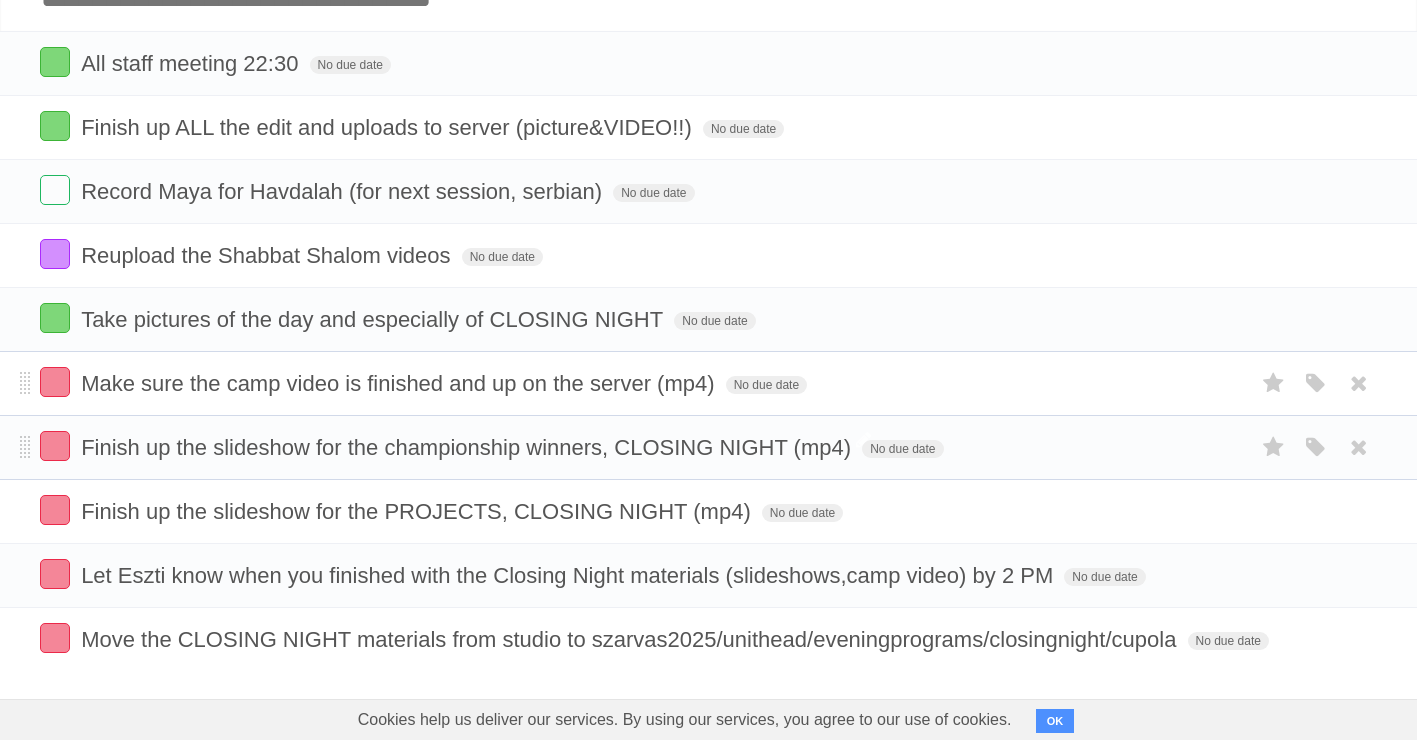 click on "Make sure the camp video is finished and up on the server (mp4)
No due date
White
Red
Blue
Green
Purple
Orange" at bounding box center [708, 383] 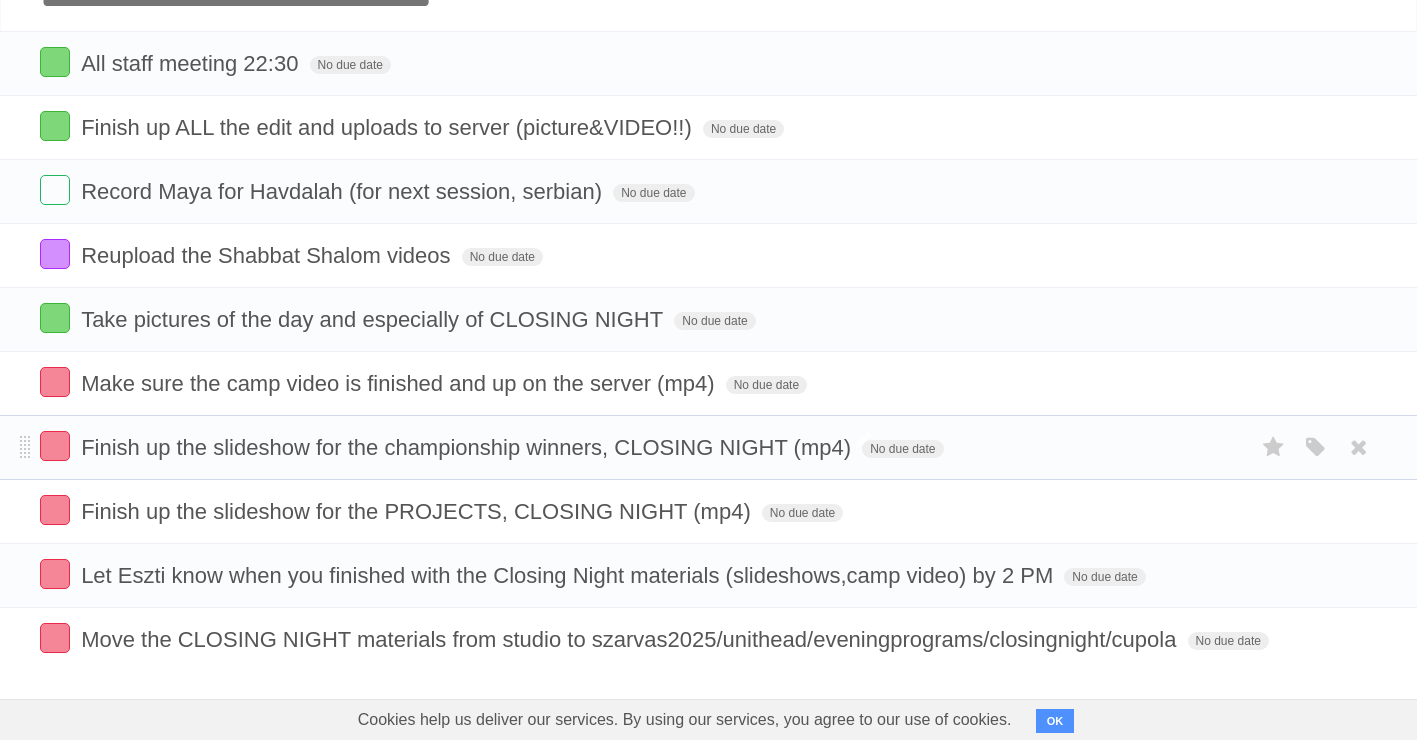 click on "Finish up the slideshow for the championship winners, CLOSING NIGHT (mp4)
No due date
White
Red
Blue
Green
Purple
Orange" at bounding box center [708, 447] 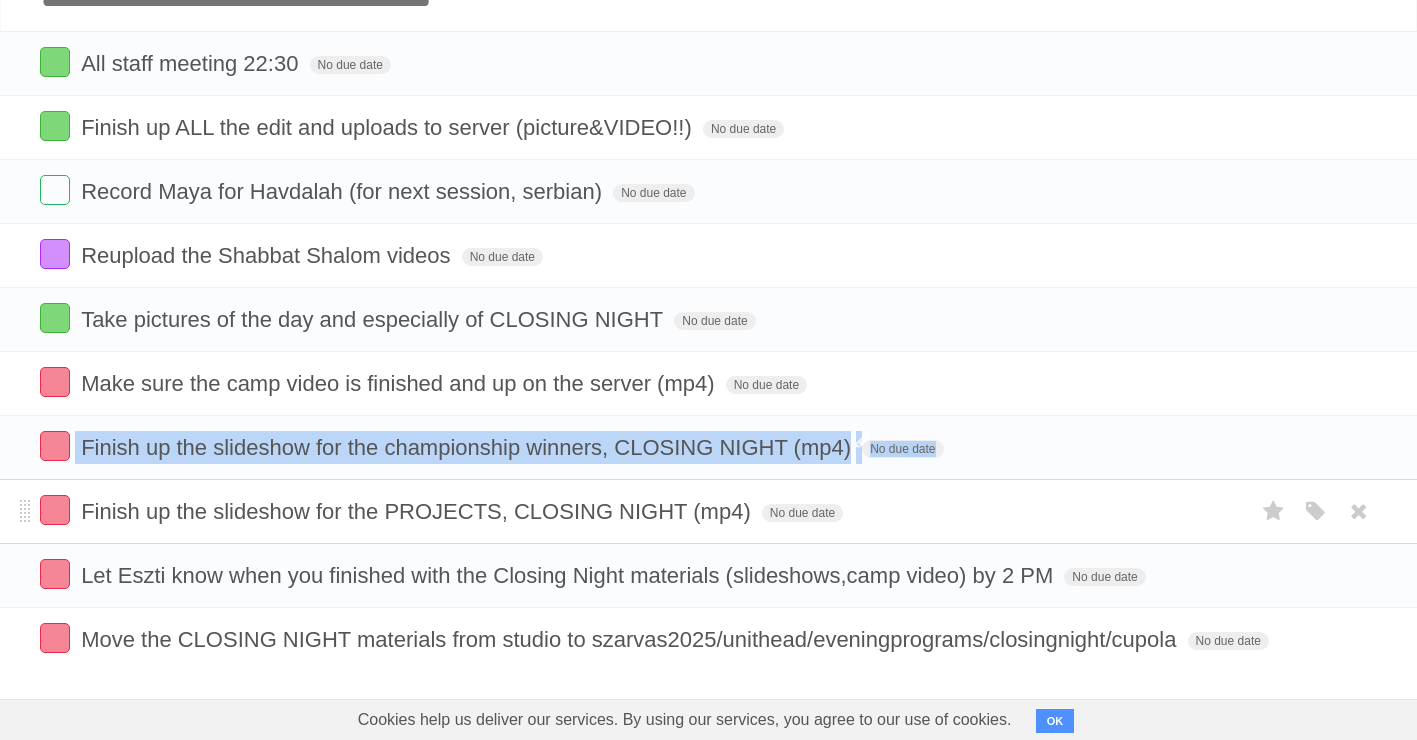click on "Finish up the slideshow for the PROJECTS, CLOSING NIGHT (mp4)
No due date
White
Red
Blue
Green
Purple
Orange" at bounding box center (708, 511) 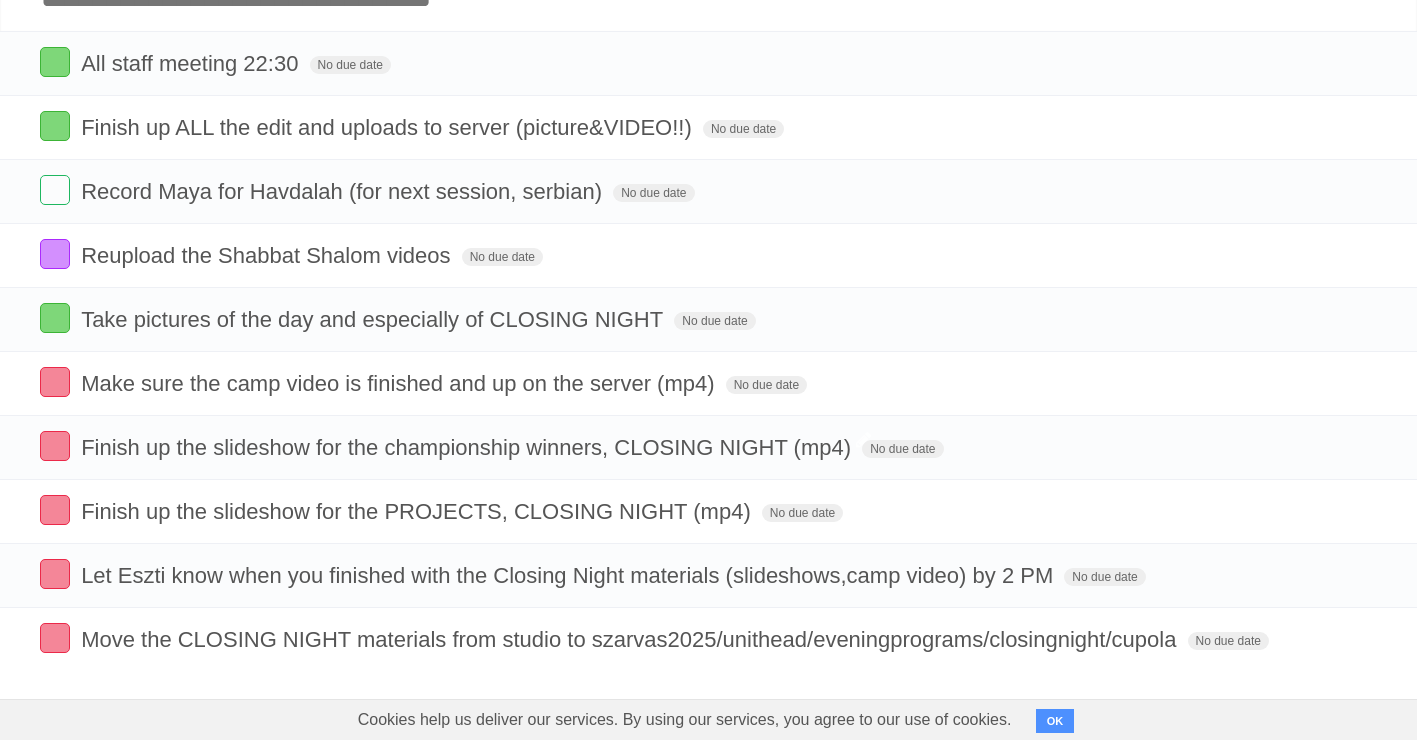 drag, startPoint x: 17, startPoint y: 518, endPoint x: -1, endPoint y: 579, distance: 63.600315 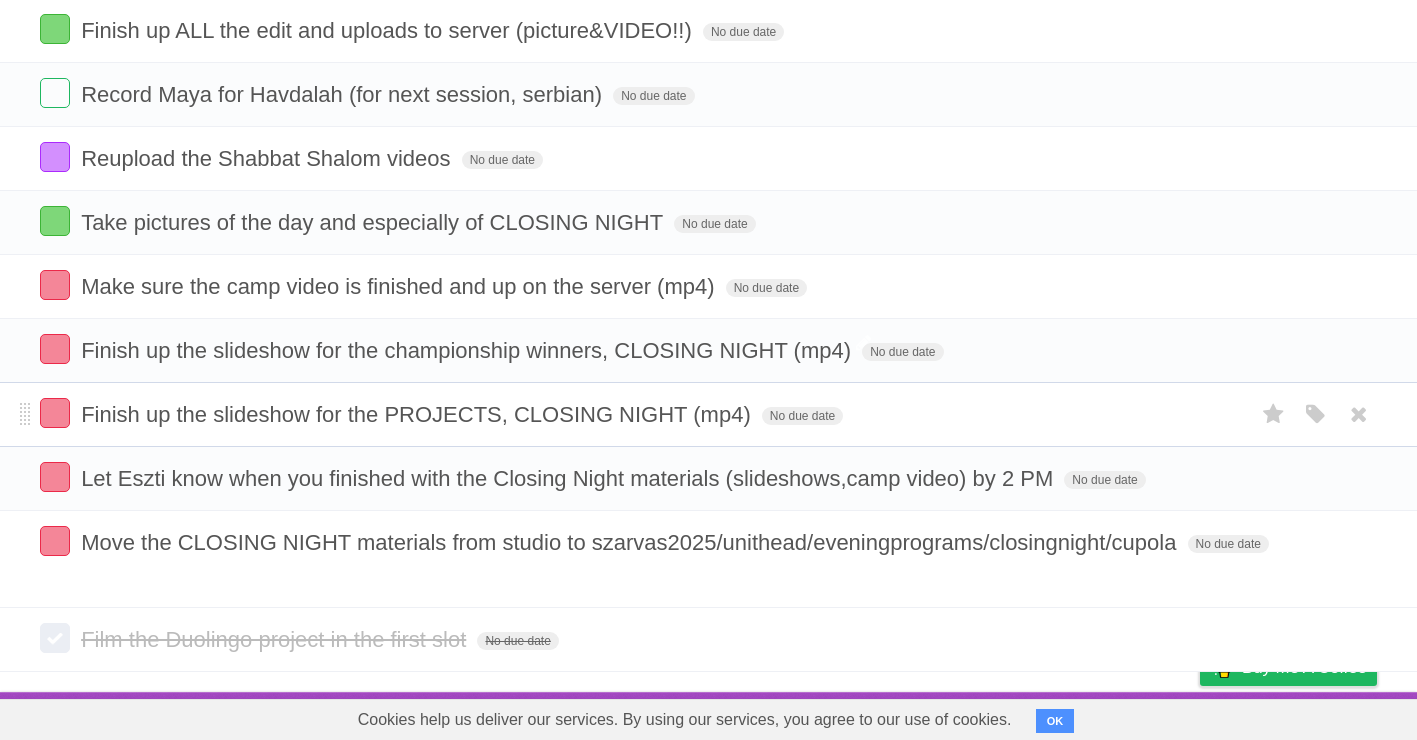 scroll, scrollTop: 0, scrollLeft: 0, axis: both 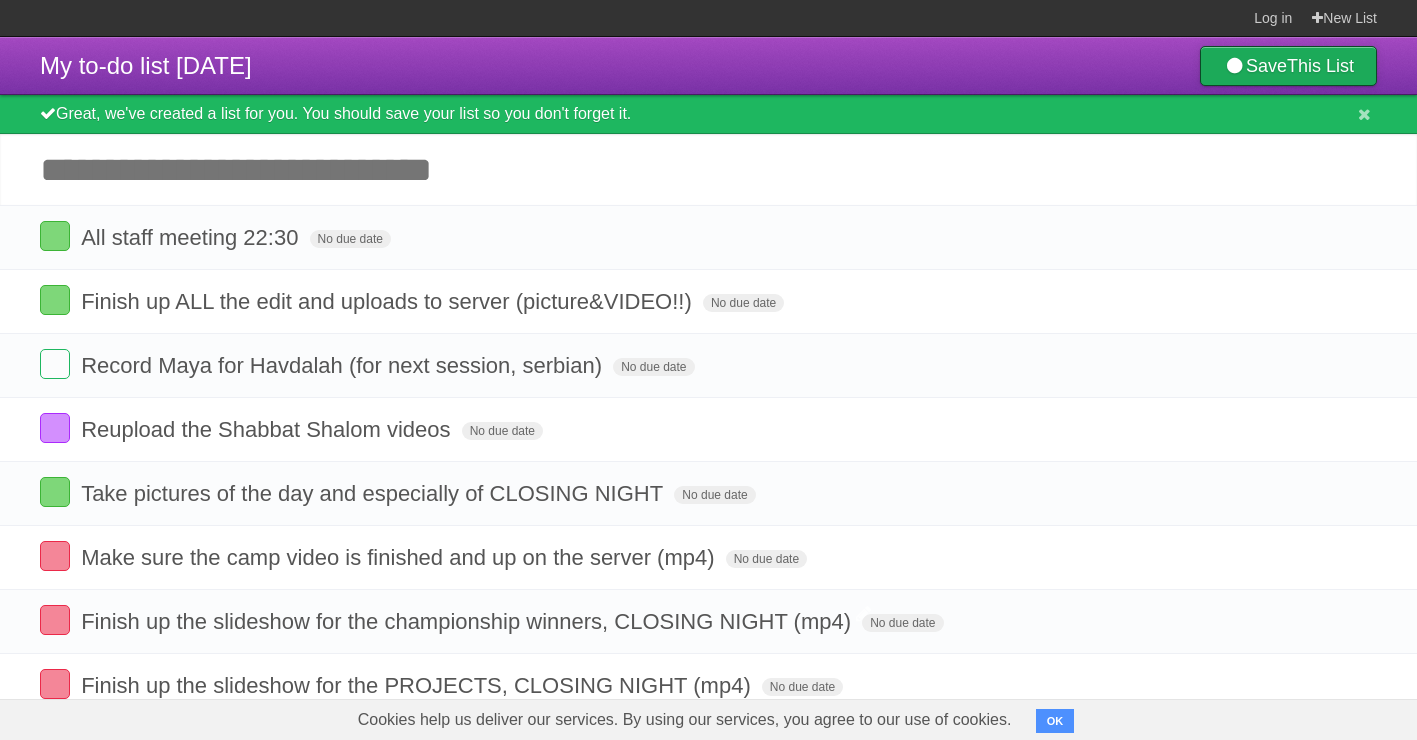 click on "Save  This List" at bounding box center (1288, 66) 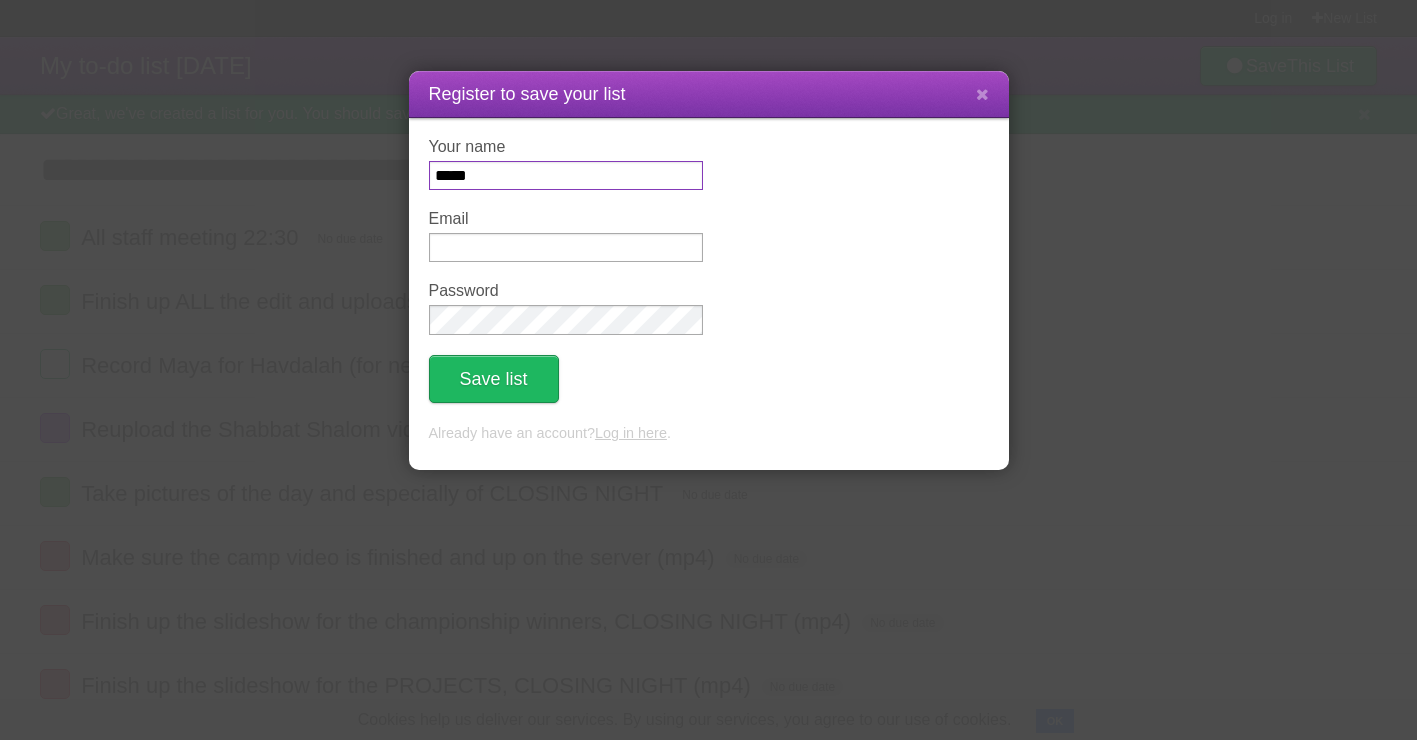 type on "*****" 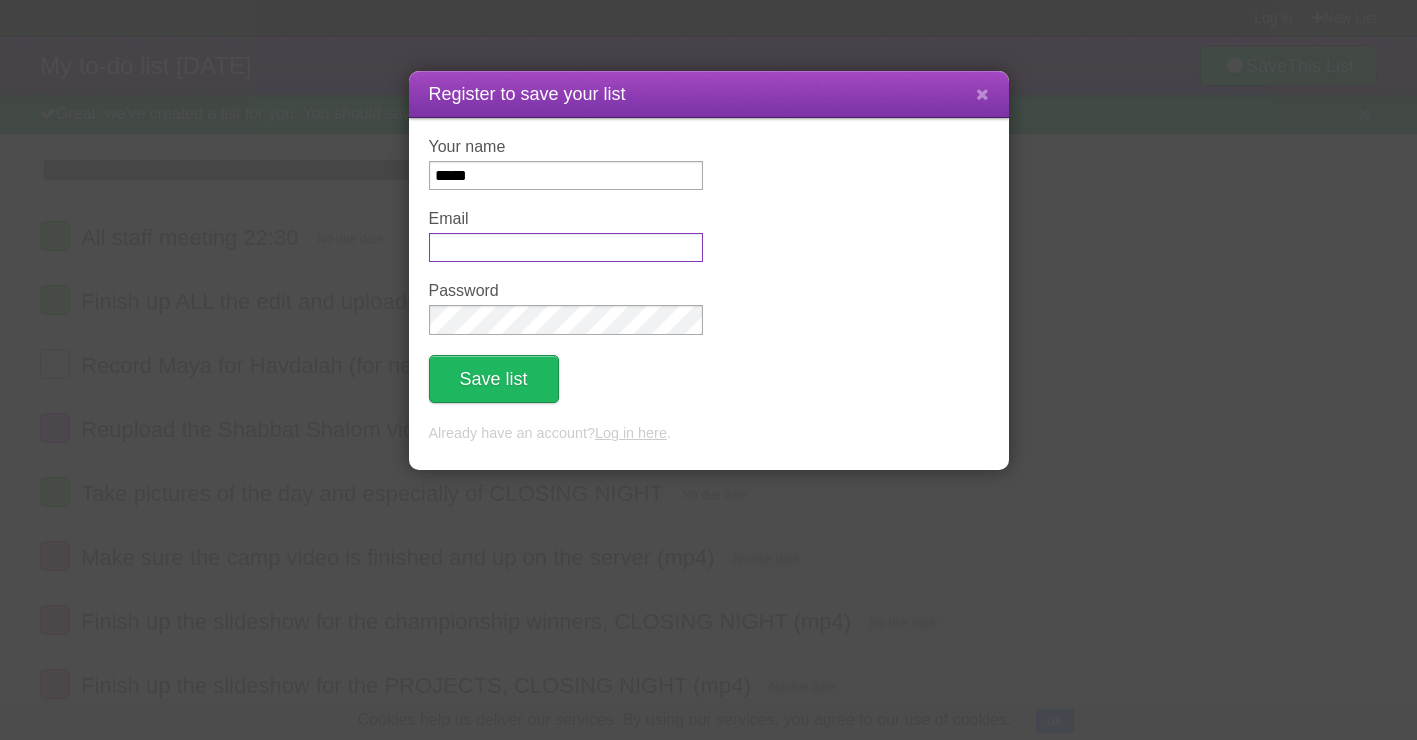 click on "Email" at bounding box center [566, 247] 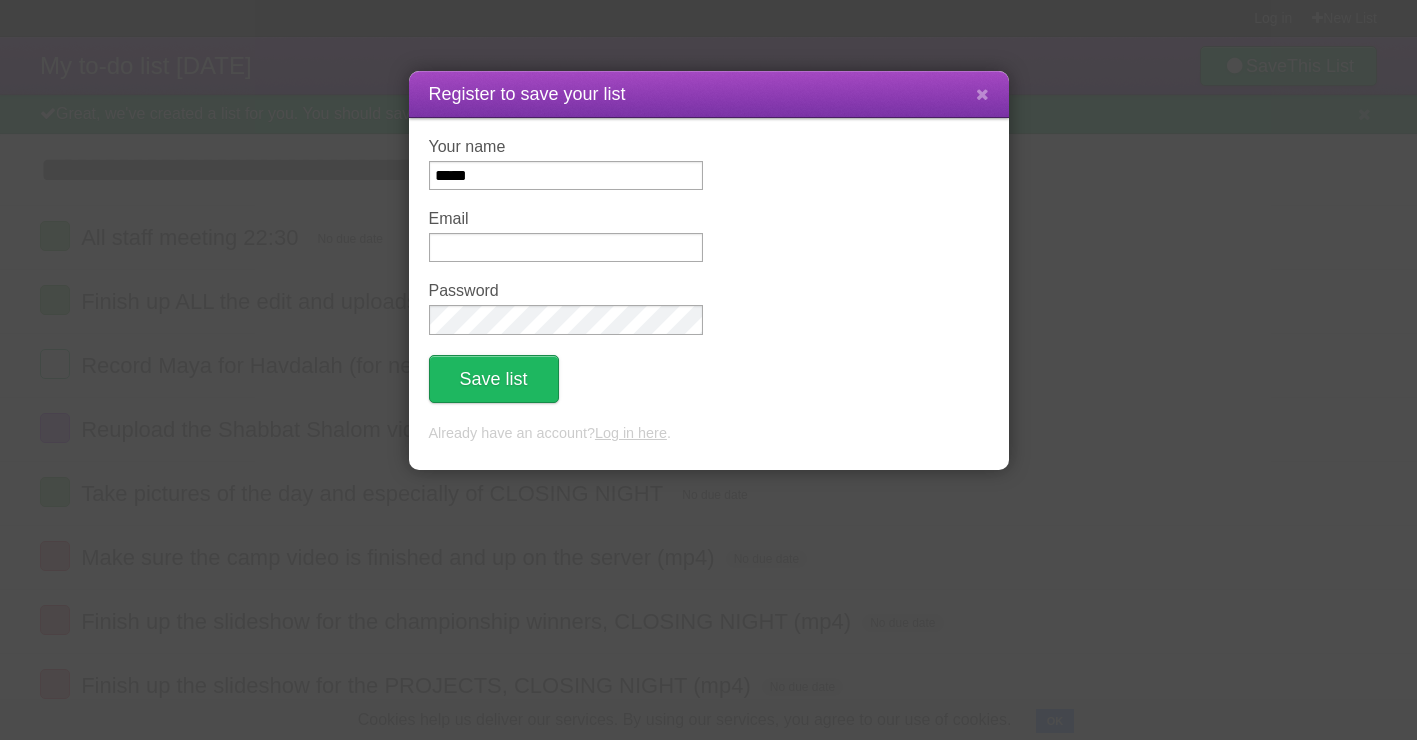 click on "Your name
*****
Email
Password
Save list" at bounding box center (709, 271) 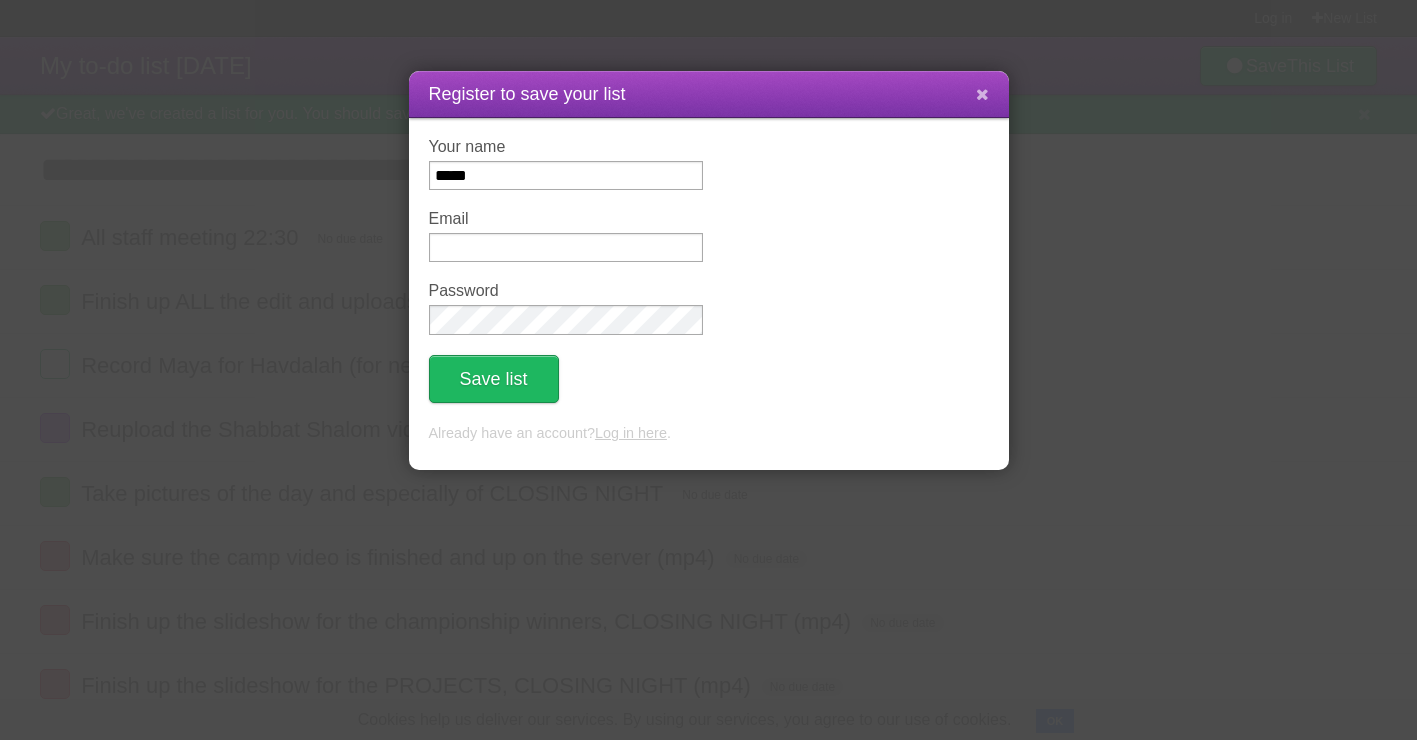 click at bounding box center (982, 94) 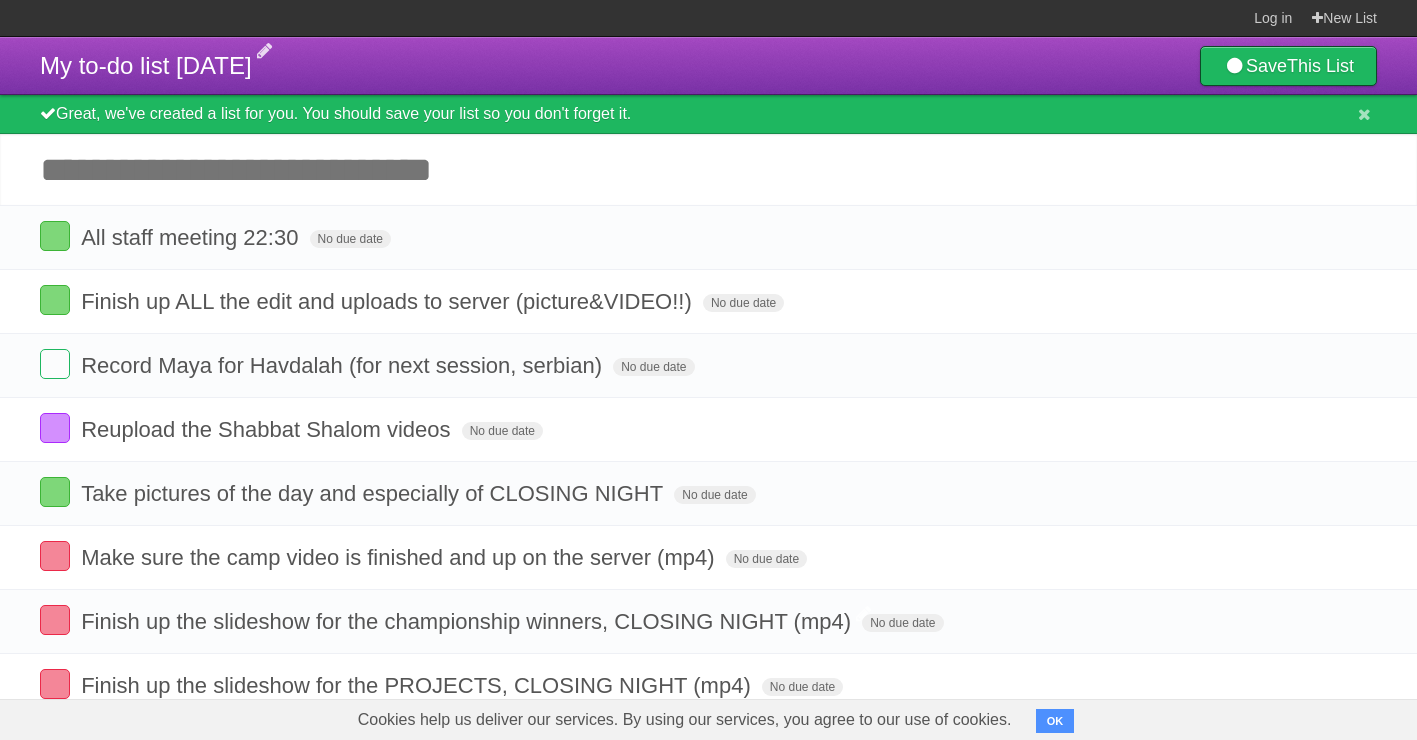 click on "My to-do list [DATE]" at bounding box center [146, 65] 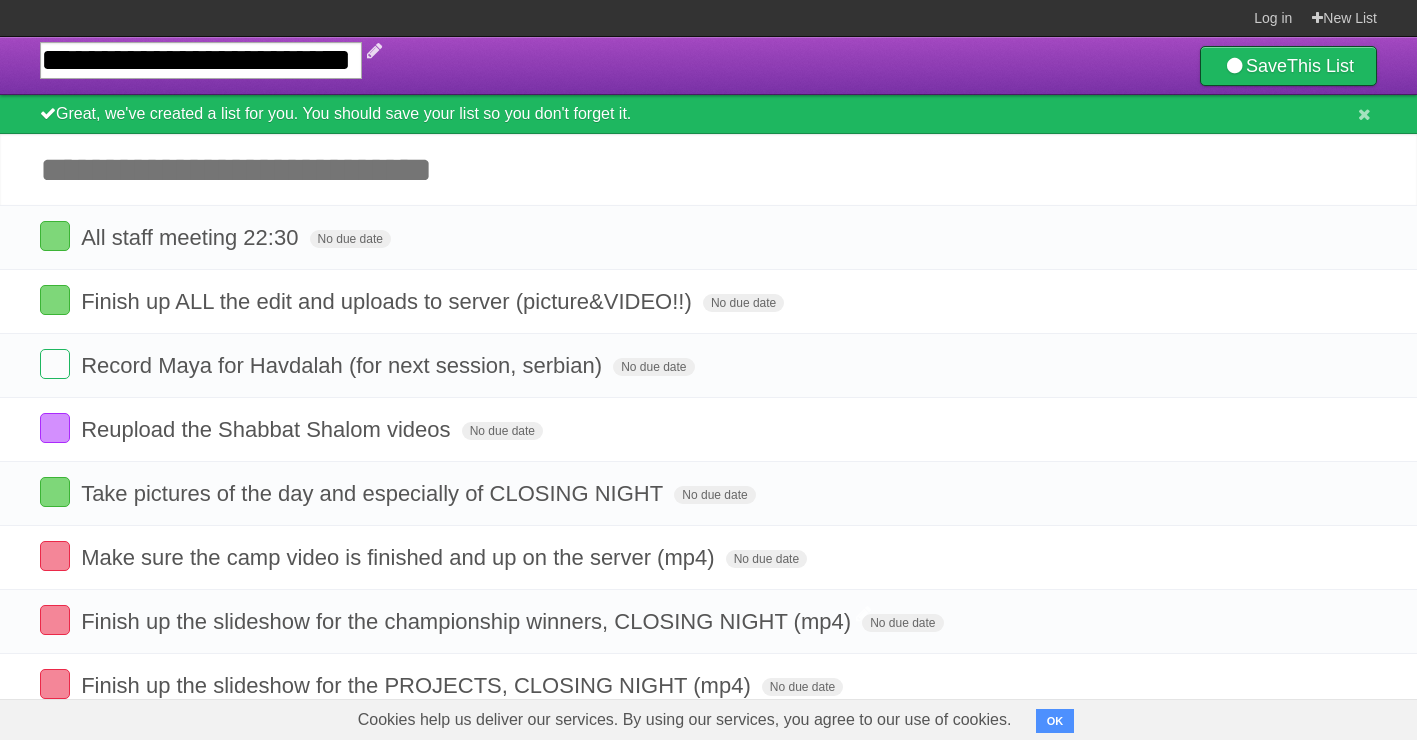 click on "**********" at bounding box center [201, 60] 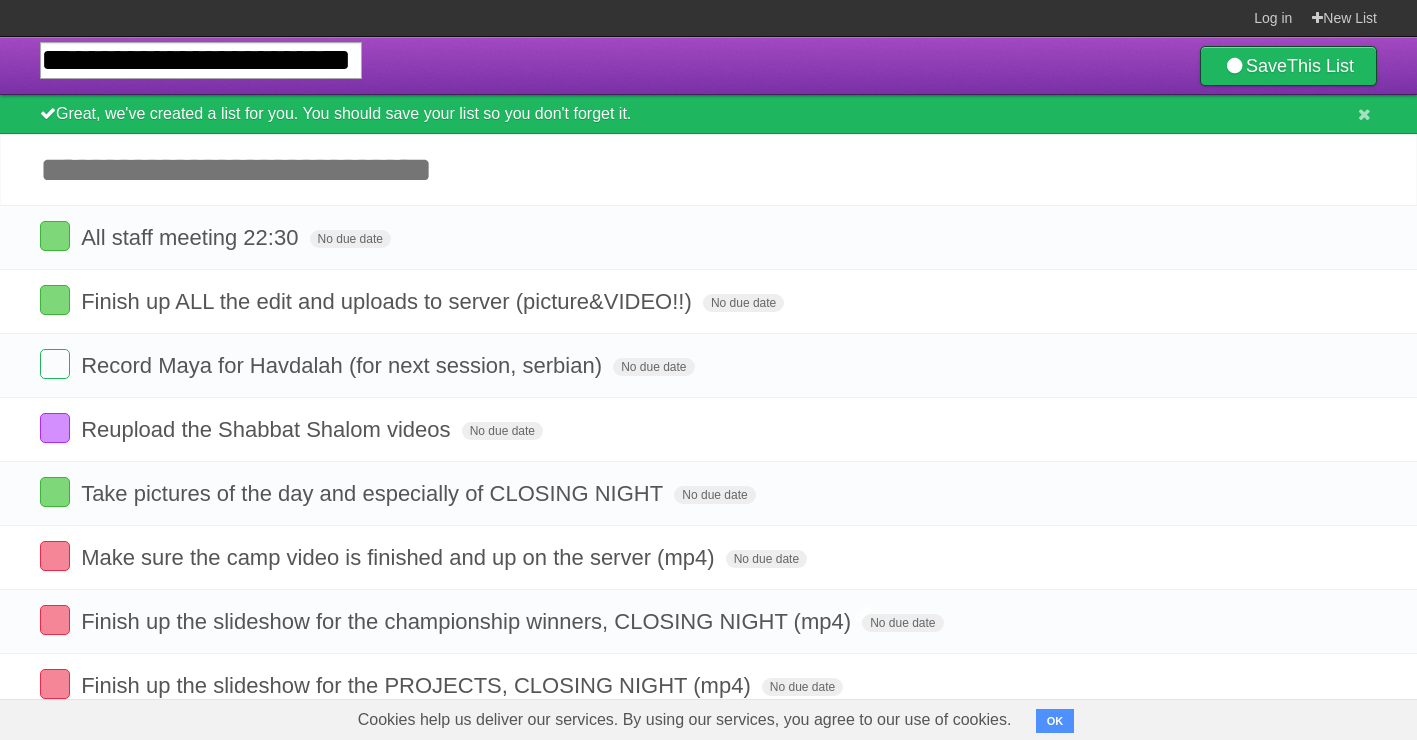 drag, startPoint x: 210, startPoint y: 63, endPoint x: 26, endPoint y: 61, distance: 184.01086 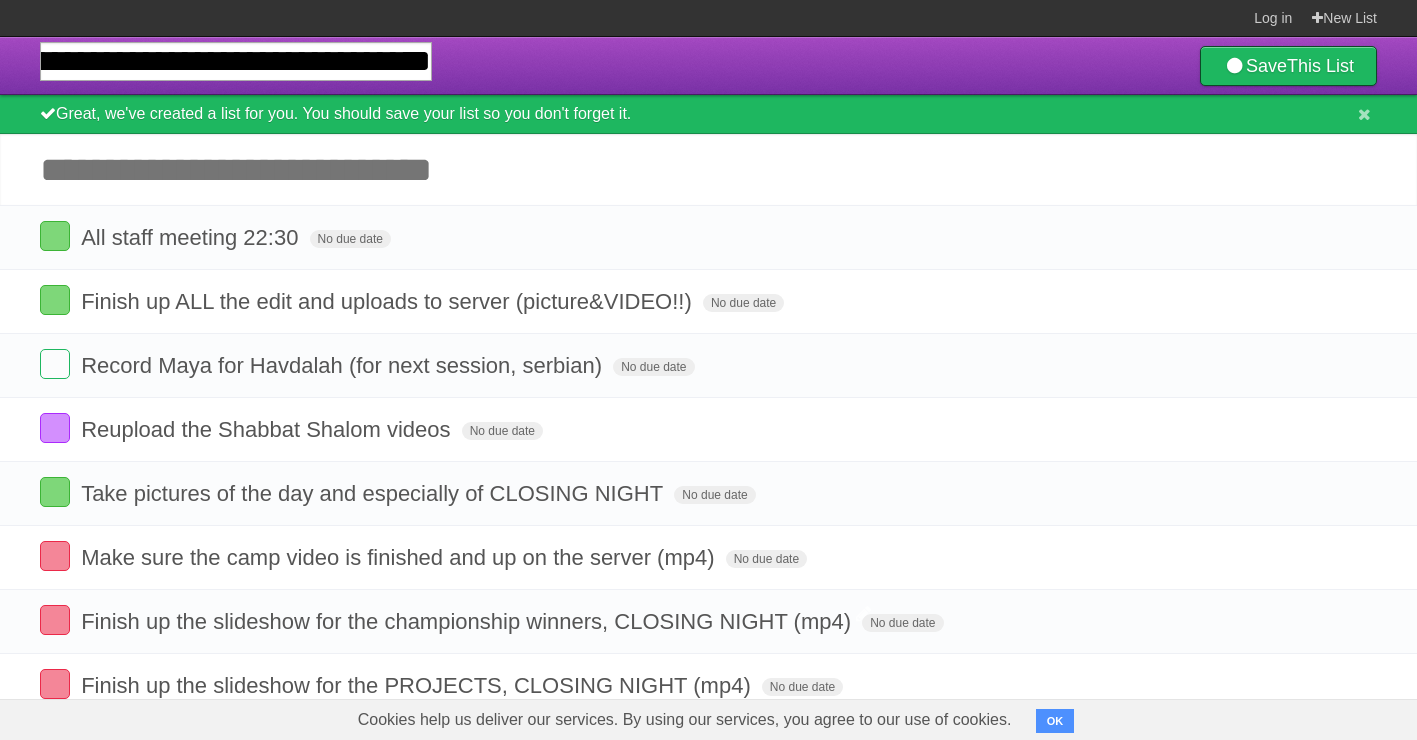 type on "**********" 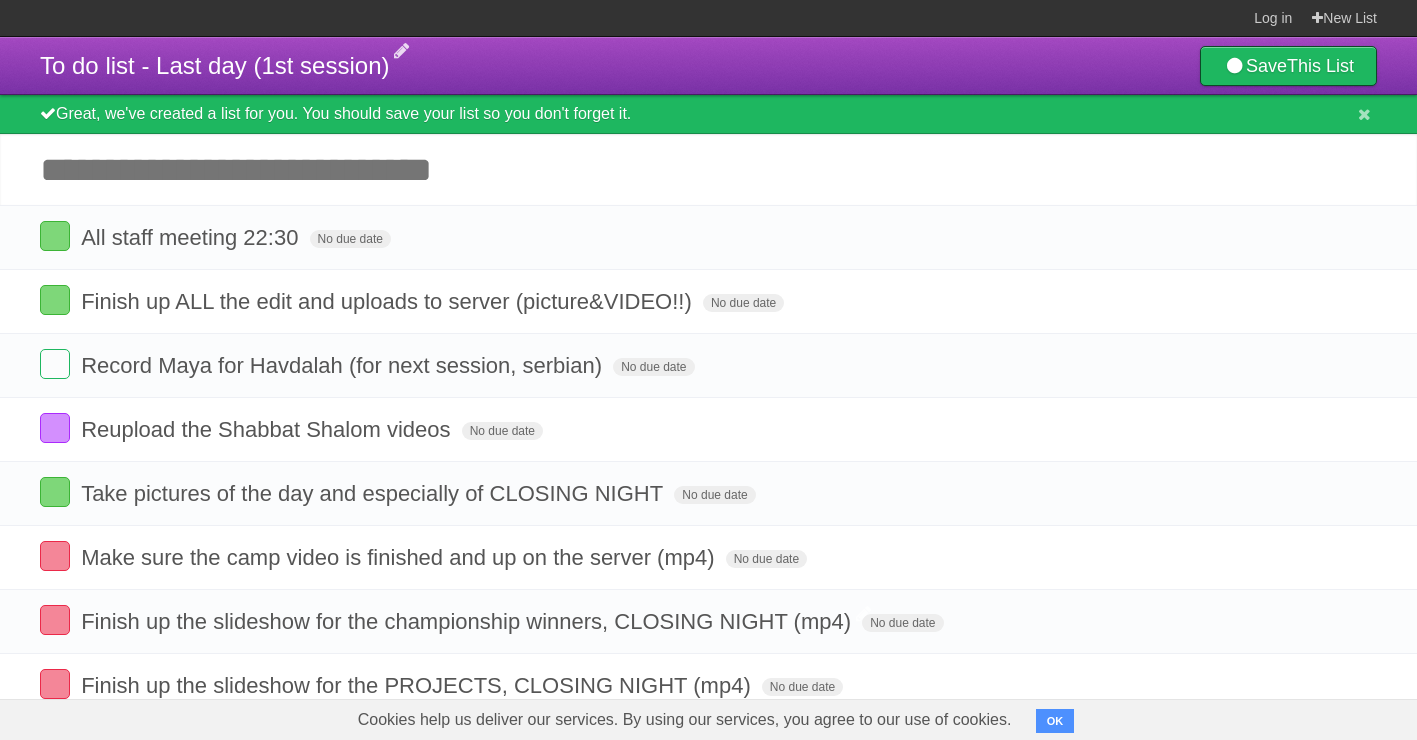 click on "To do list - Last day (1st session)" at bounding box center (214, 65) 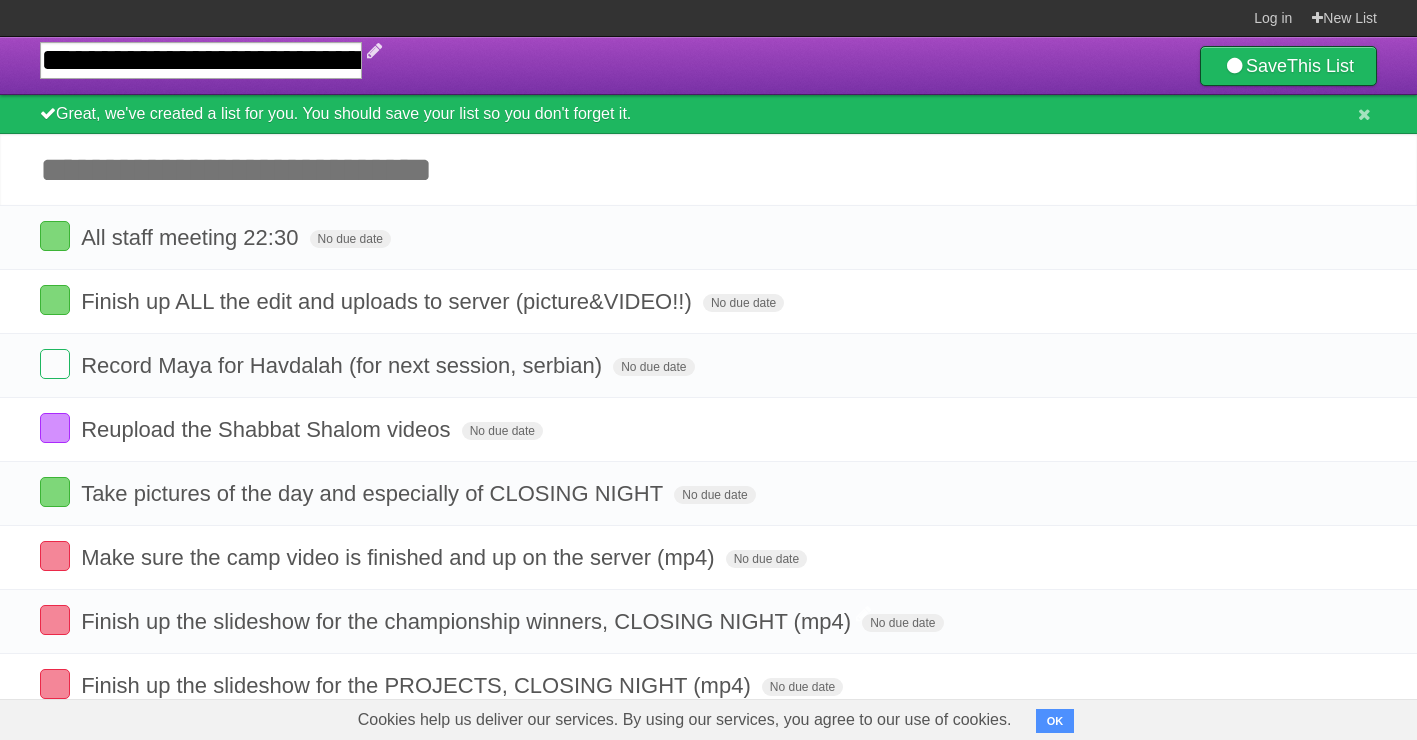 click on "**********" at bounding box center [201, 60] 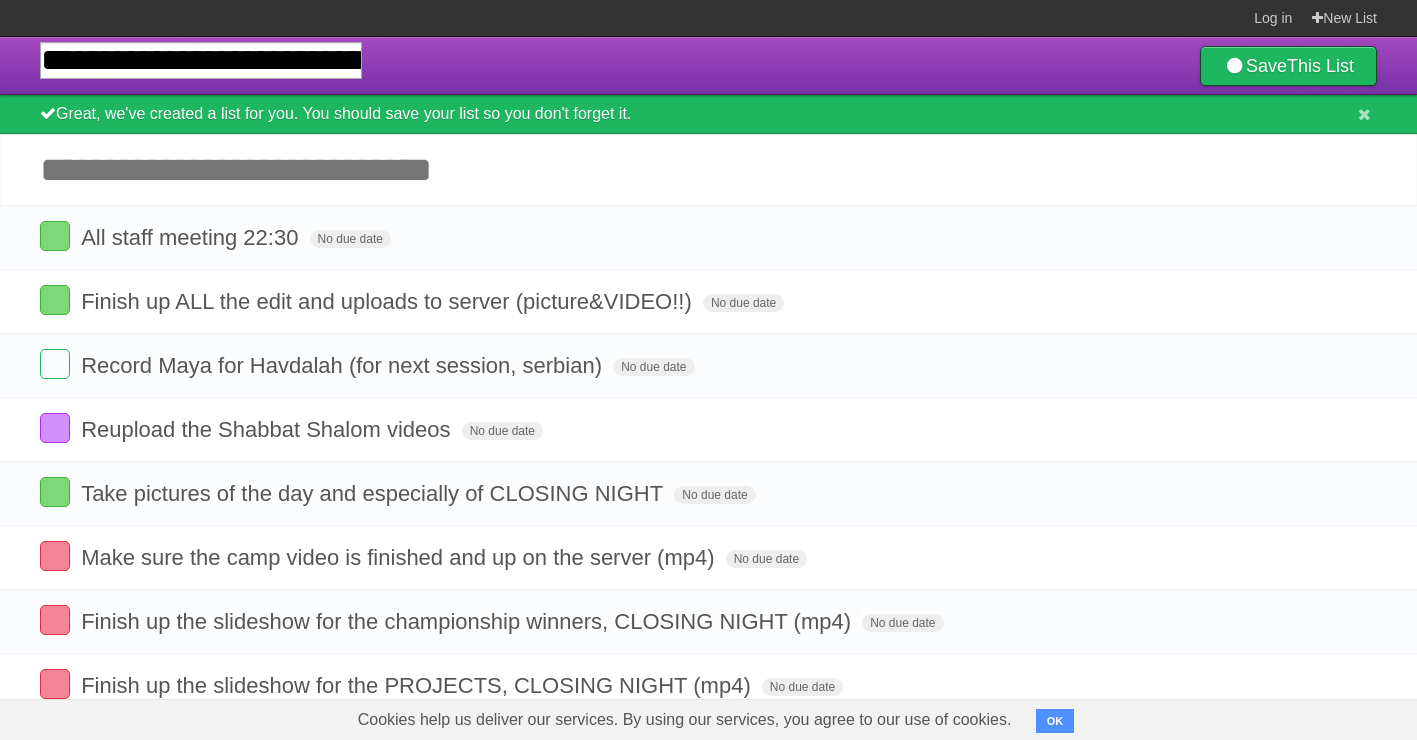 drag, startPoint x: 198, startPoint y: 63, endPoint x: -4, endPoint y: 77, distance: 202.48457 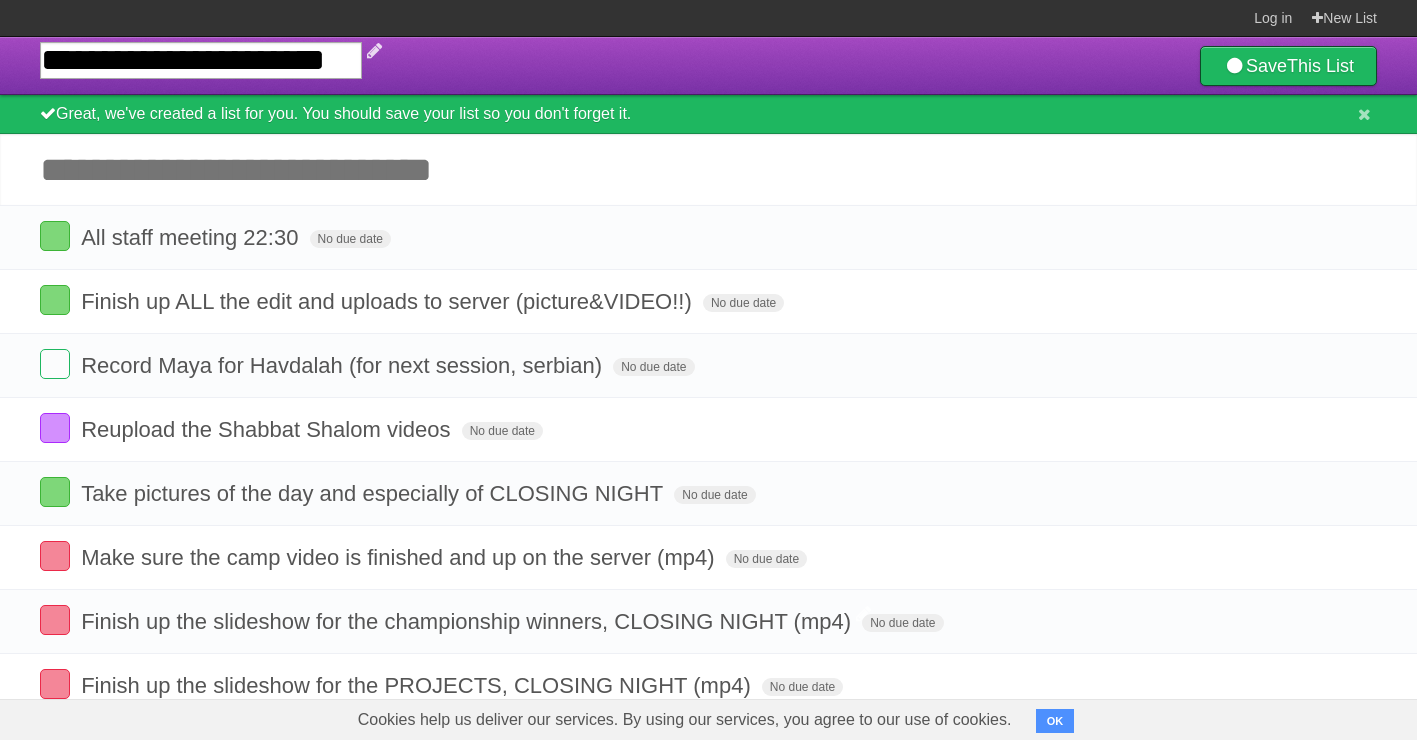 click on "**********" at bounding box center [201, 60] 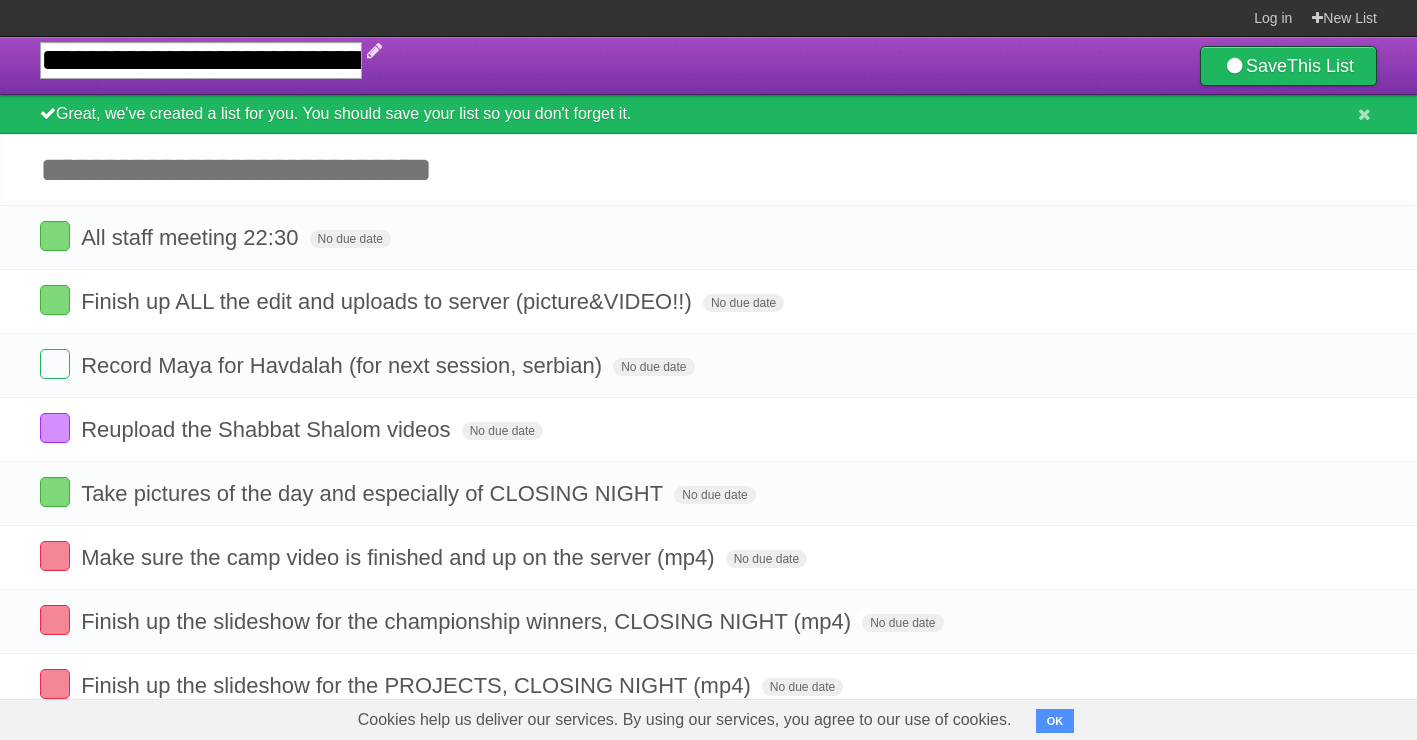 click on "**********" at bounding box center (201, 60) 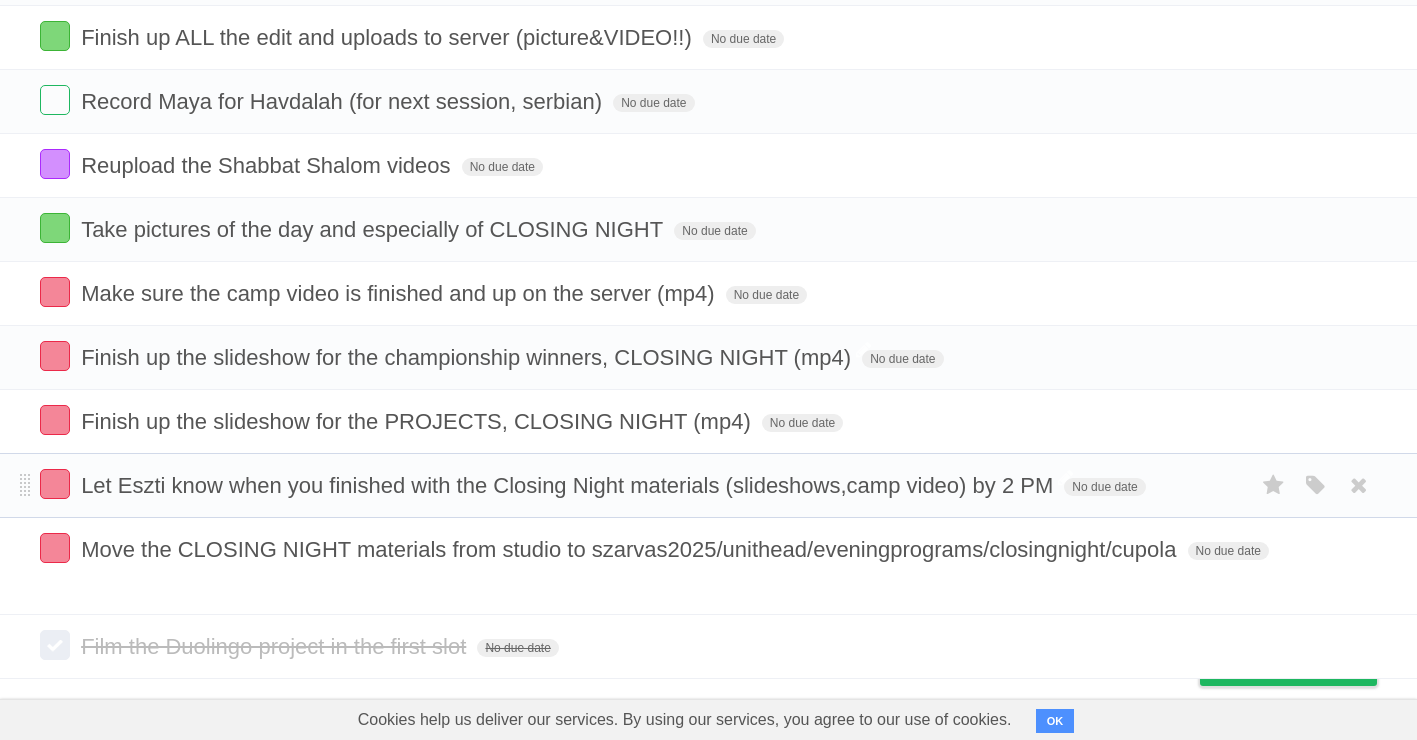 scroll, scrollTop: 272, scrollLeft: 0, axis: vertical 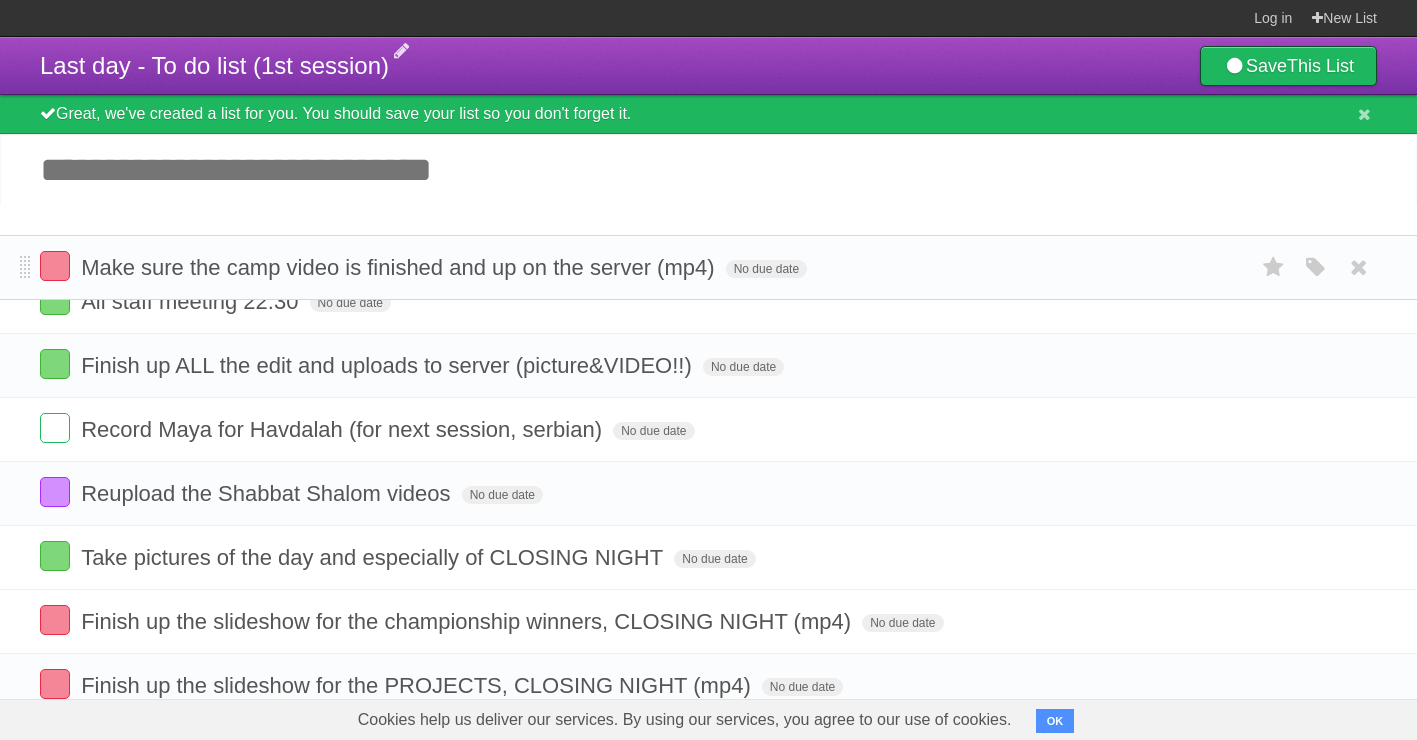 drag, startPoint x: 20, startPoint y: 296, endPoint x: 31, endPoint y: 277, distance: 21.954498 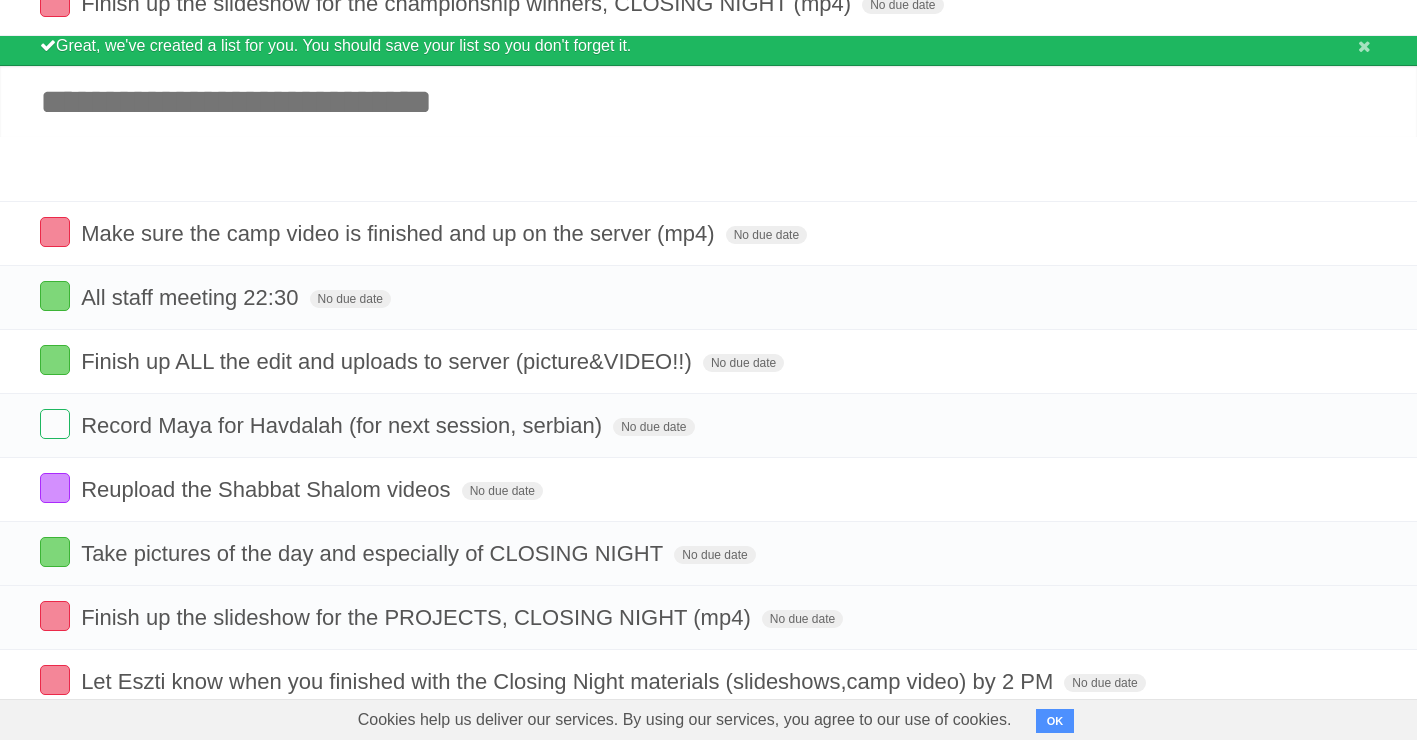 scroll, scrollTop: 0, scrollLeft: 0, axis: both 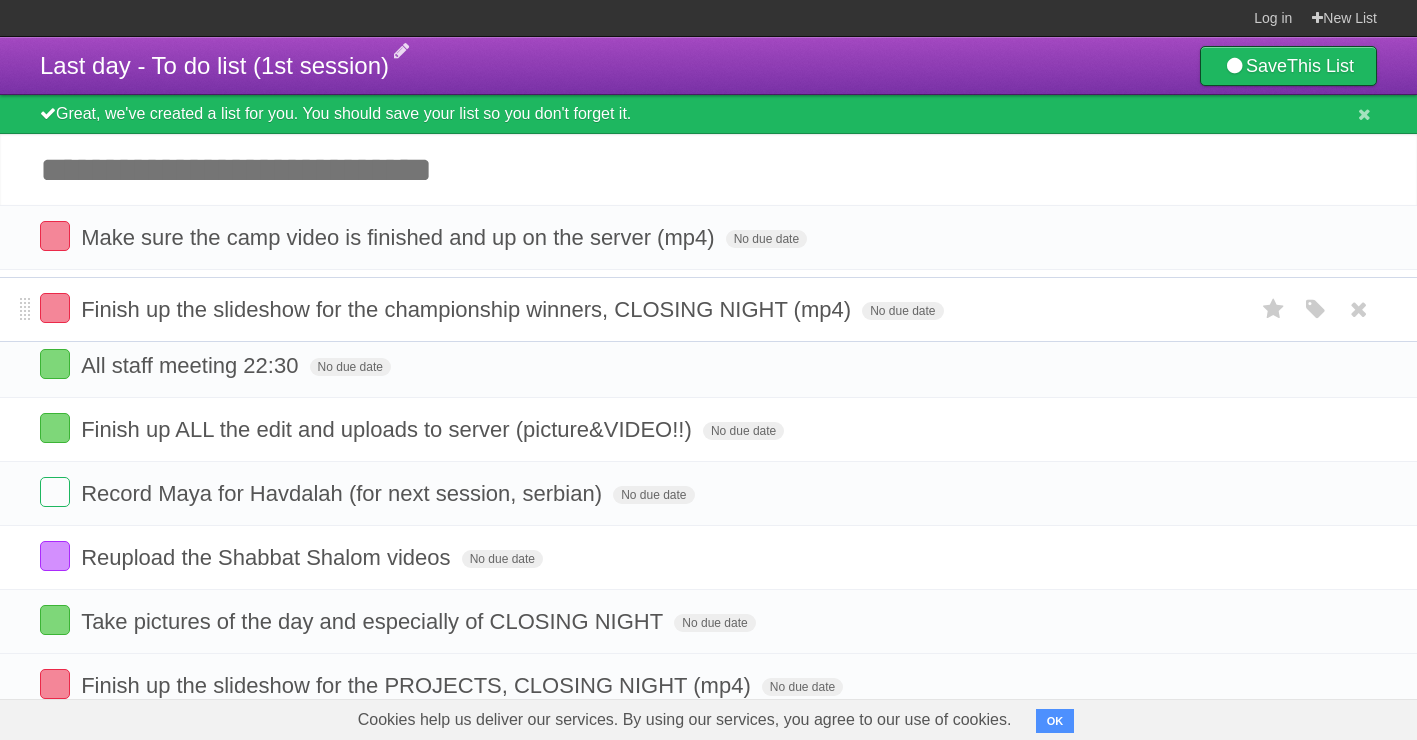 drag, startPoint x: 21, startPoint y: 347, endPoint x: 15, endPoint y: 308, distance: 39.45884 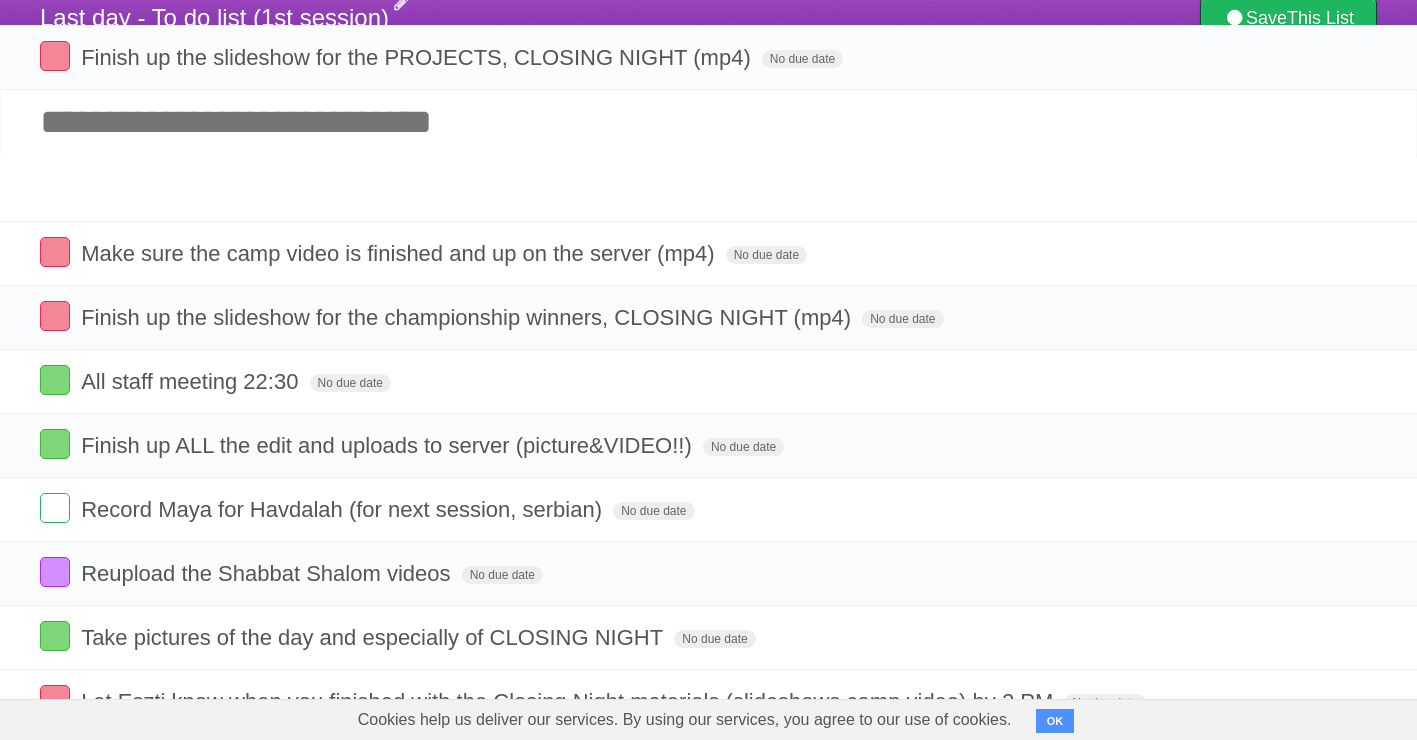 scroll, scrollTop: 8, scrollLeft: 0, axis: vertical 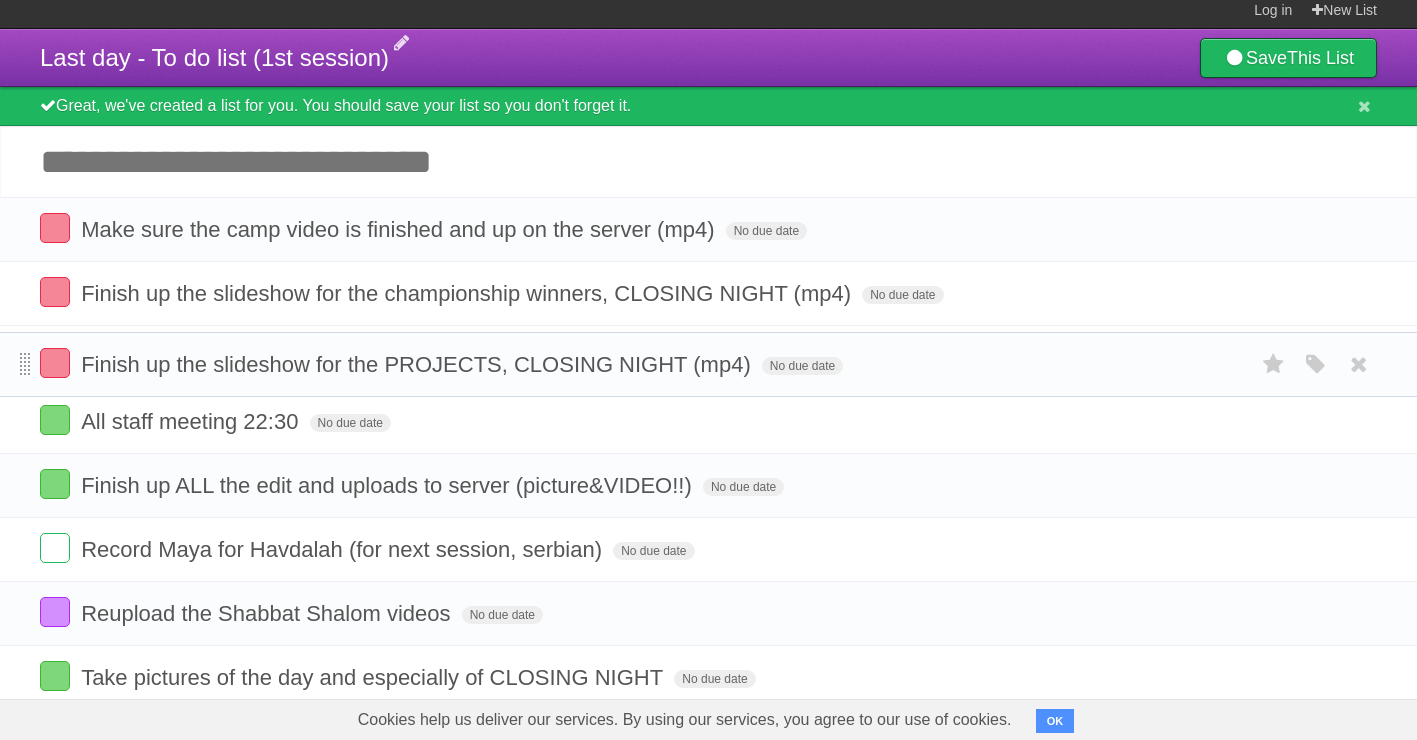 drag, startPoint x: 25, startPoint y: 423, endPoint x: 21, endPoint y: 373, distance: 50.159744 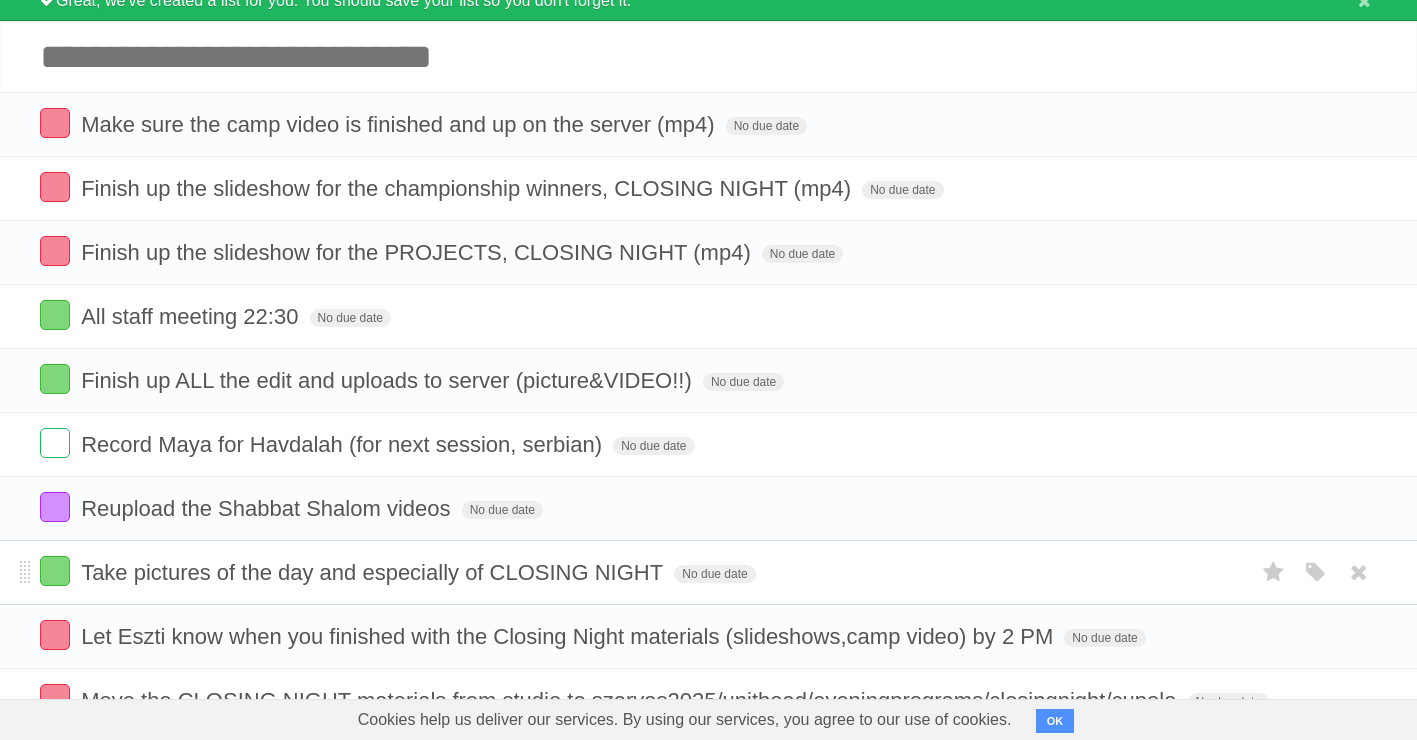 scroll, scrollTop: 272, scrollLeft: 0, axis: vertical 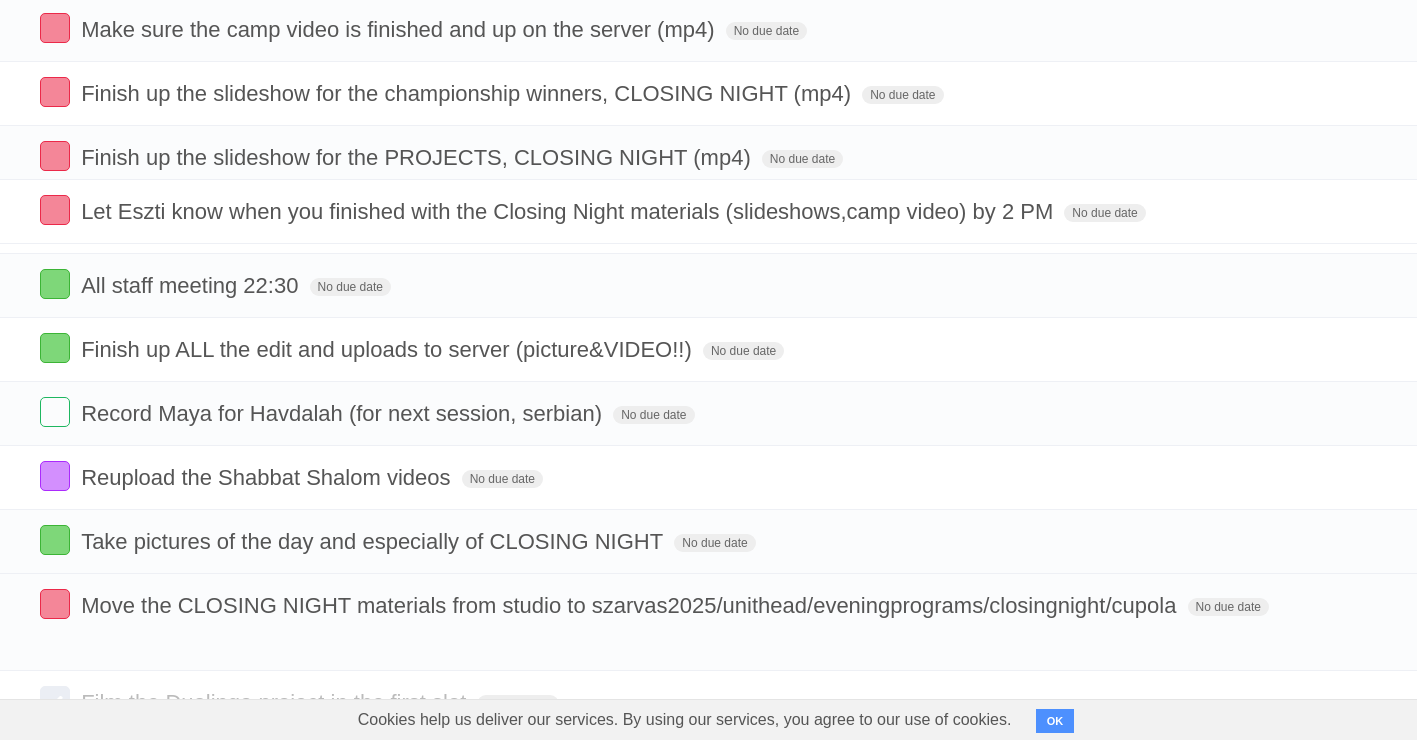 drag, startPoint x: 26, startPoint y: 480, endPoint x: -4, endPoint y: 213, distance: 268.6801 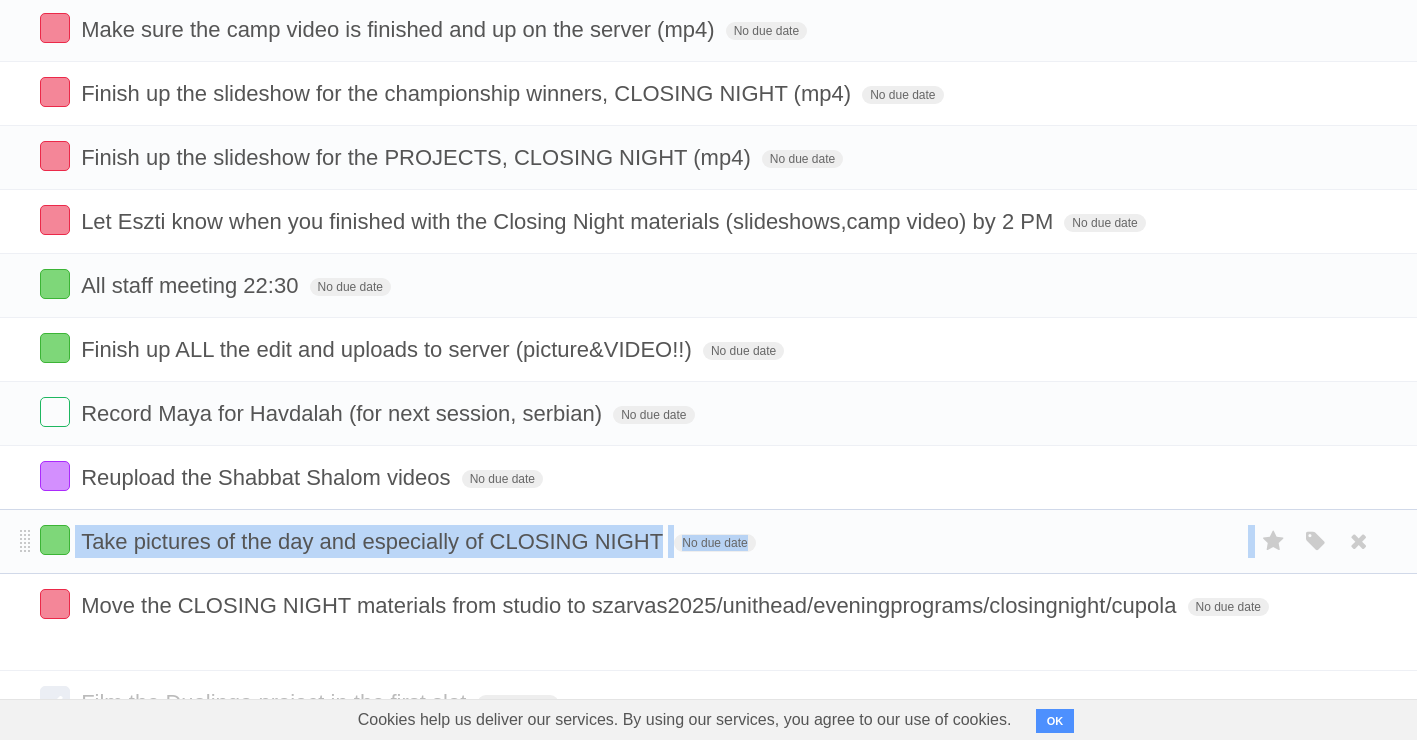 drag, startPoint x: 17, startPoint y: 602, endPoint x: 16, endPoint y: 570, distance: 32.01562 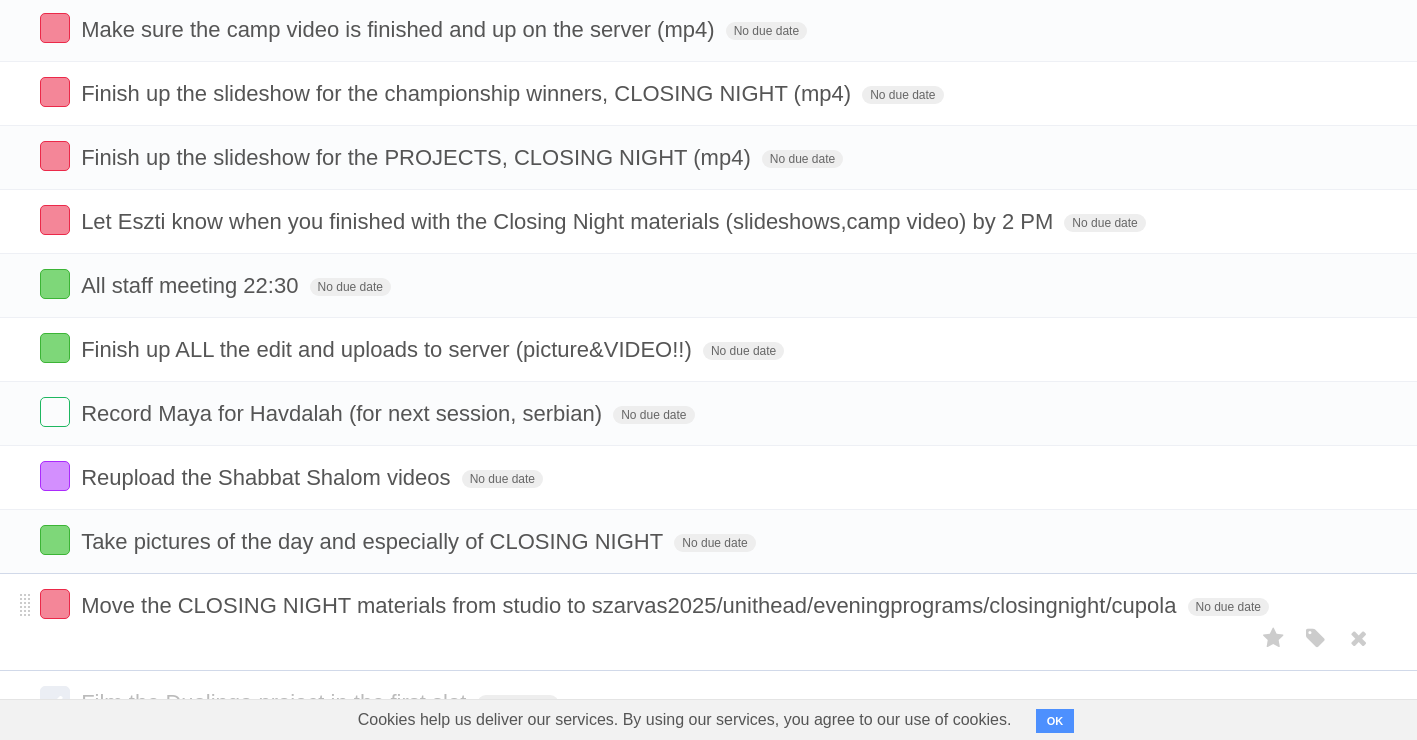 drag, startPoint x: 16, startPoint y: 570, endPoint x: 14, endPoint y: 612, distance: 42.047592 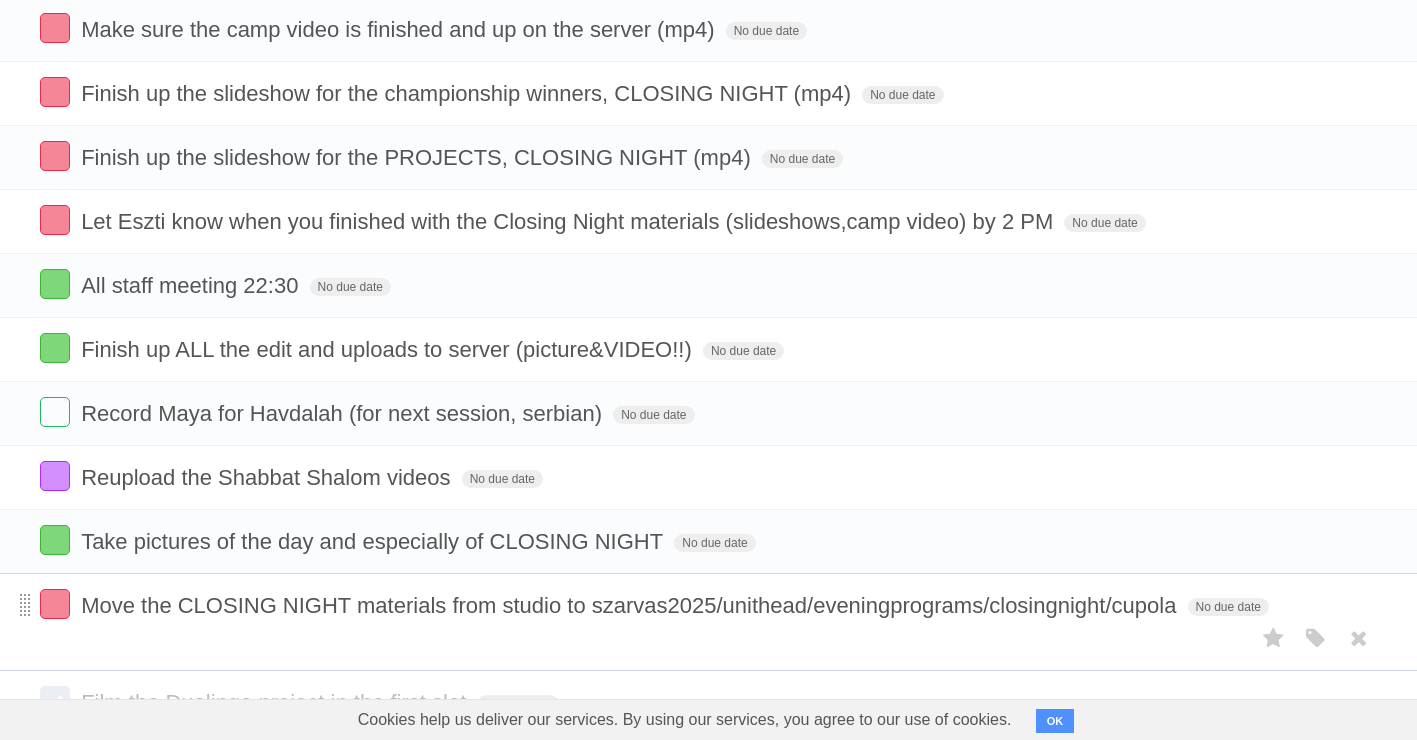 scroll, scrollTop: 175, scrollLeft: 0, axis: vertical 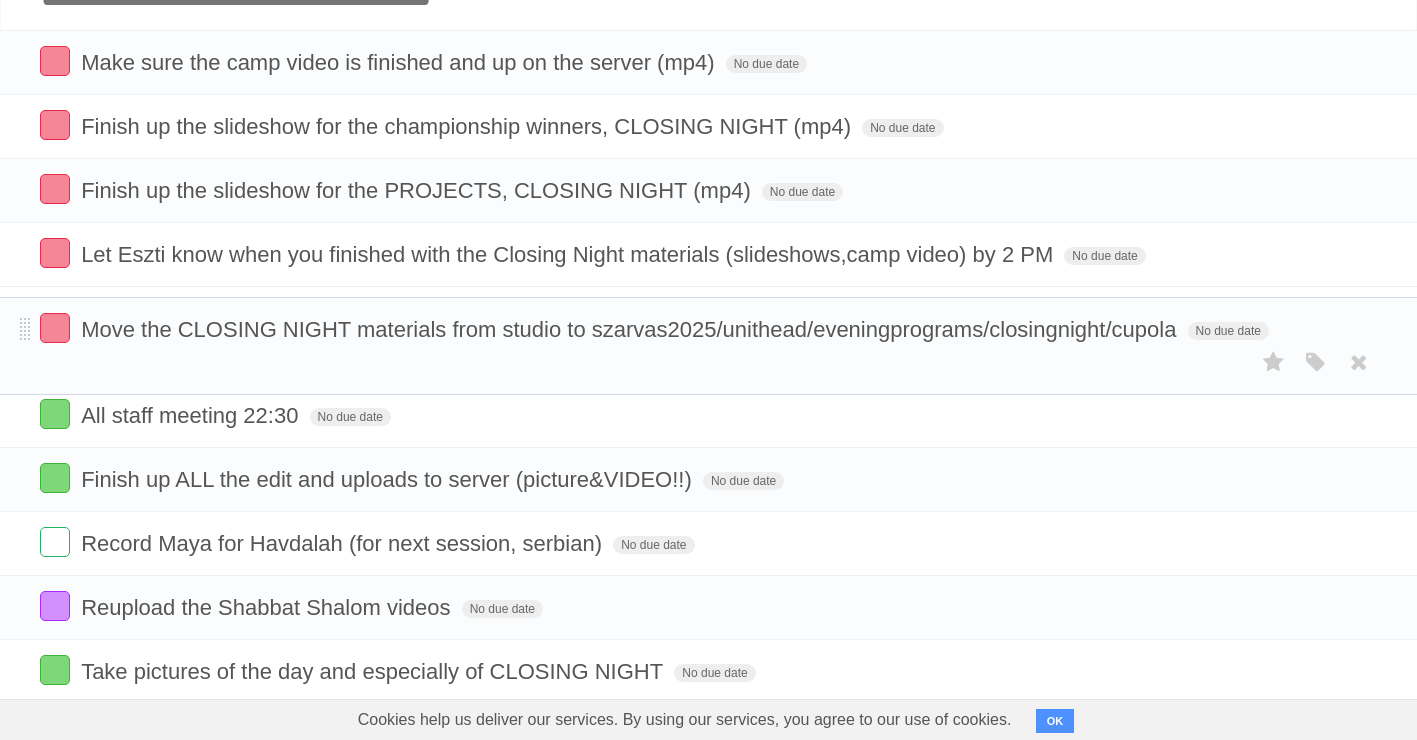 drag, startPoint x: 21, startPoint y: 613, endPoint x: 0, endPoint y: 338, distance: 275.80066 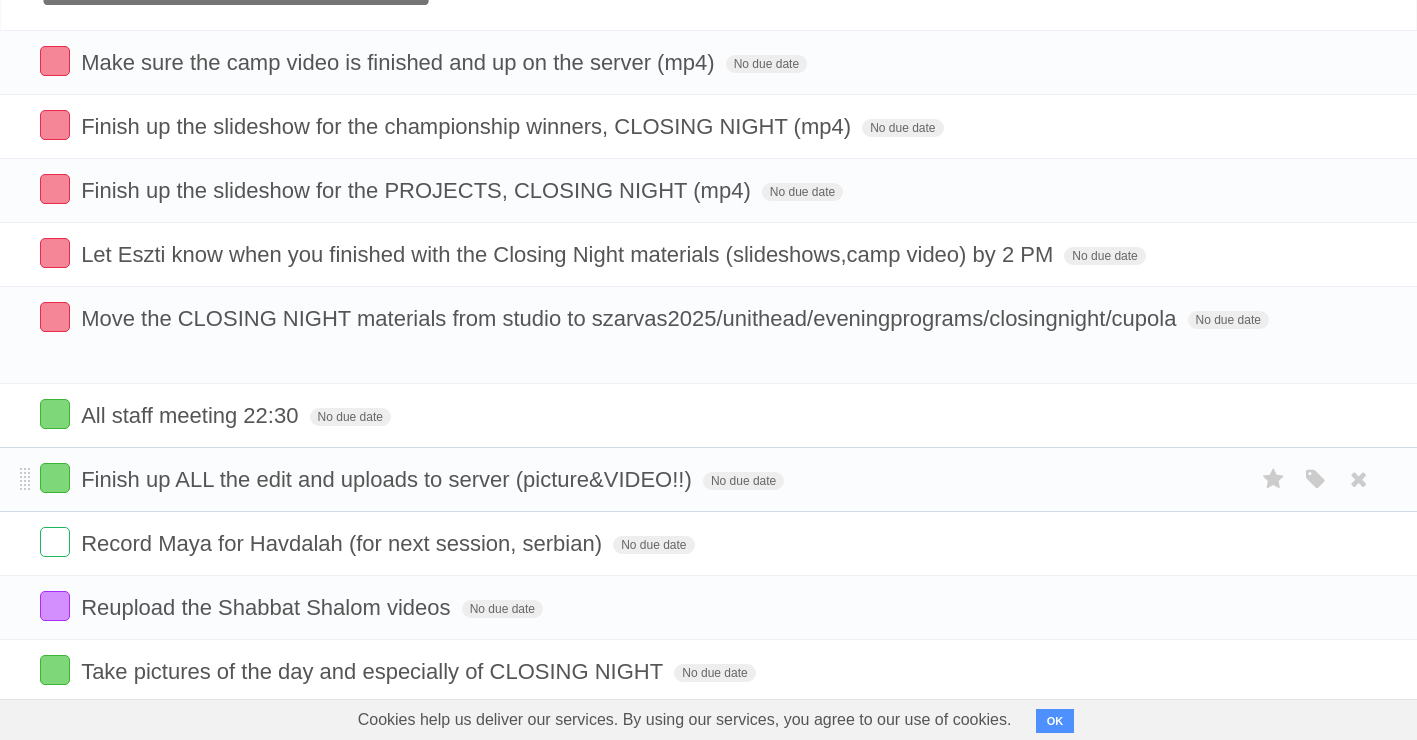 scroll, scrollTop: 272, scrollLeft: 0, axis: vertical 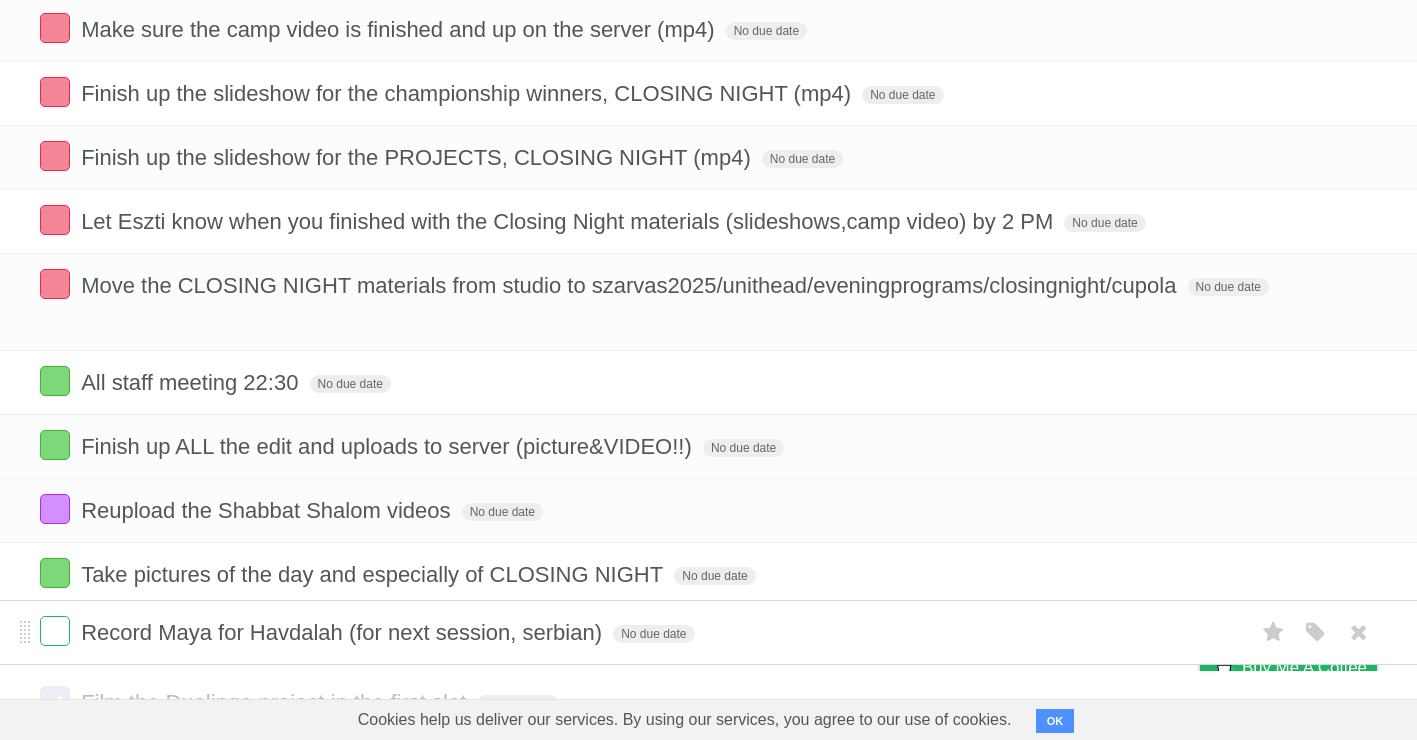 drag, startPoint x: 26, startPoint y: 446, endPoint x: 1, endPoint y: 631, distance: 186.68155 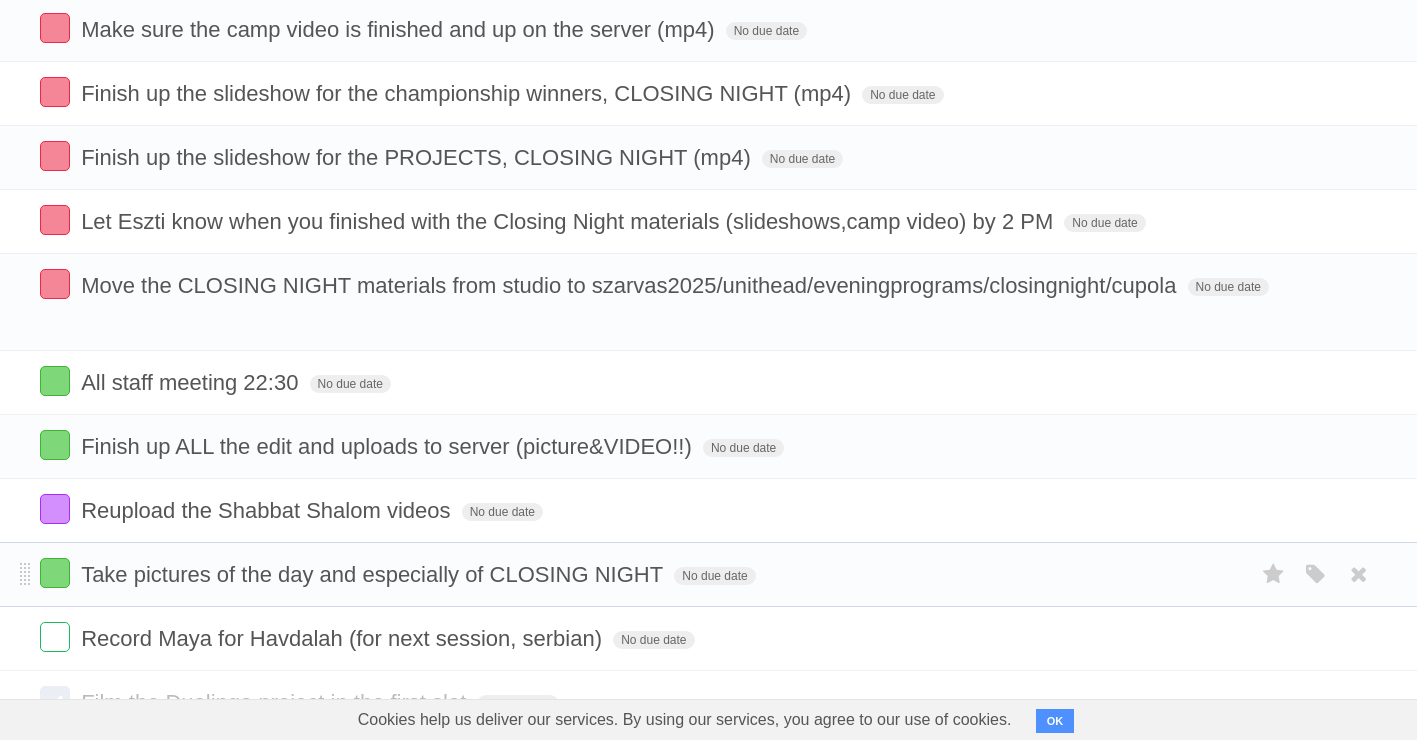 scroll, scrollTop: 272, scrollLeft: 0, axis: vertical 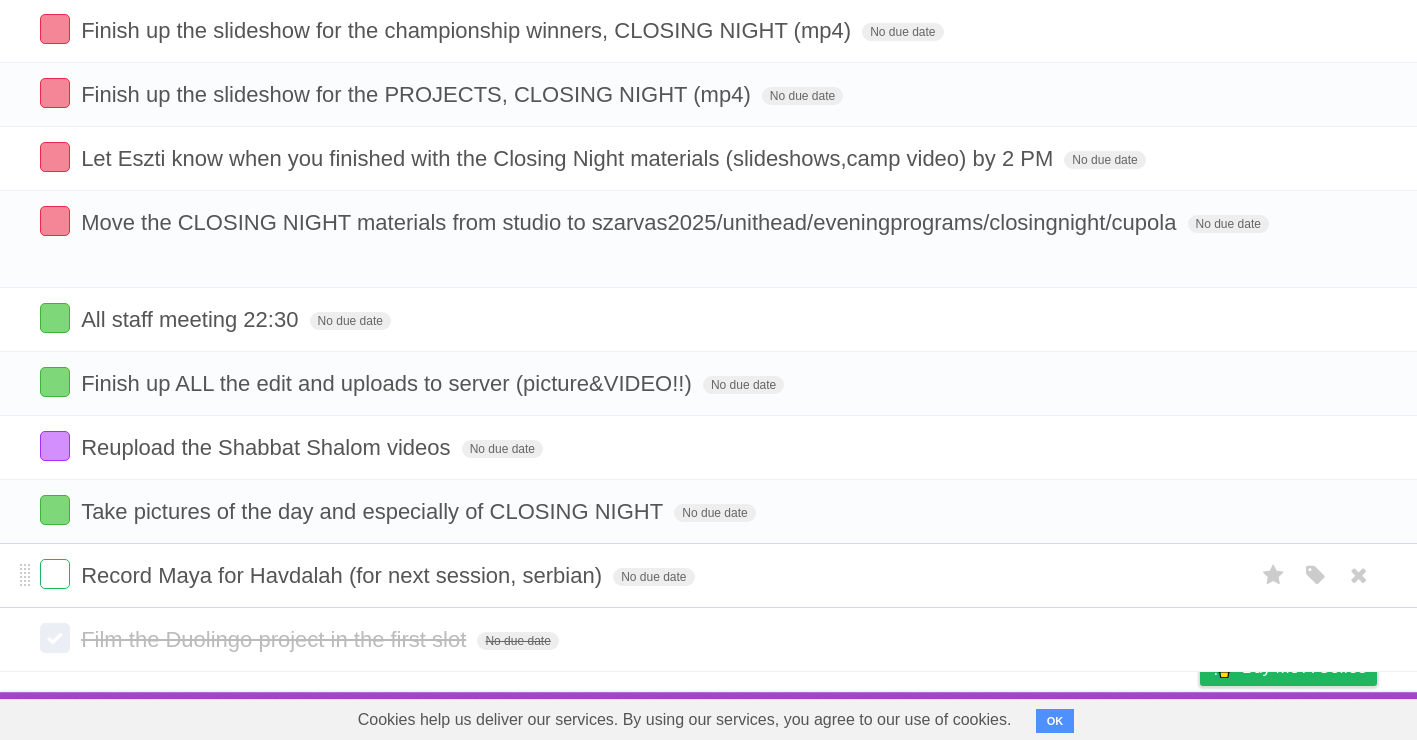 click on "Record Maya for Havdalah (for next session, serbian)" at bounding box center (344, 575) 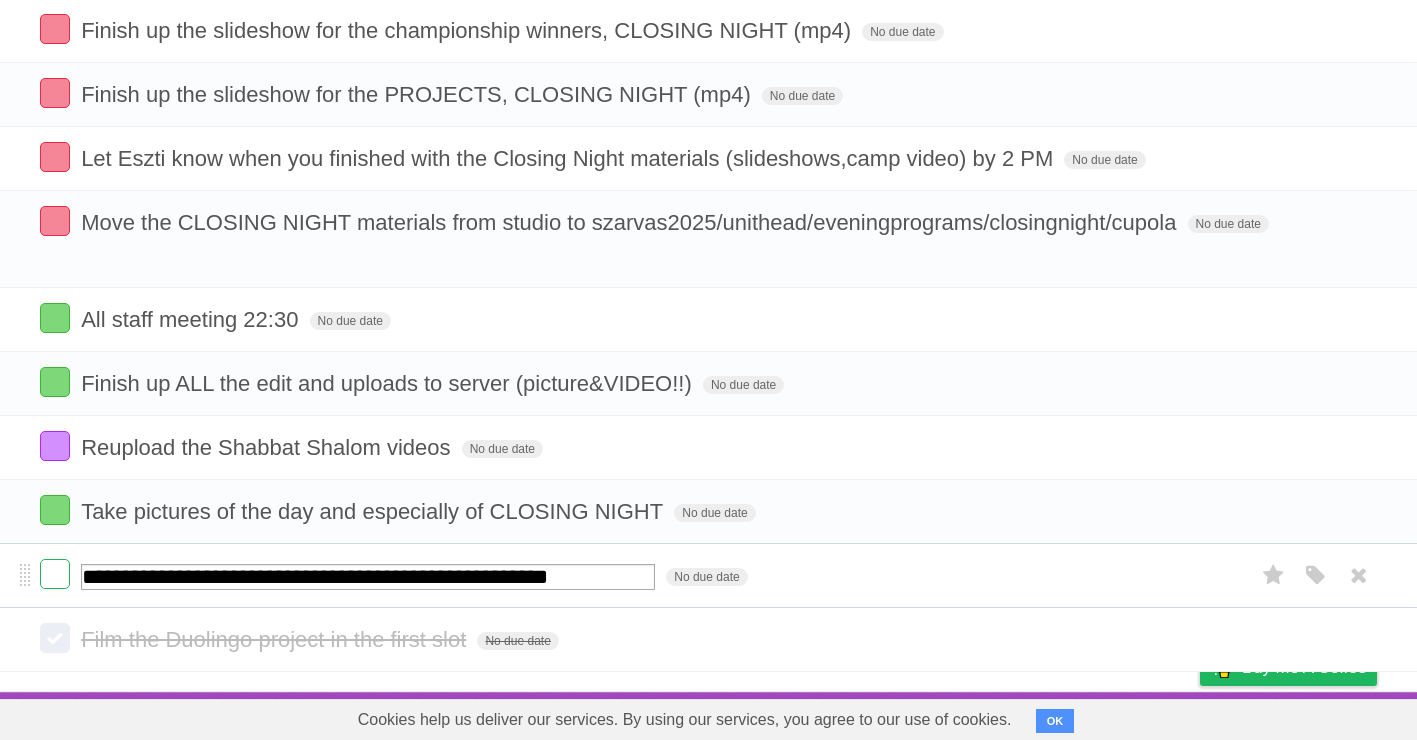 click on "**********" at bounding box center [368, 577] 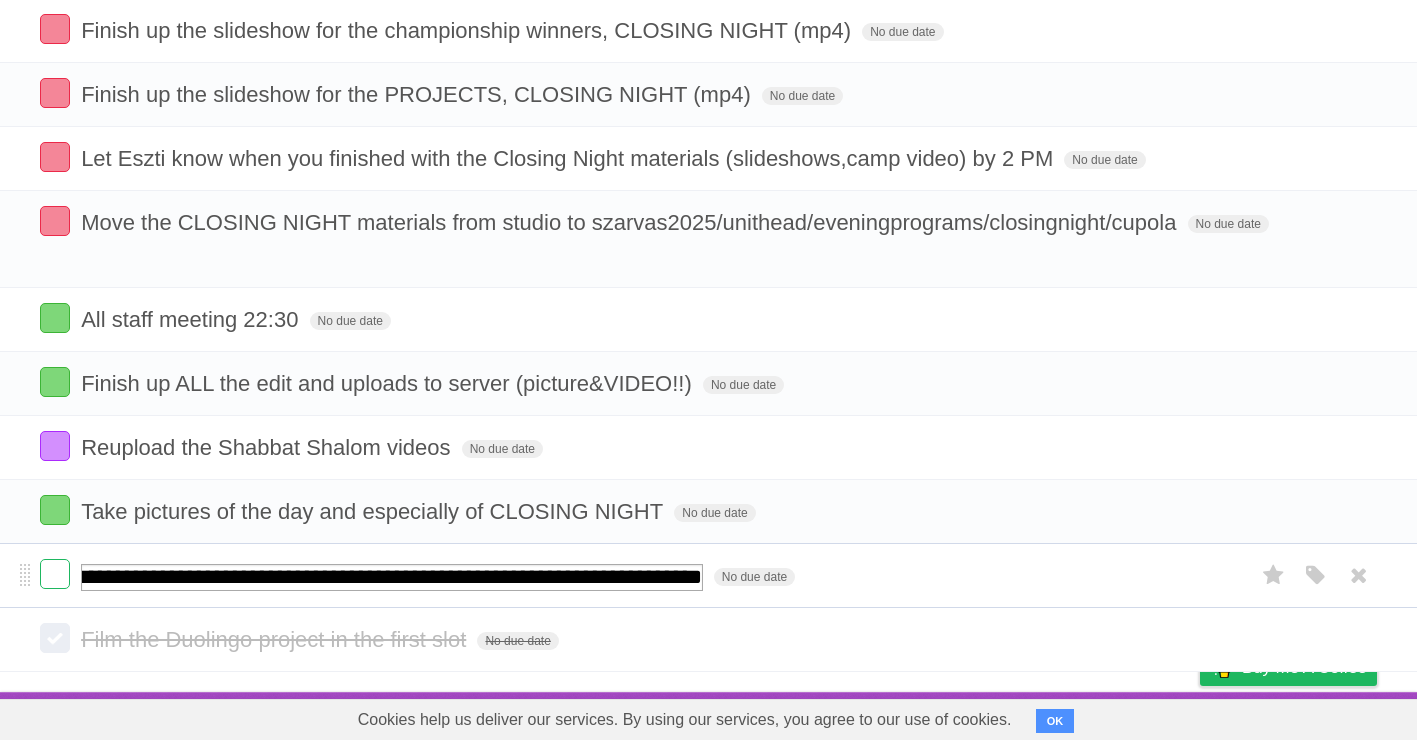 type on "**********" 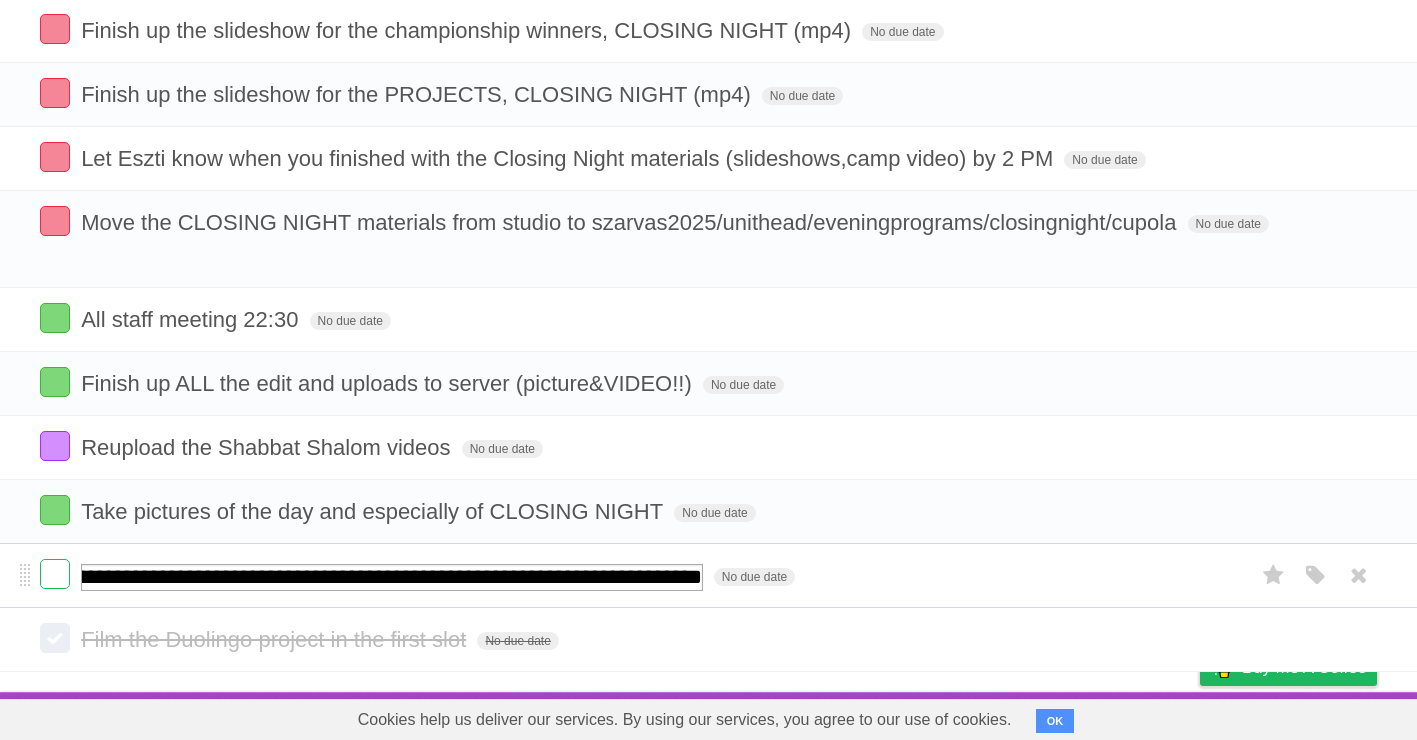 scroll, scrollTop: 0, scrollLeft: 76, axis: horizontal 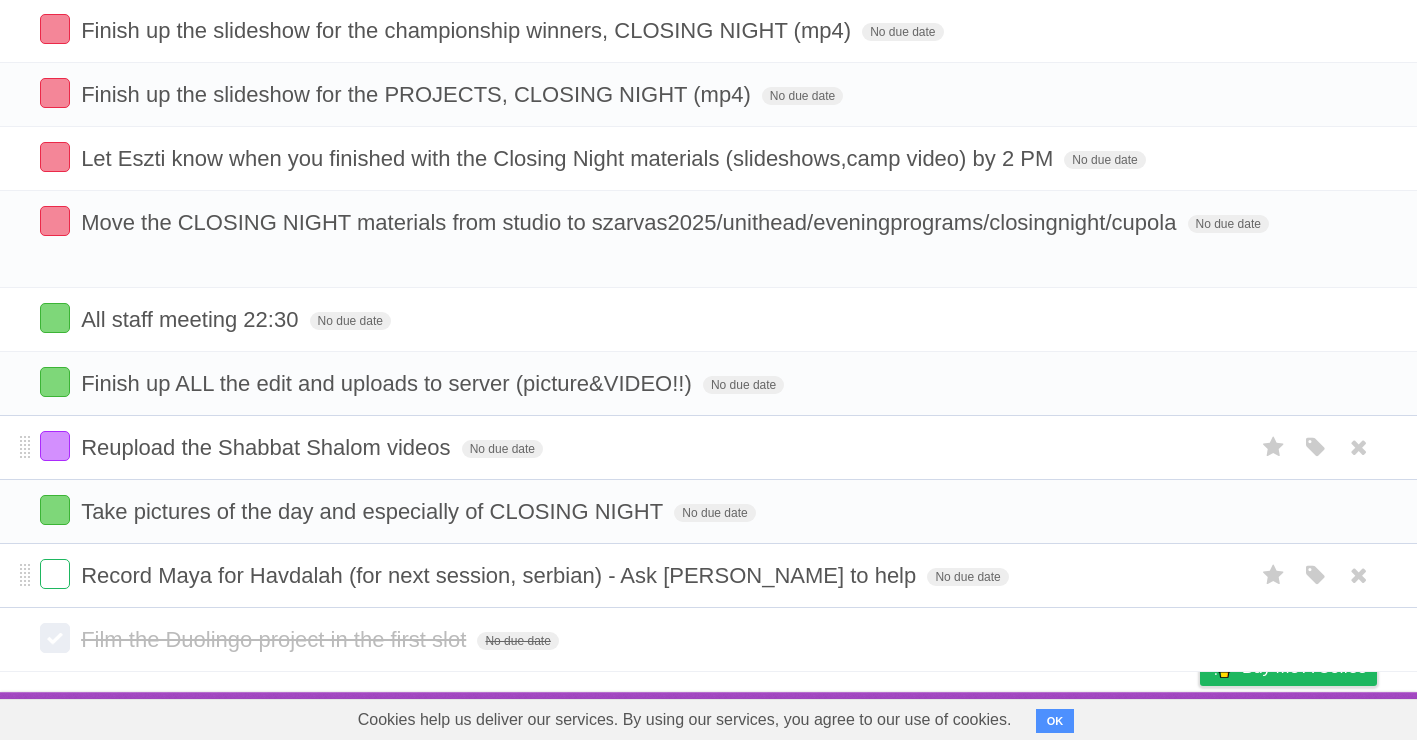 click on "Reupload the Shabbat Shalom videos" at bounding box center [268, 447] 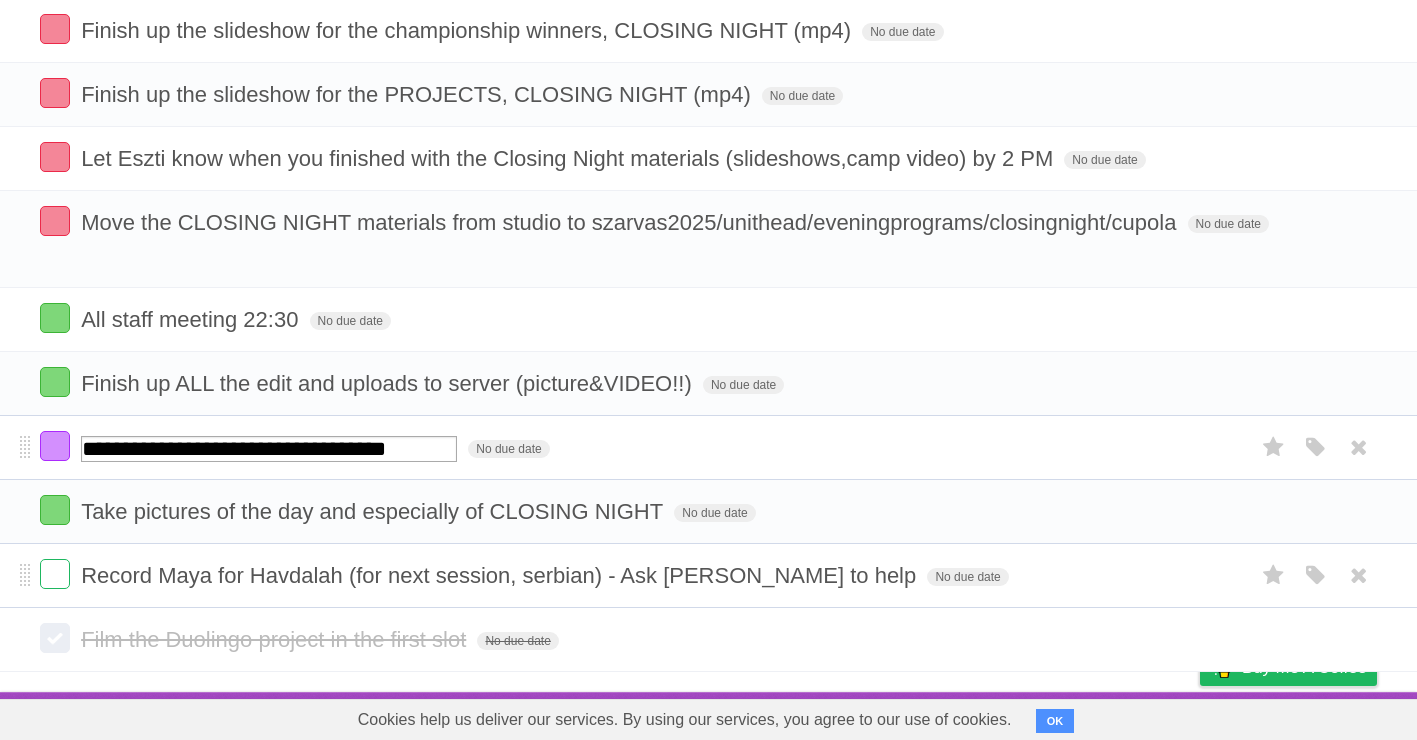 click on "**********" at bounding box center [269, 449] 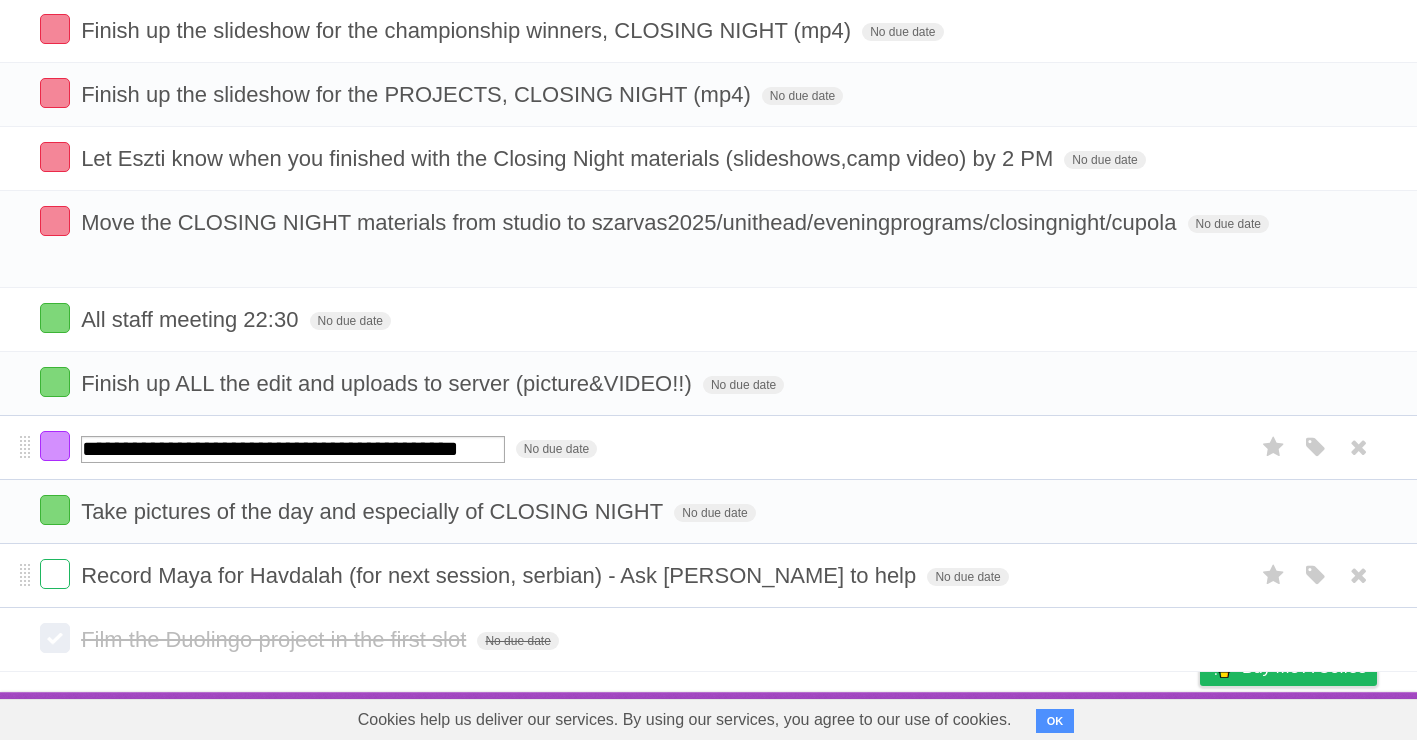 type on "**********" 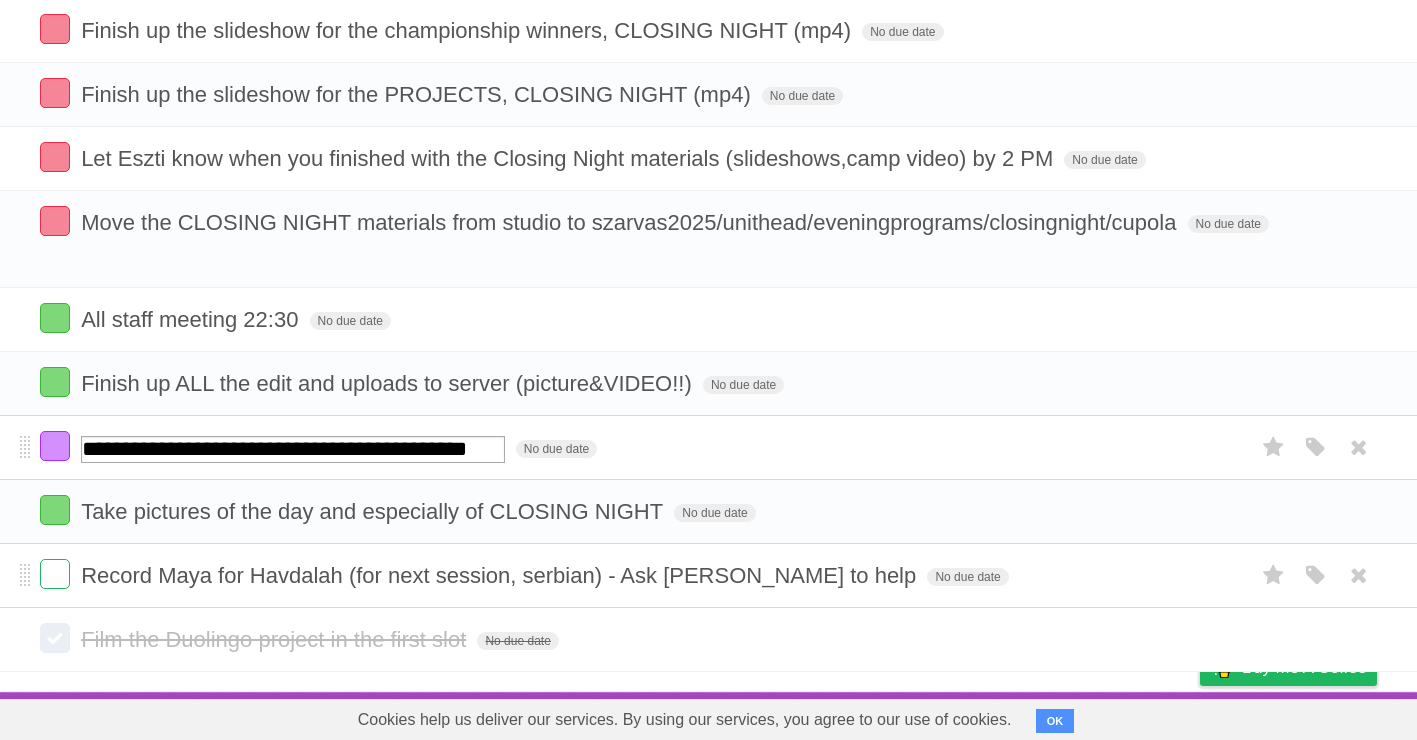 scroll, scrollTop: 0, scrollLeft: 36, axis: horizontal 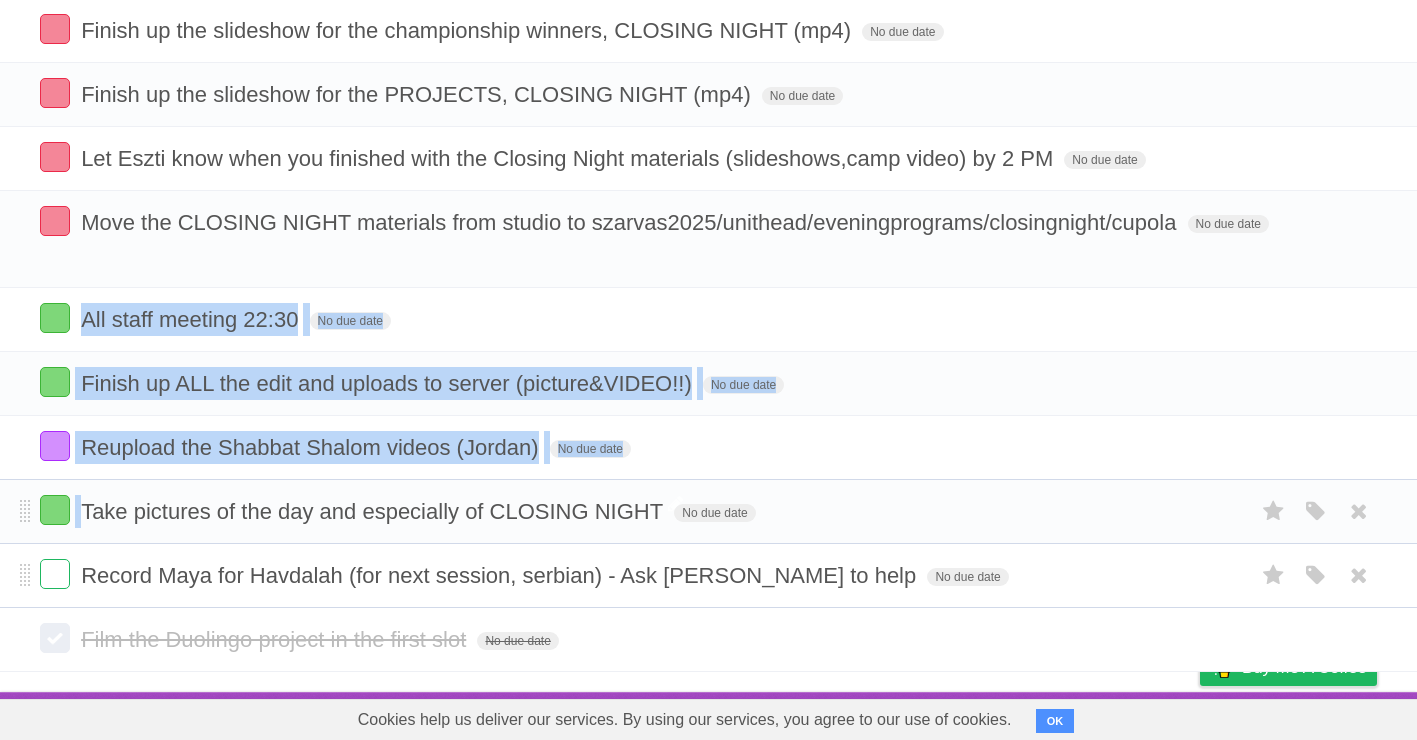 drag, startPoint x: 64, startPoint y: 326, endPoint x: 81, endPoint y: 519, distance: 193.74725 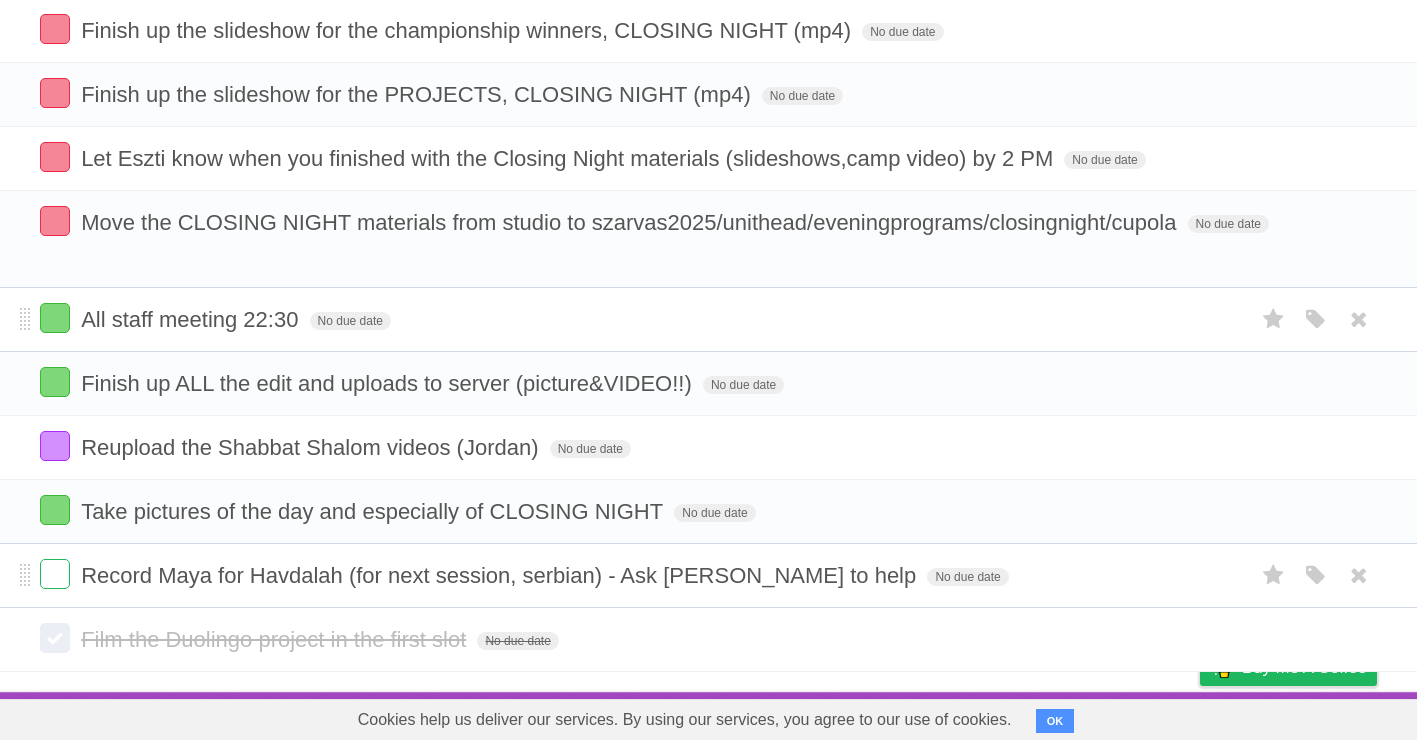 drag, startPoint x: 81, startPoint y: 519, endPoint x: 6, endPoint y: 313, distance: 219.2282 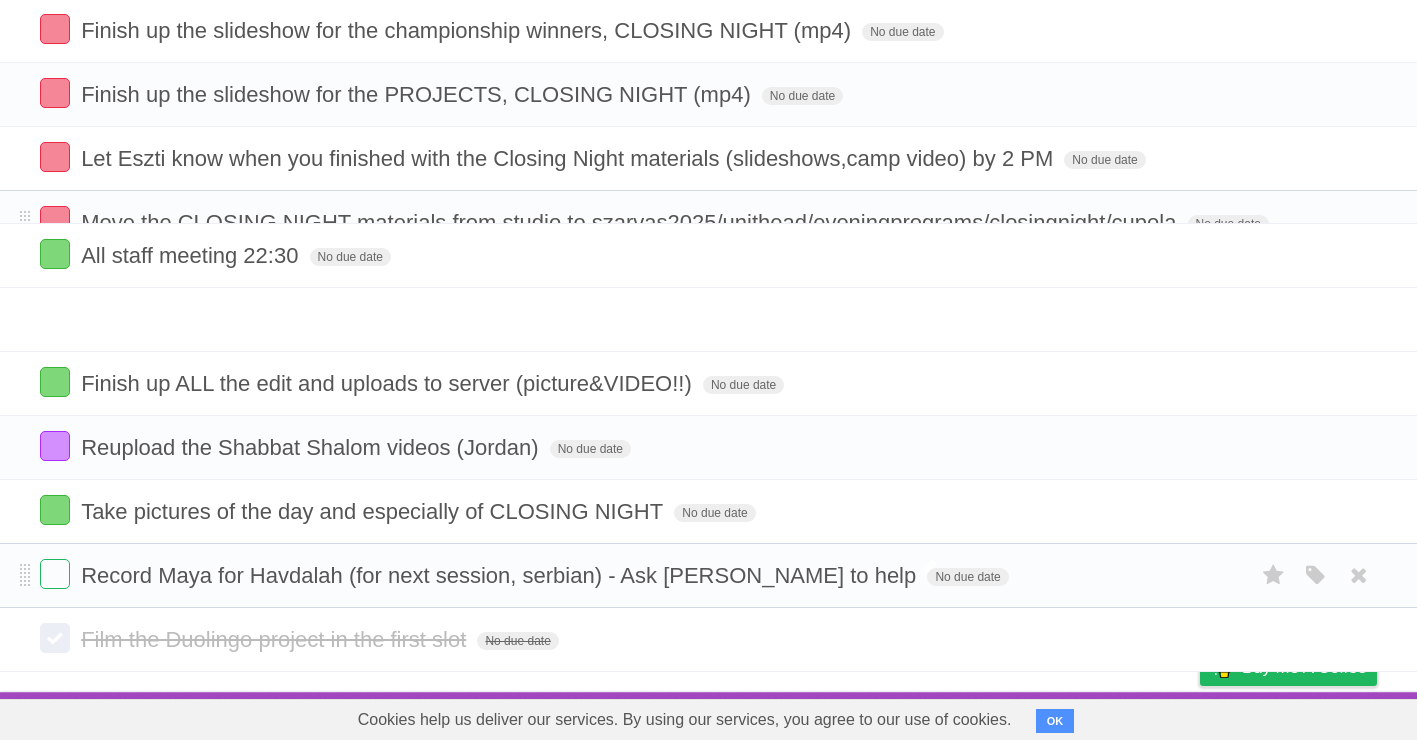 scroll, scrollTop: 208, scrollLeft: 0, axis: vertical 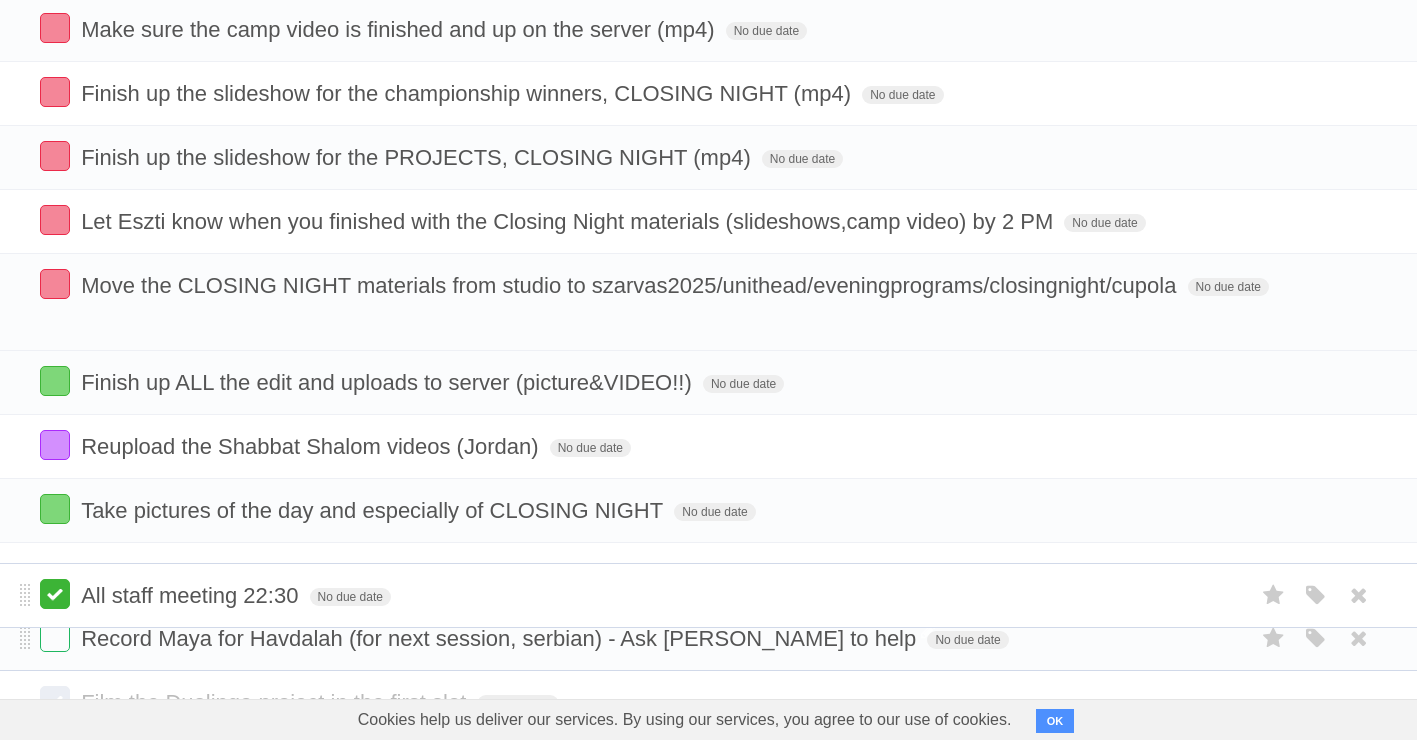 drag, startPoint x: 23, startPoint y: 316, endPoint x: 48, endPoint y: 593, distance: 278.1259 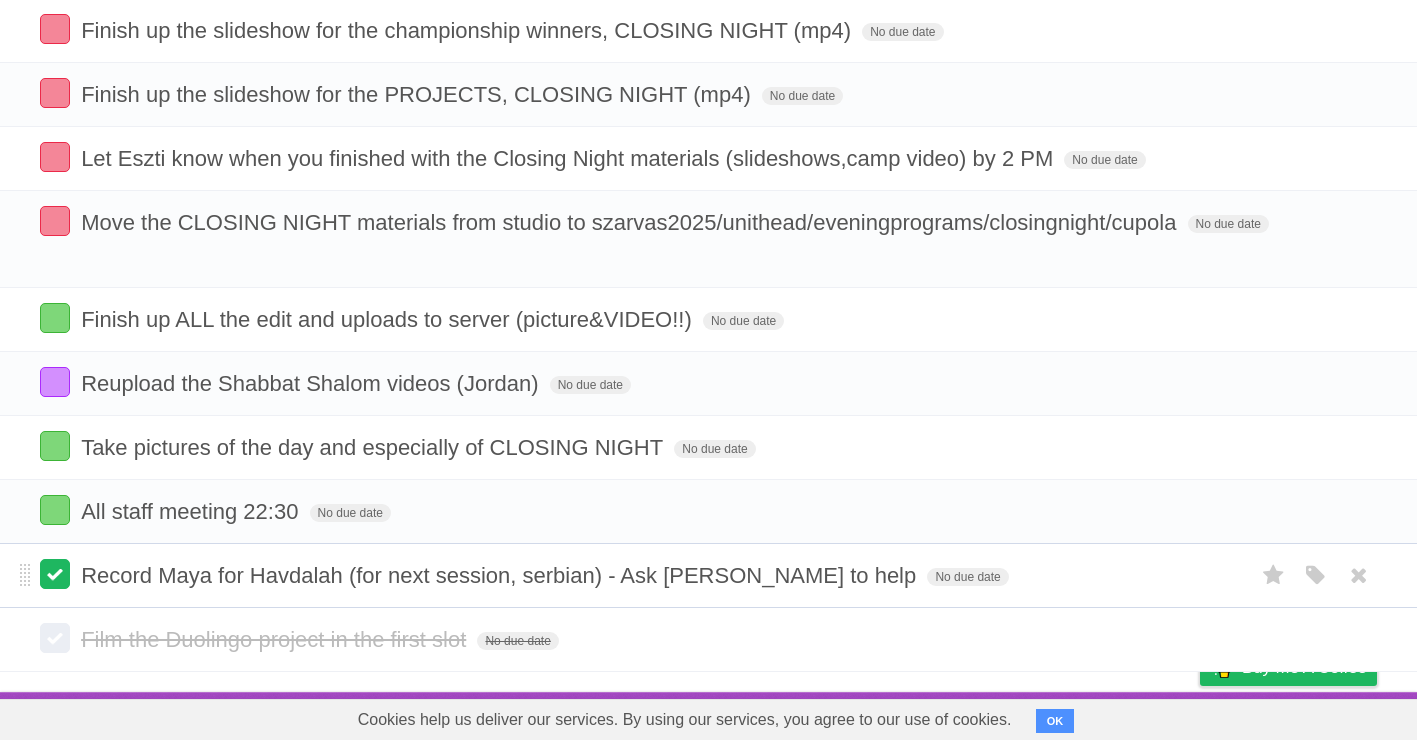 scroll, scrollTop: 272, scrollLeft: 0, axis: vertical 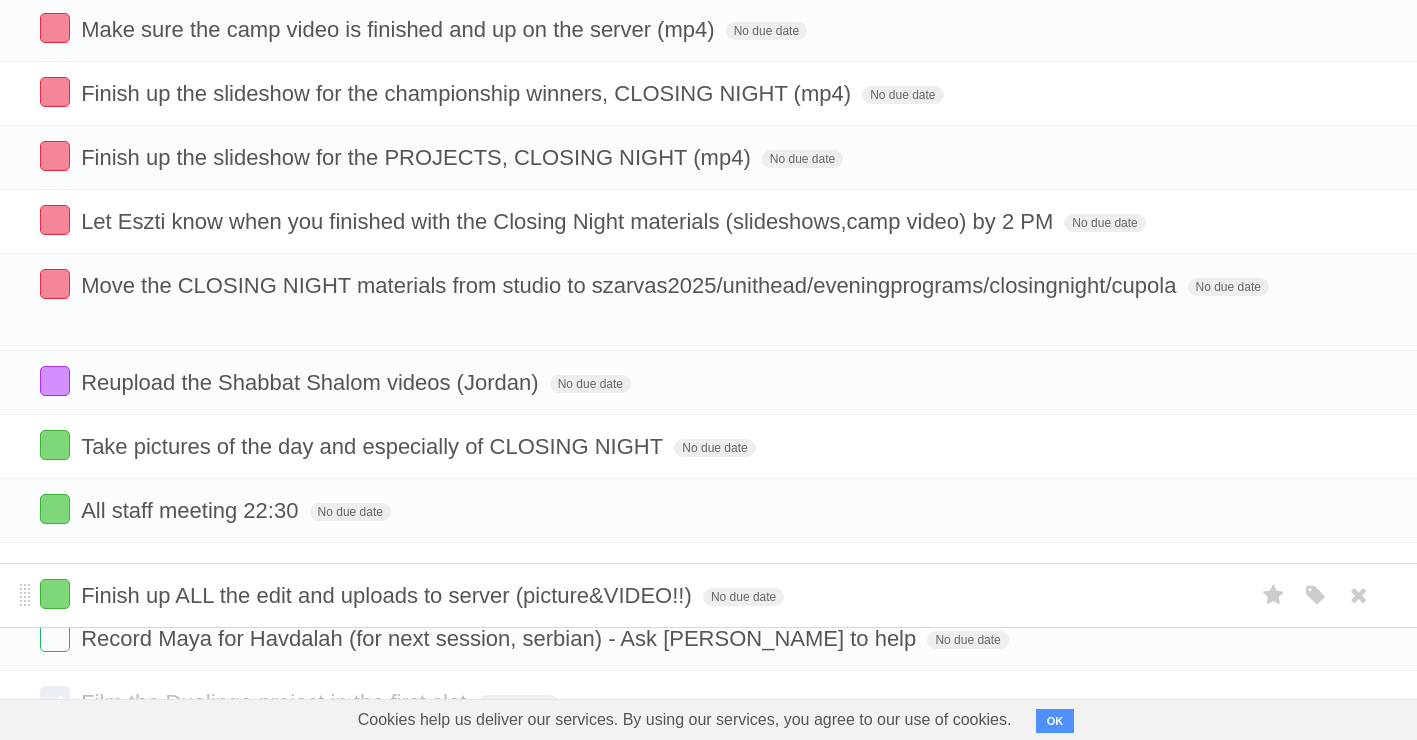 drag, startPoint x: 25, startPoint y: 313, endPoint x: 41, endPoint y: 589, distance: 276.46338 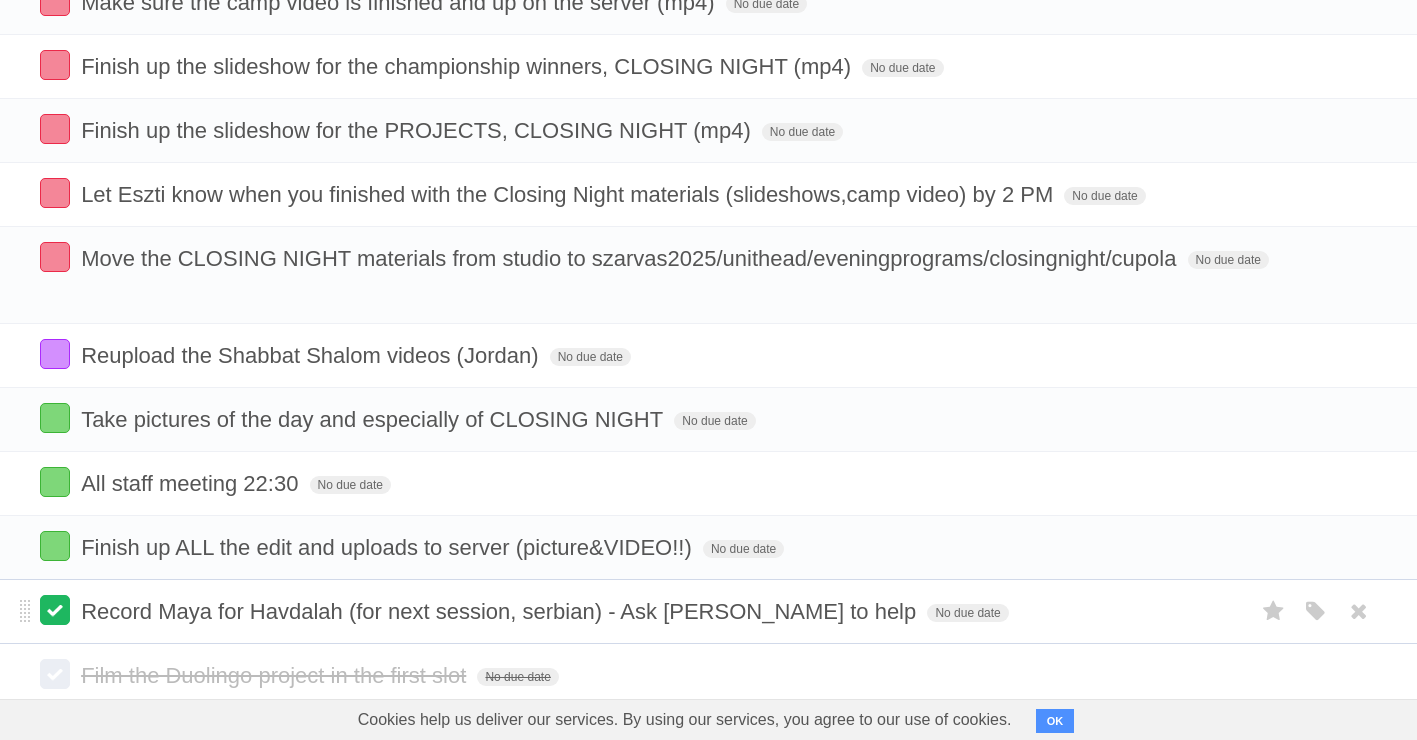 scroll, scrollTop: 272, scrollLeft: 0, axis: vertical 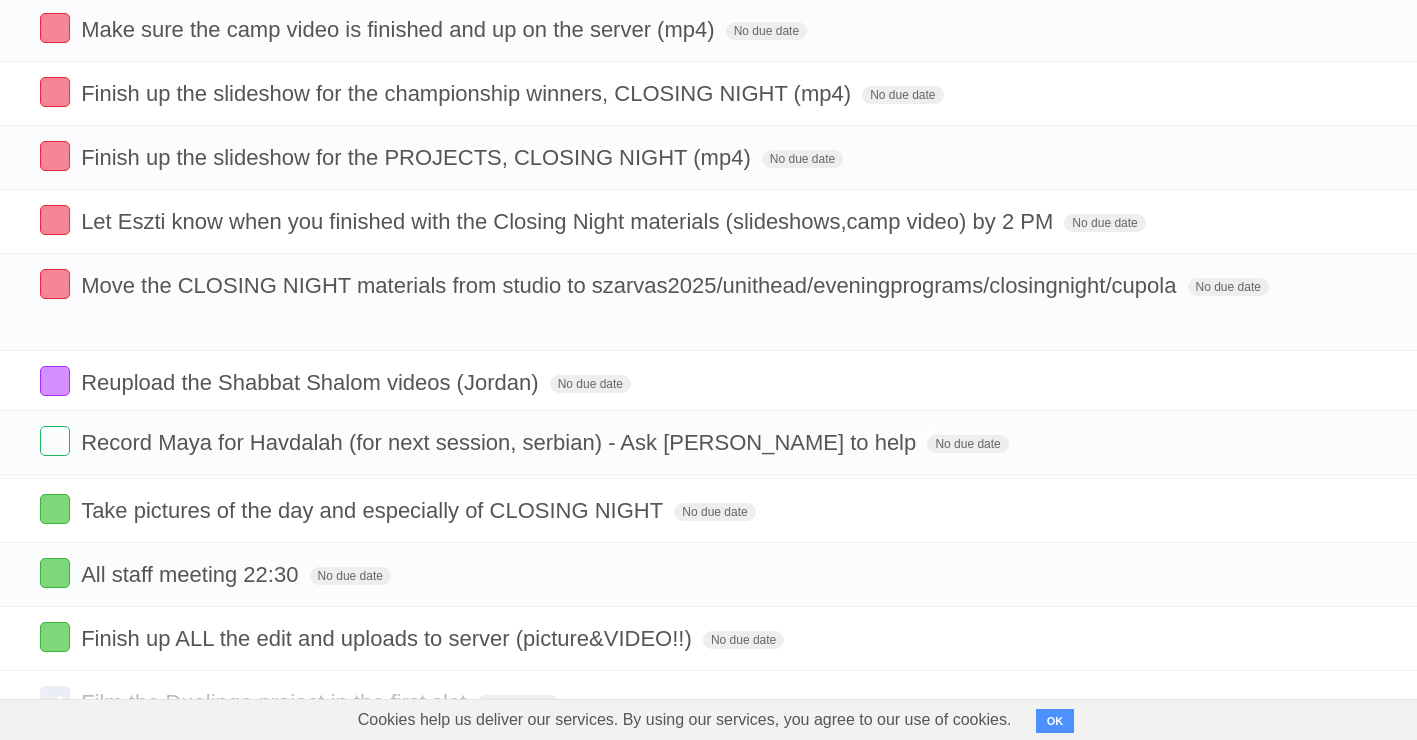 drag, startPoint x: 21, startPoint y: 571, endPoint x: -4, endPoint y: 438, distance: 135.32922 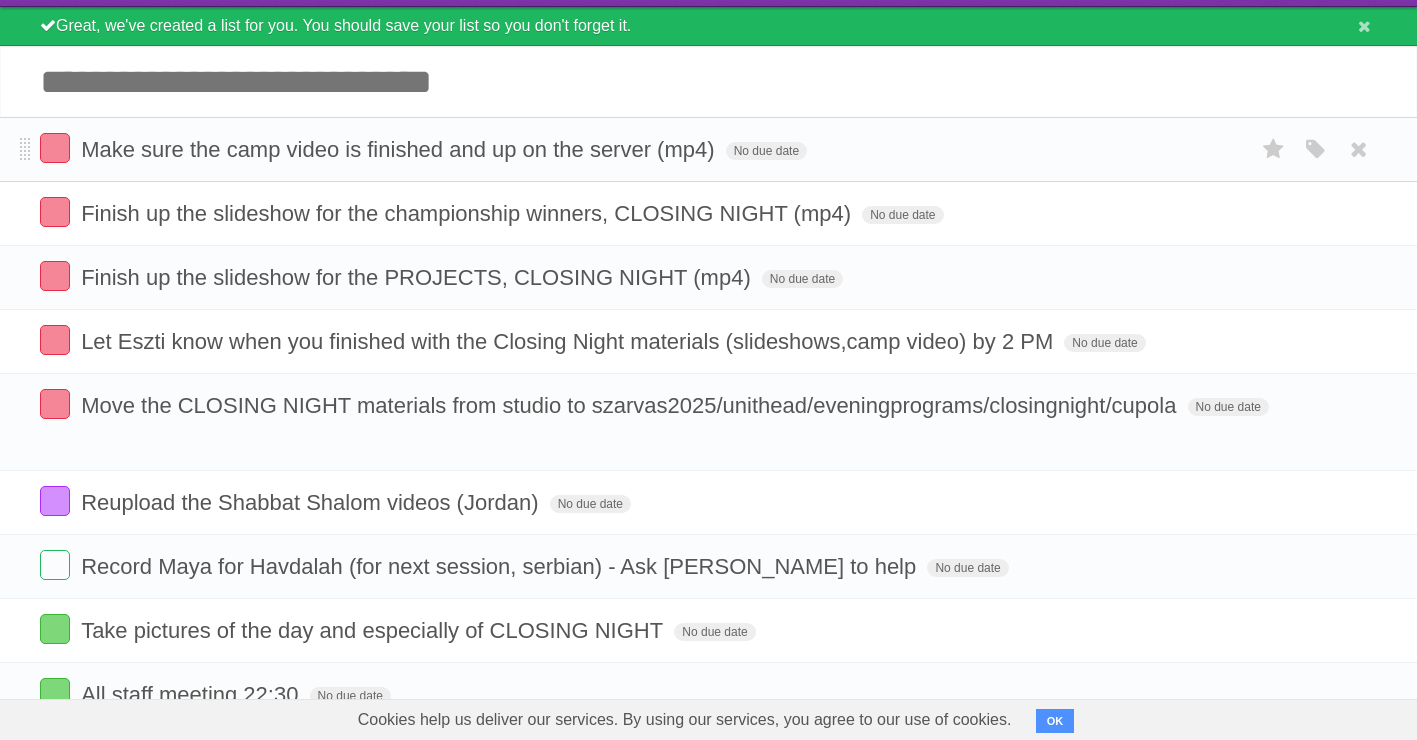 scroll, scrollTop: 0, scrollLeft: 0, axis: both 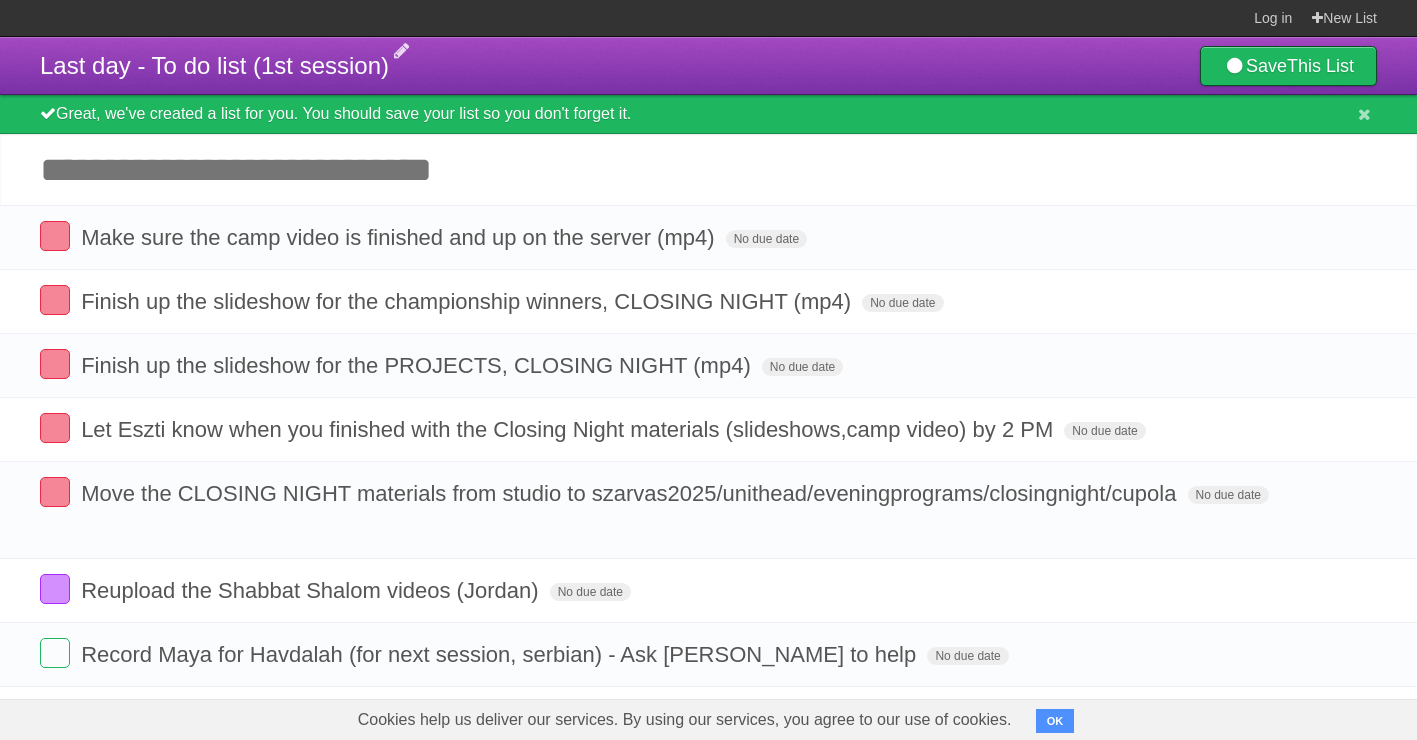 click on "Add another task" at bounding box center [708, 169] 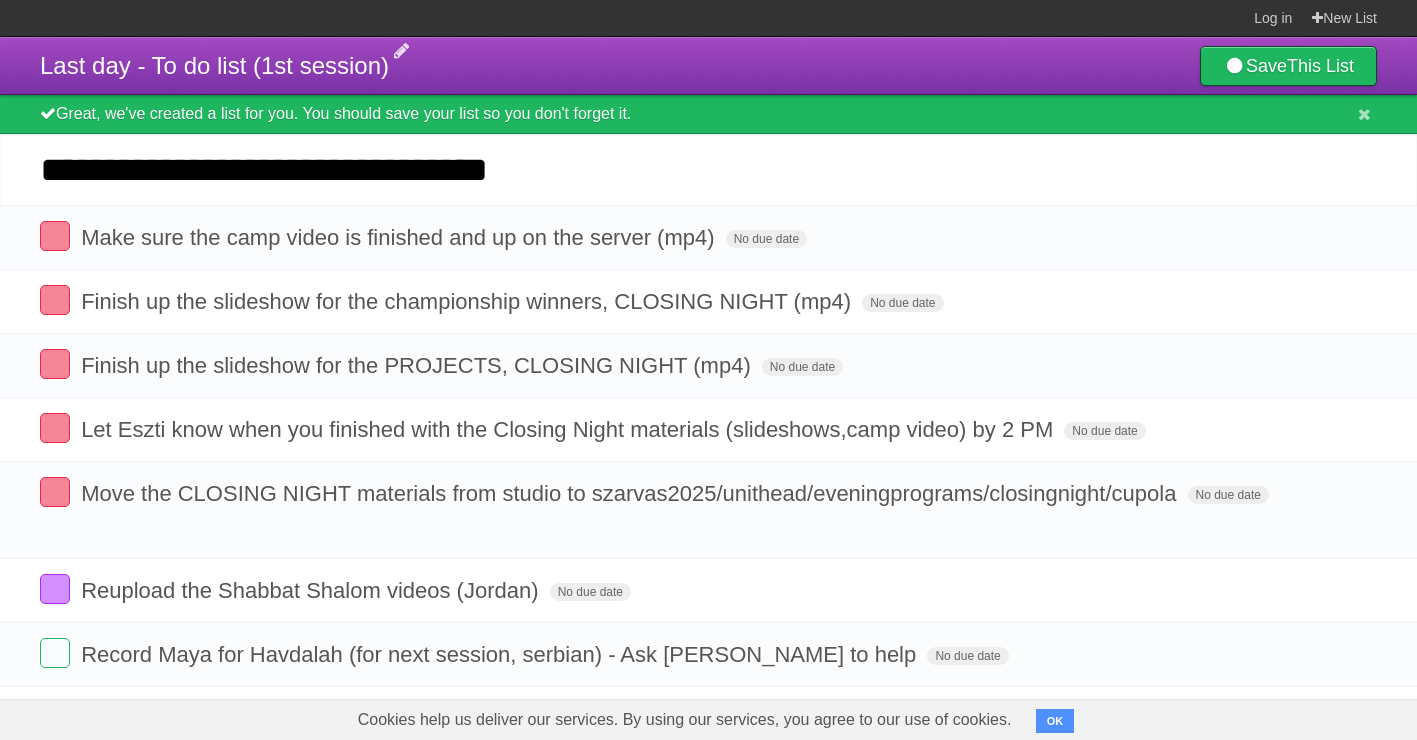 type on "**********" 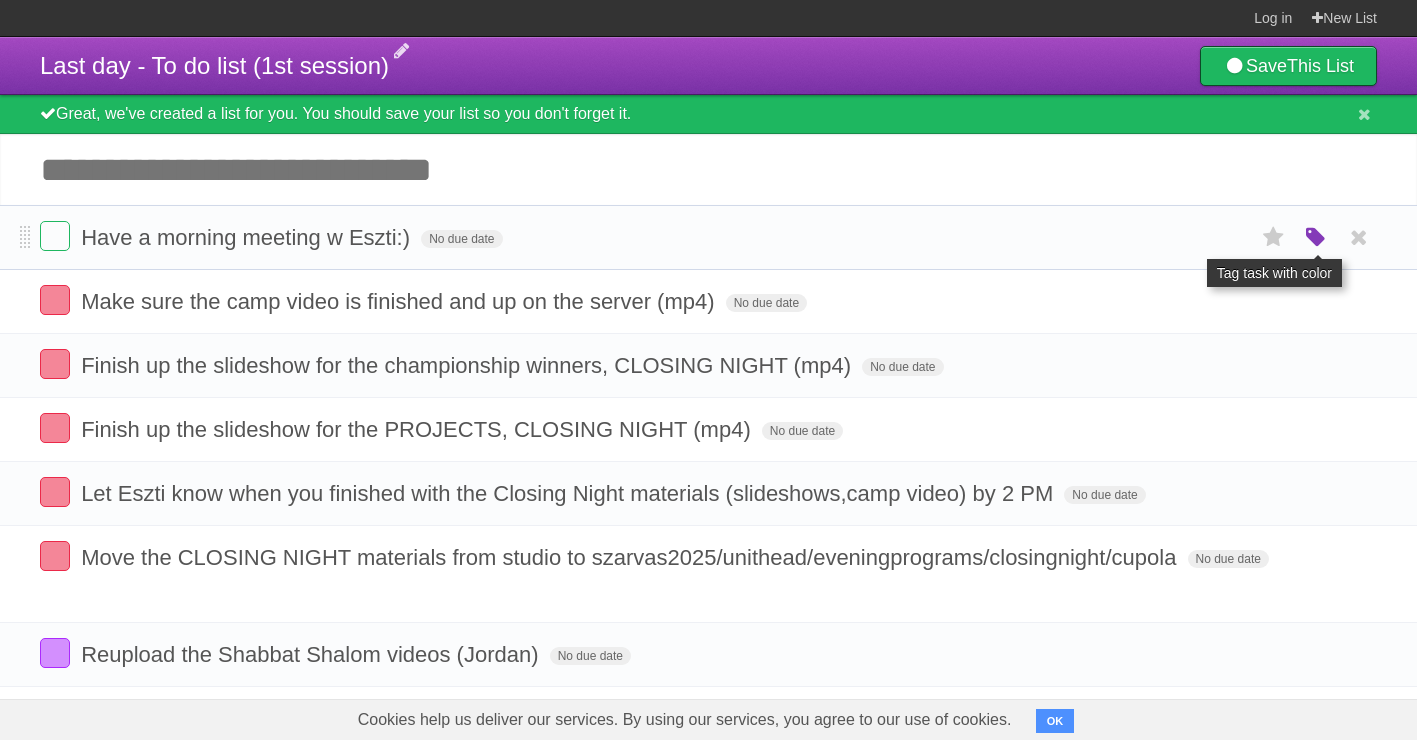 click at bounding box center [1316, 238] 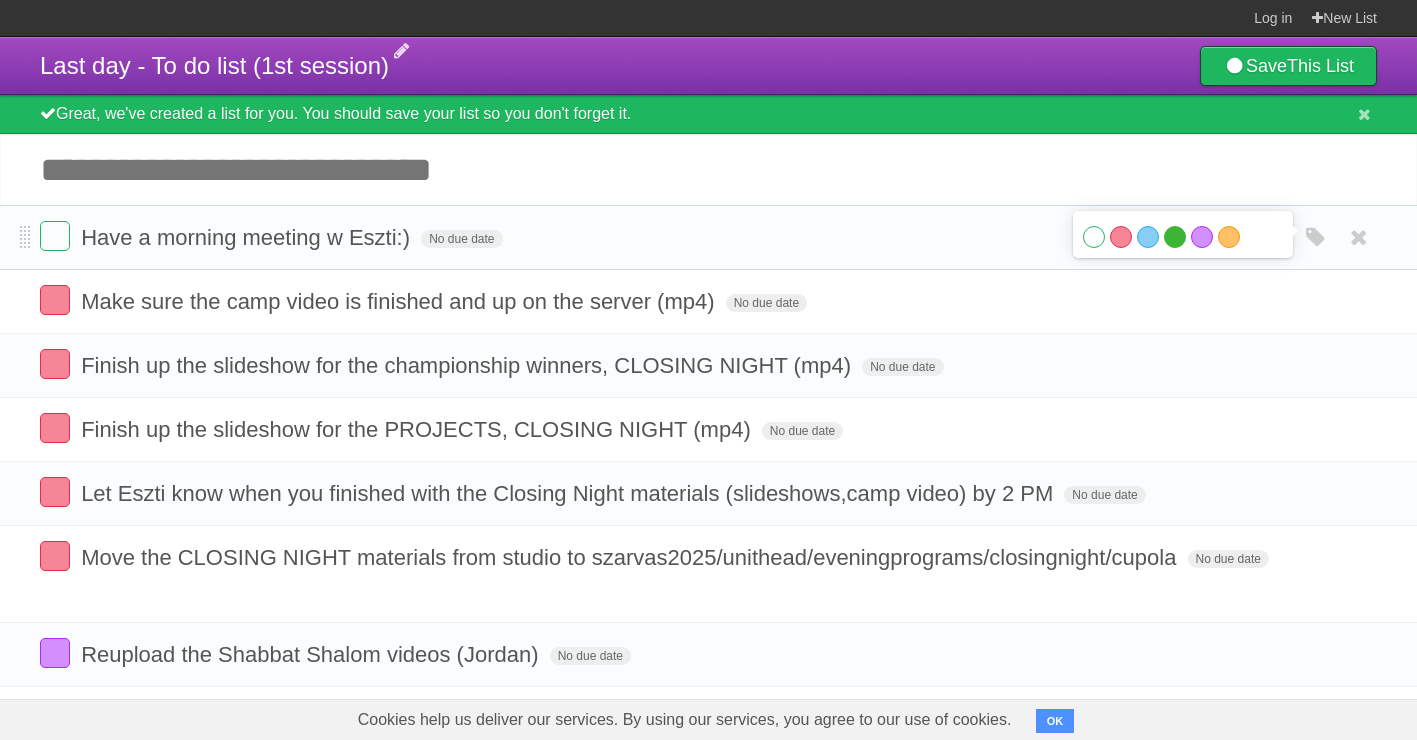 click on "Green" at bounding box center (1175, 237) 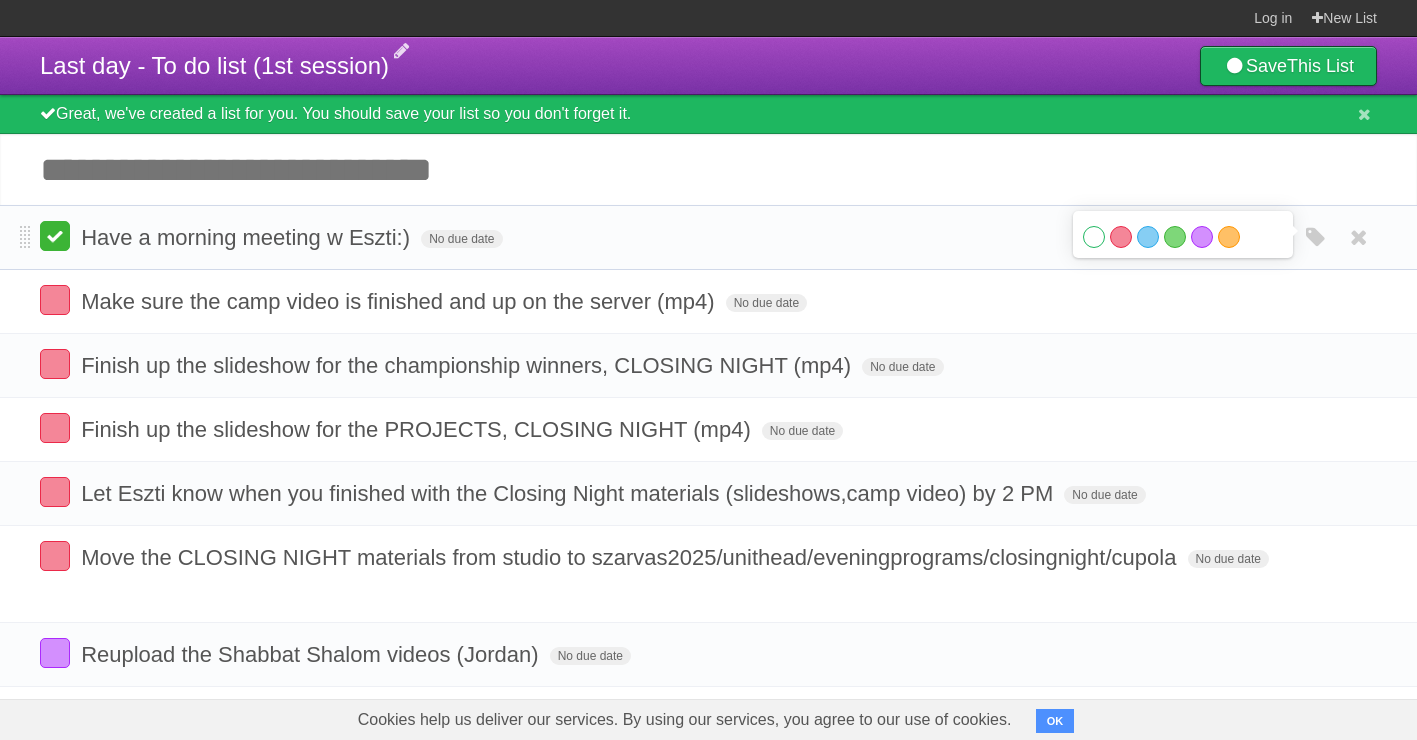 click at bounding box center (55, 236) 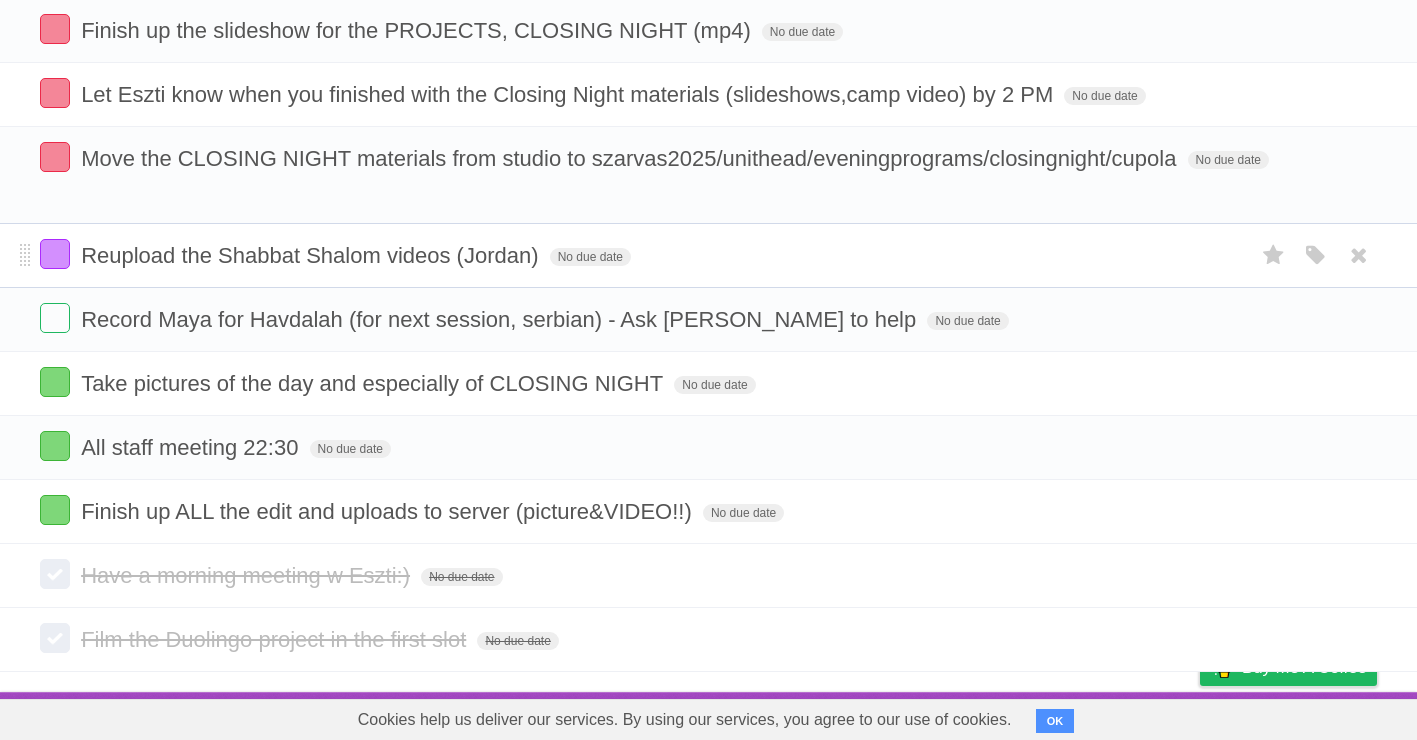scroll, scrollTop: 0, scrollLeft: 0, axis: both 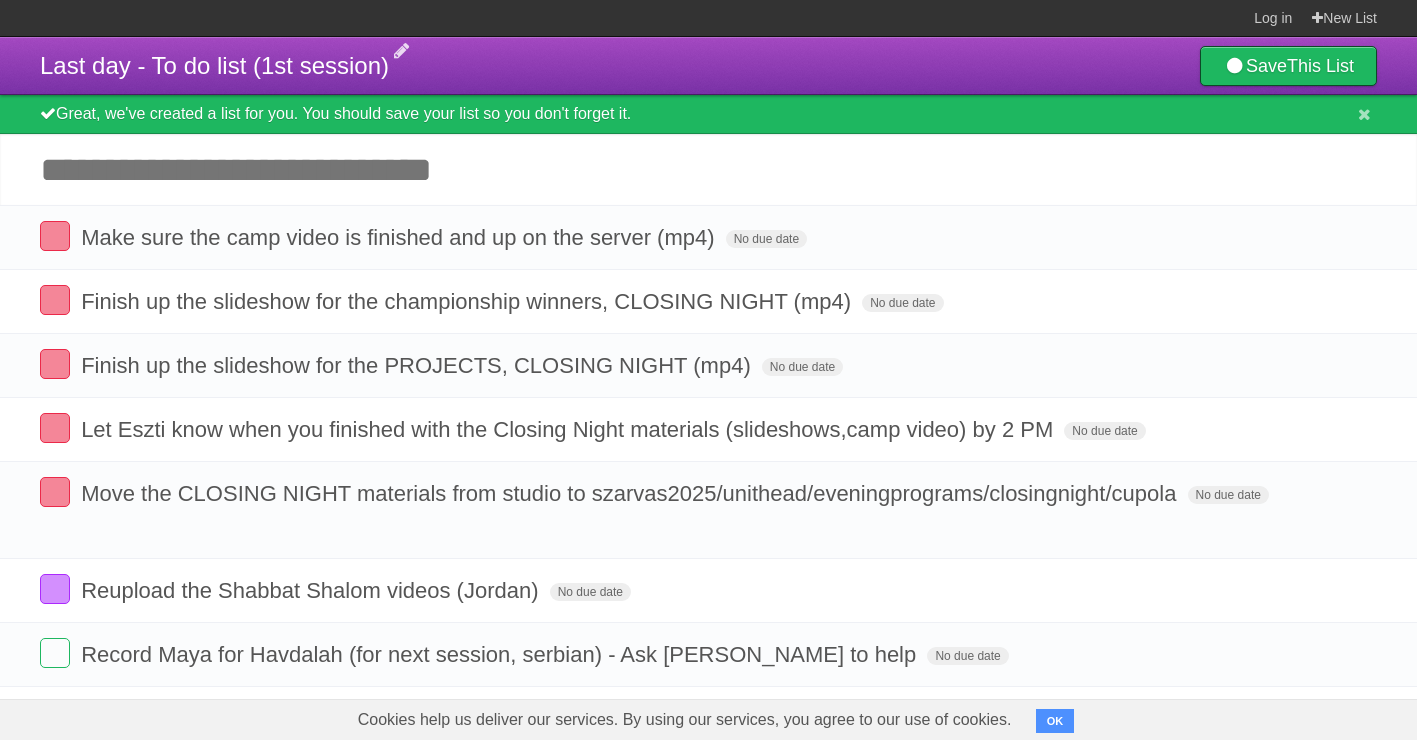 click on "Great, we've created a list for you. You should save your list so you don't forget it." at bounding box center [708, 114] 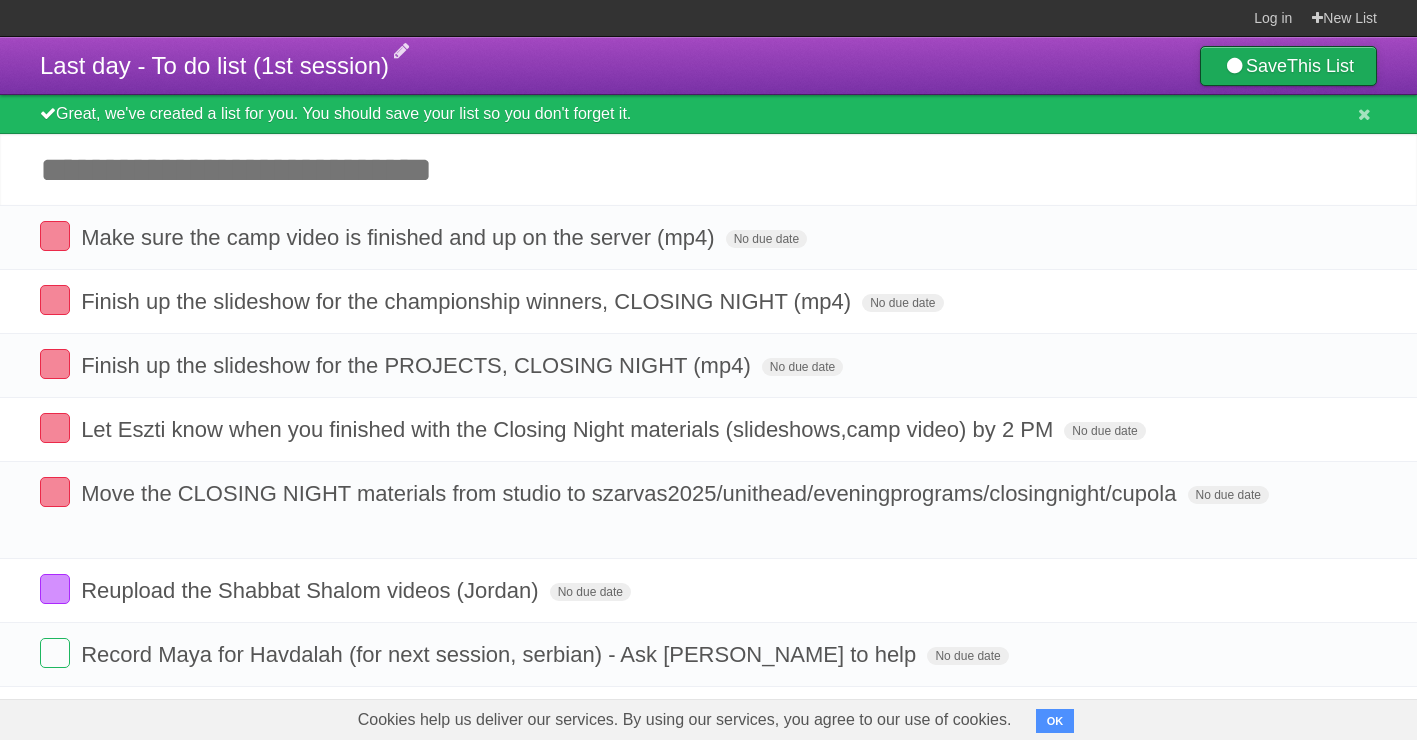click on "This List" at bounding box center [1320, 66] 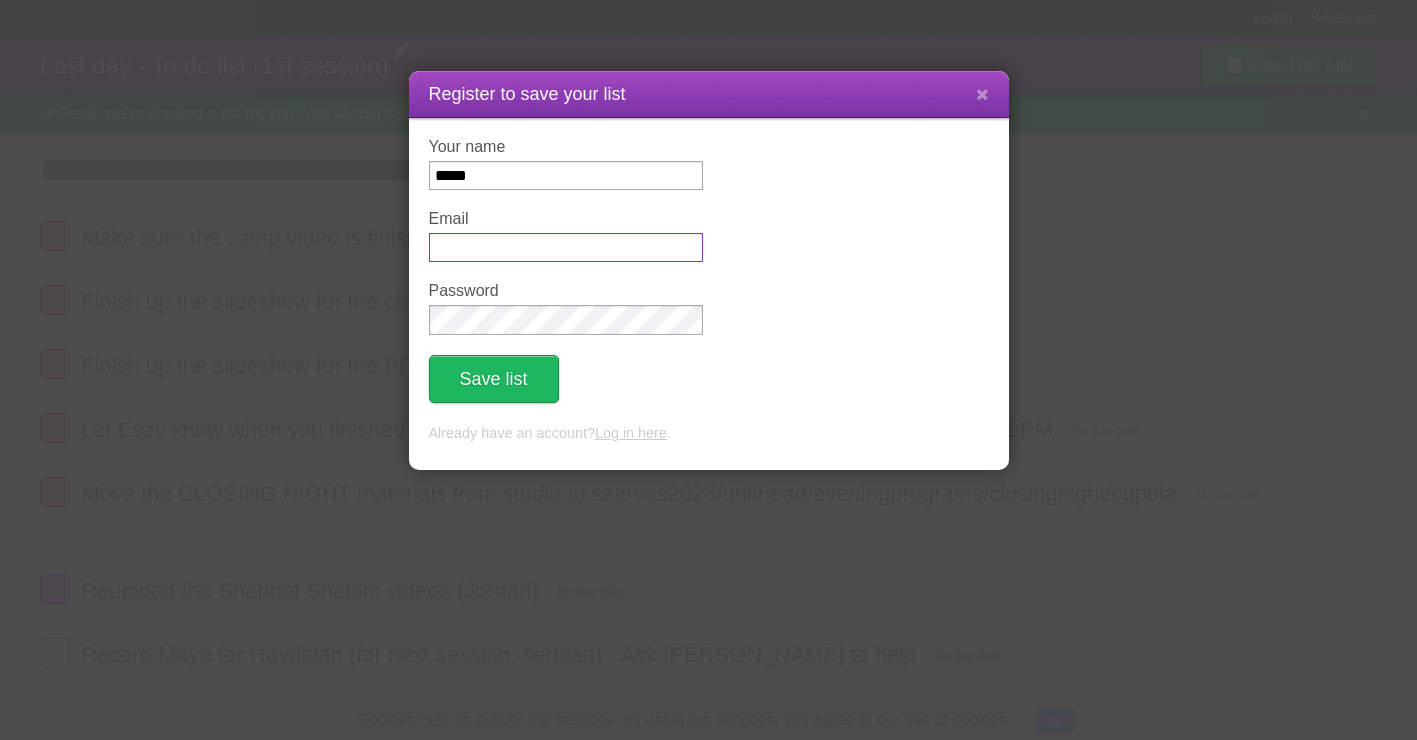 click on "Email" at bounding box center [566, 247] 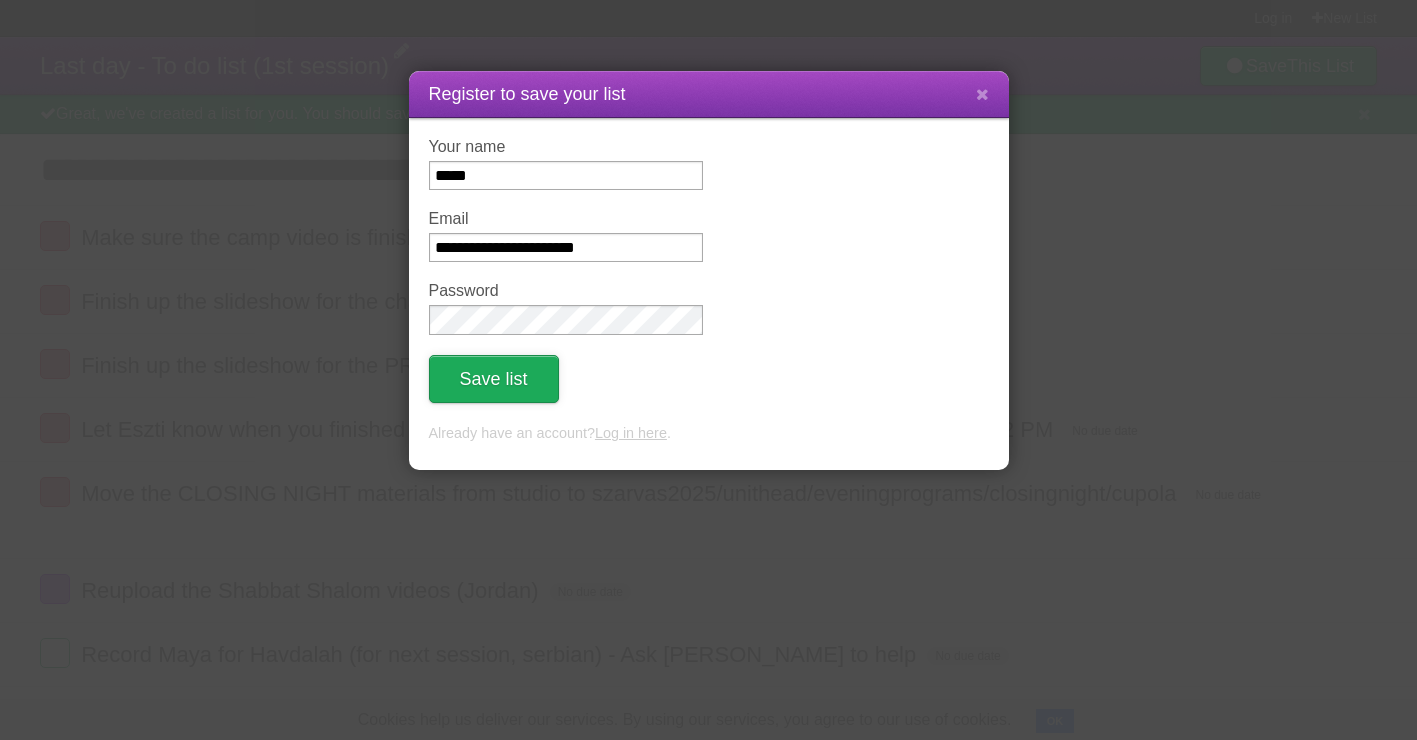 click on "Save list" at bounding box center [494, 379] 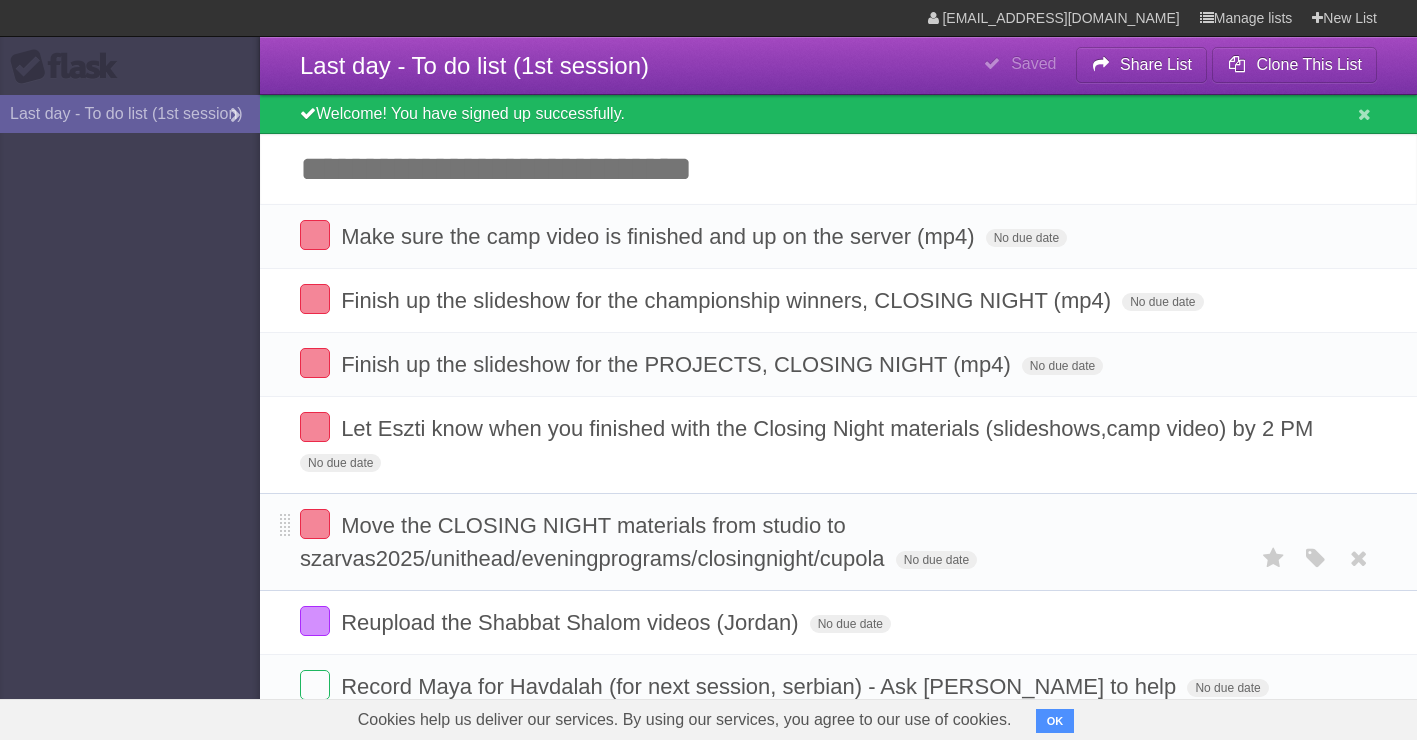scroll, scrollTop: 0, scrollLeft: 0, axis: both 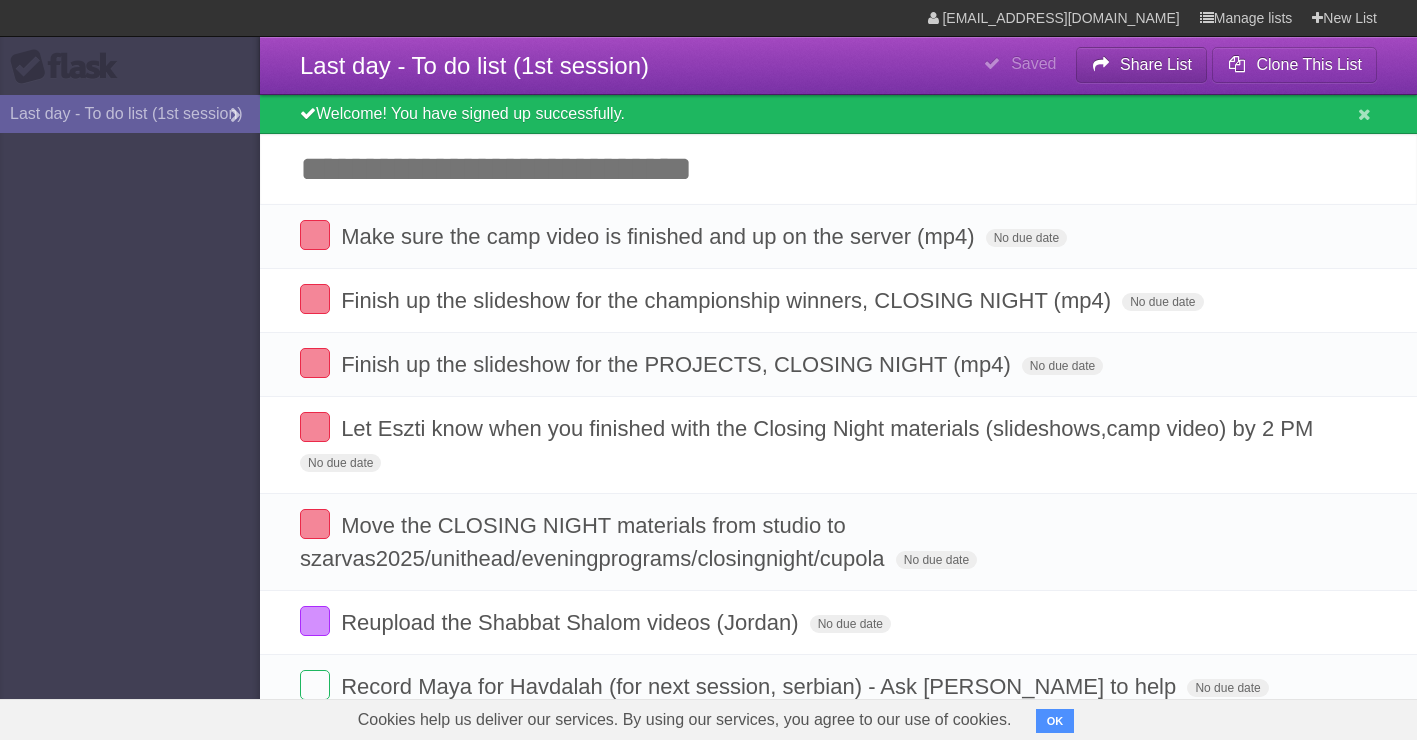 click on "Share List" at bounding box center [1156, 64] 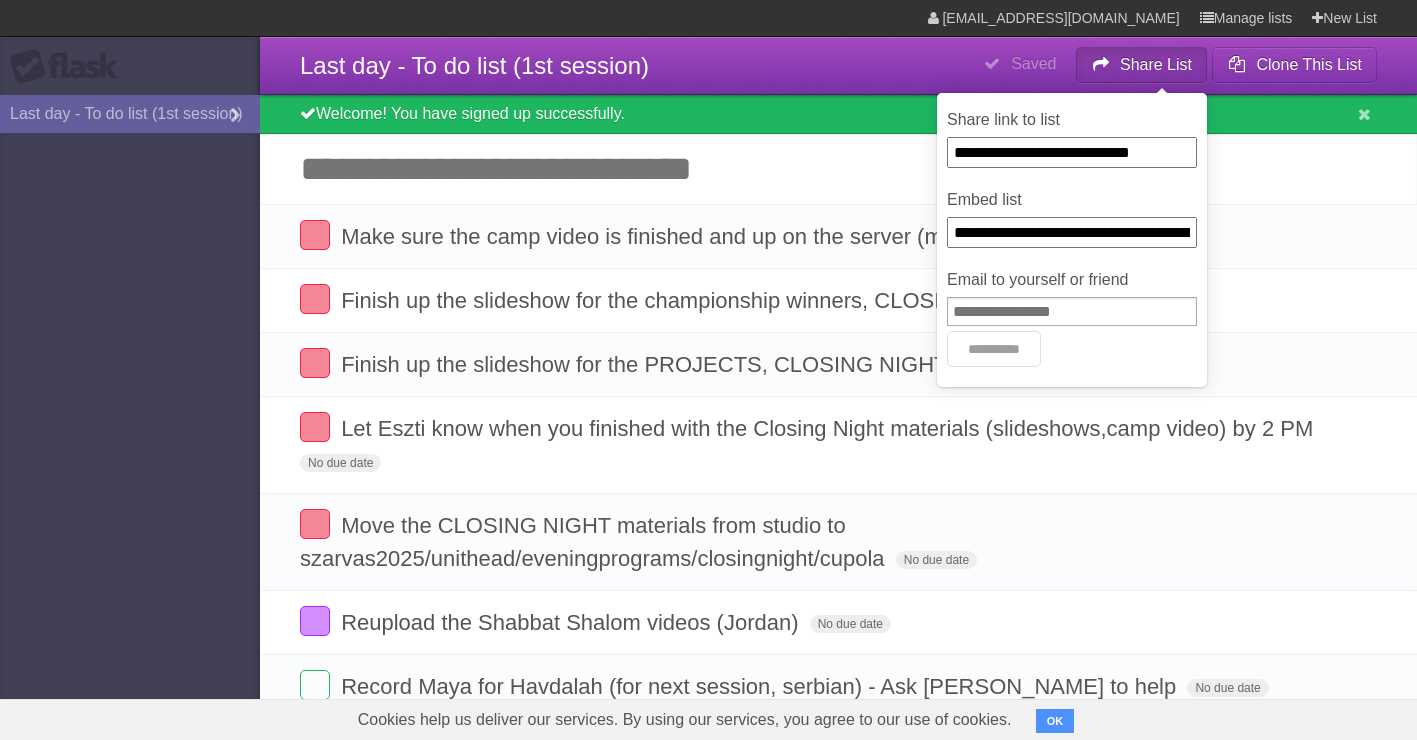 click on "**********" at bounding box center [838, 66] 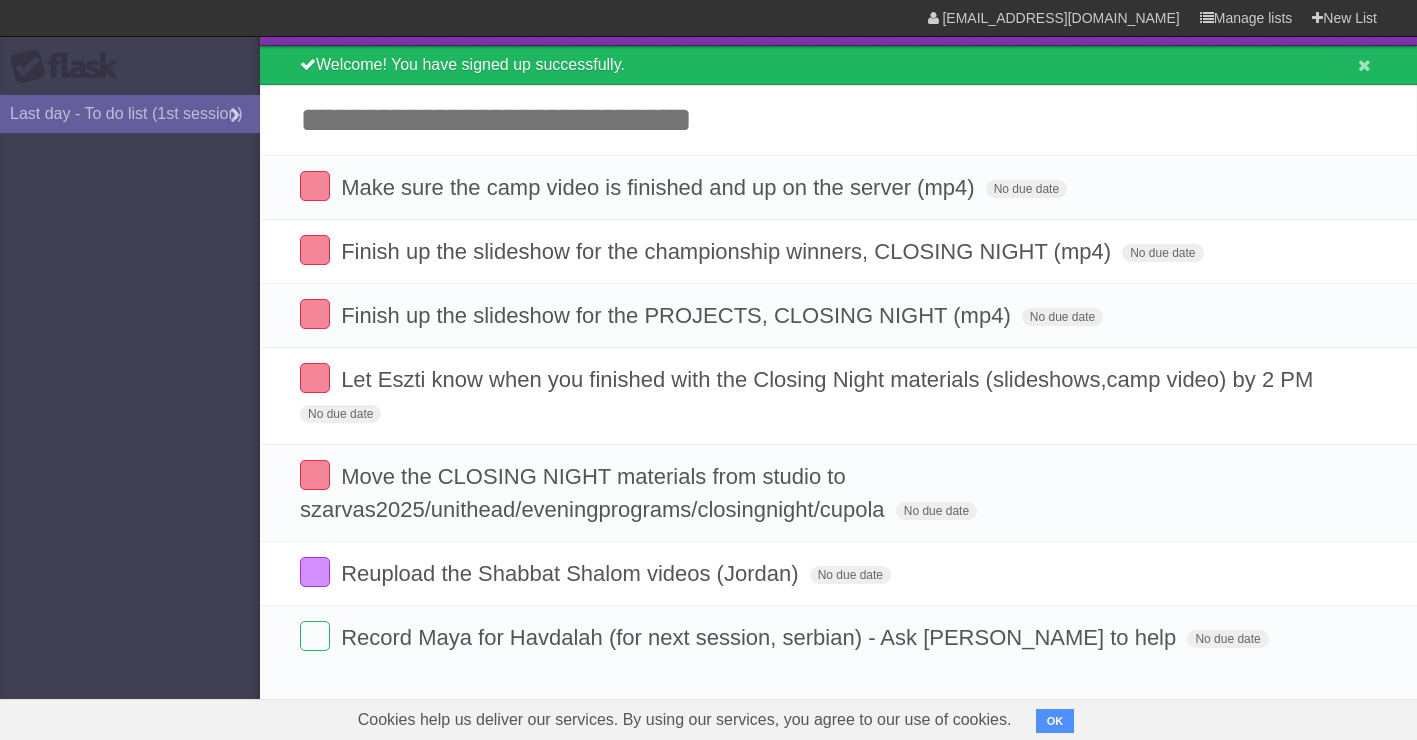 scroll, scrollTop: 0, scrollLeft: 0, axis: both 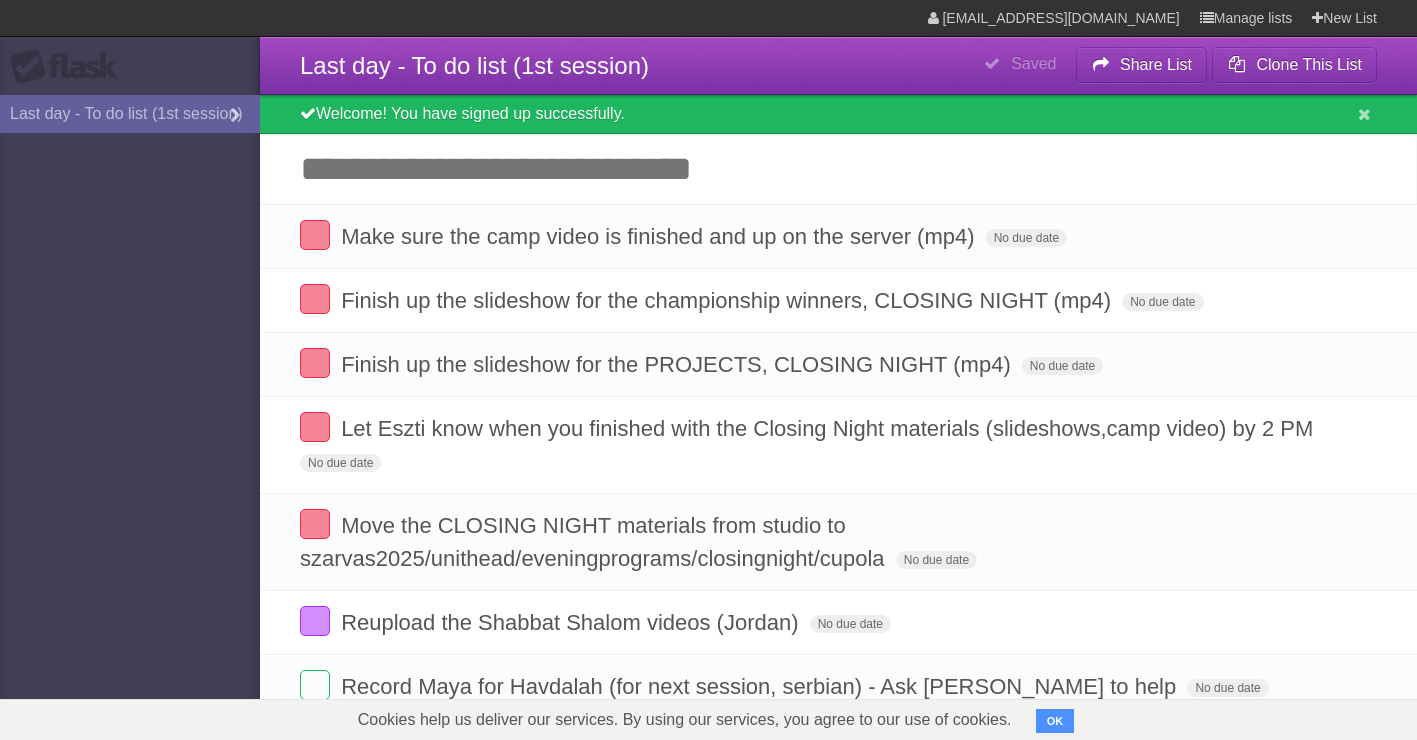 click on "**********" at bounding box center (838, 66) 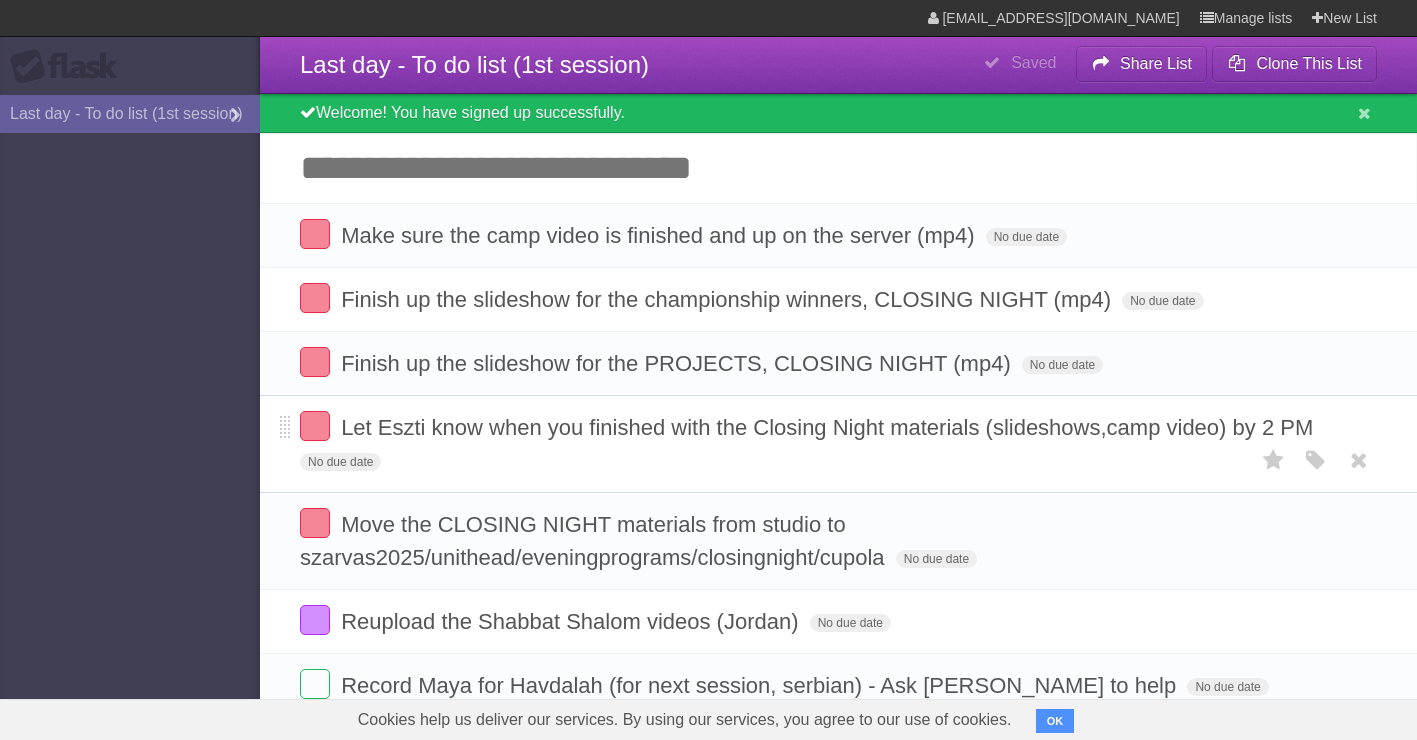 scroll, scrollTop: 0, scrollLeft: 0, axis: both 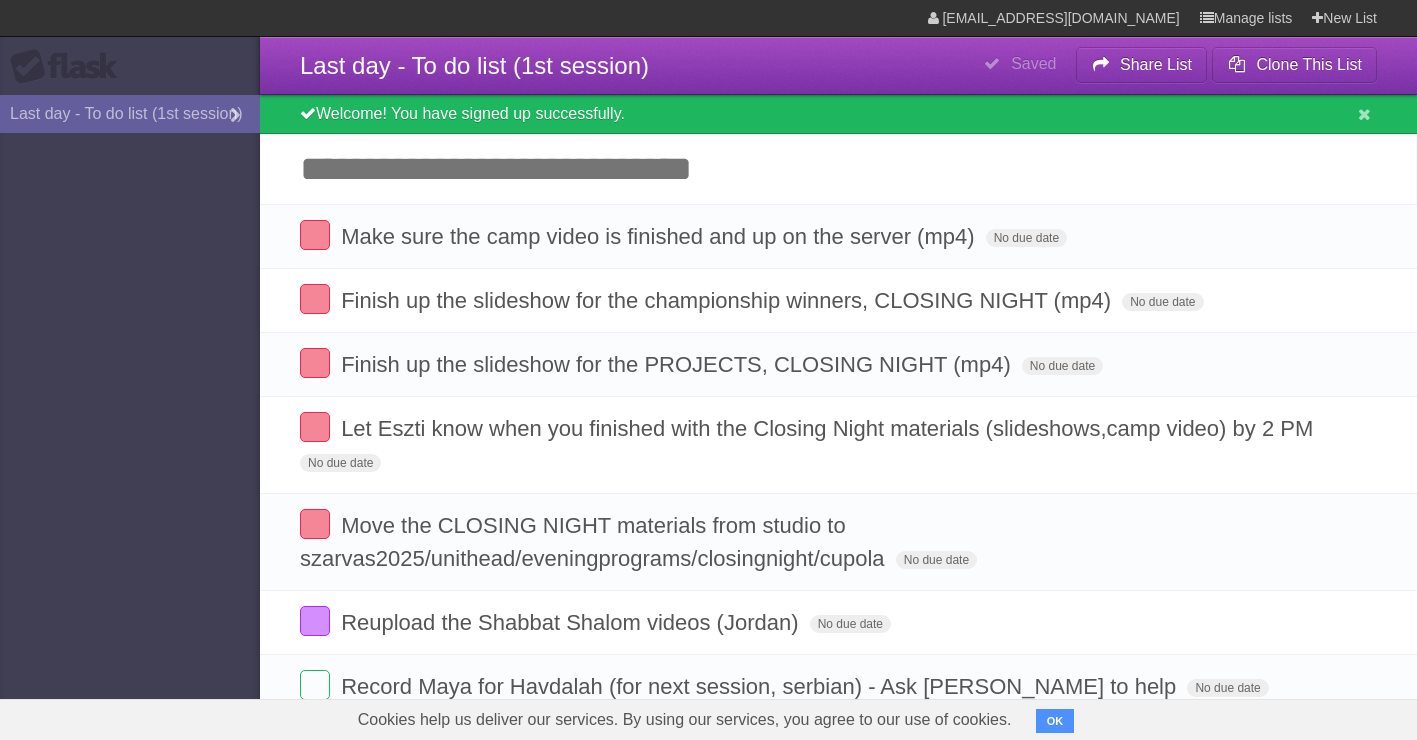 click on "Add another task" at bounding box center (838, 169) 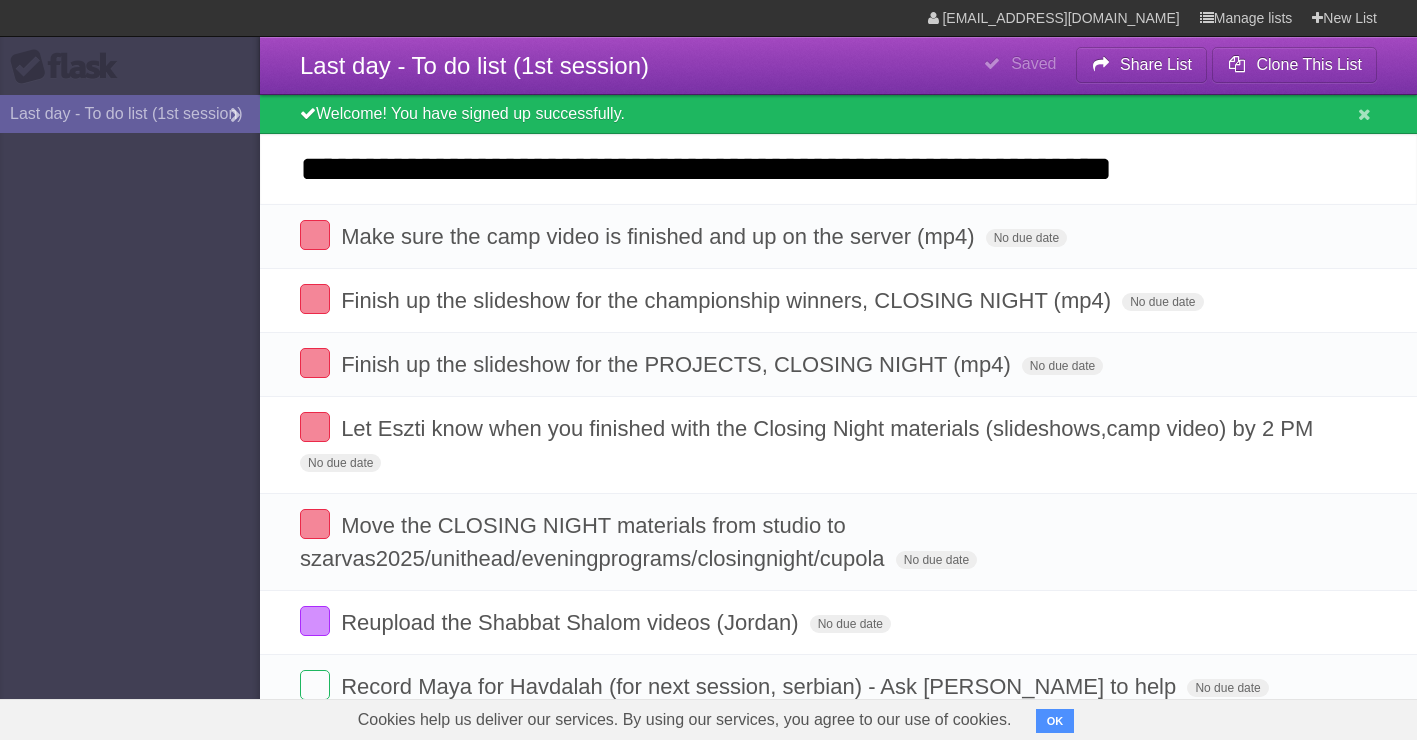 drag, startPoint x: 811, startPoint y: 181, endPoint x: 683, endPoint y: 170, distance: 128.47179 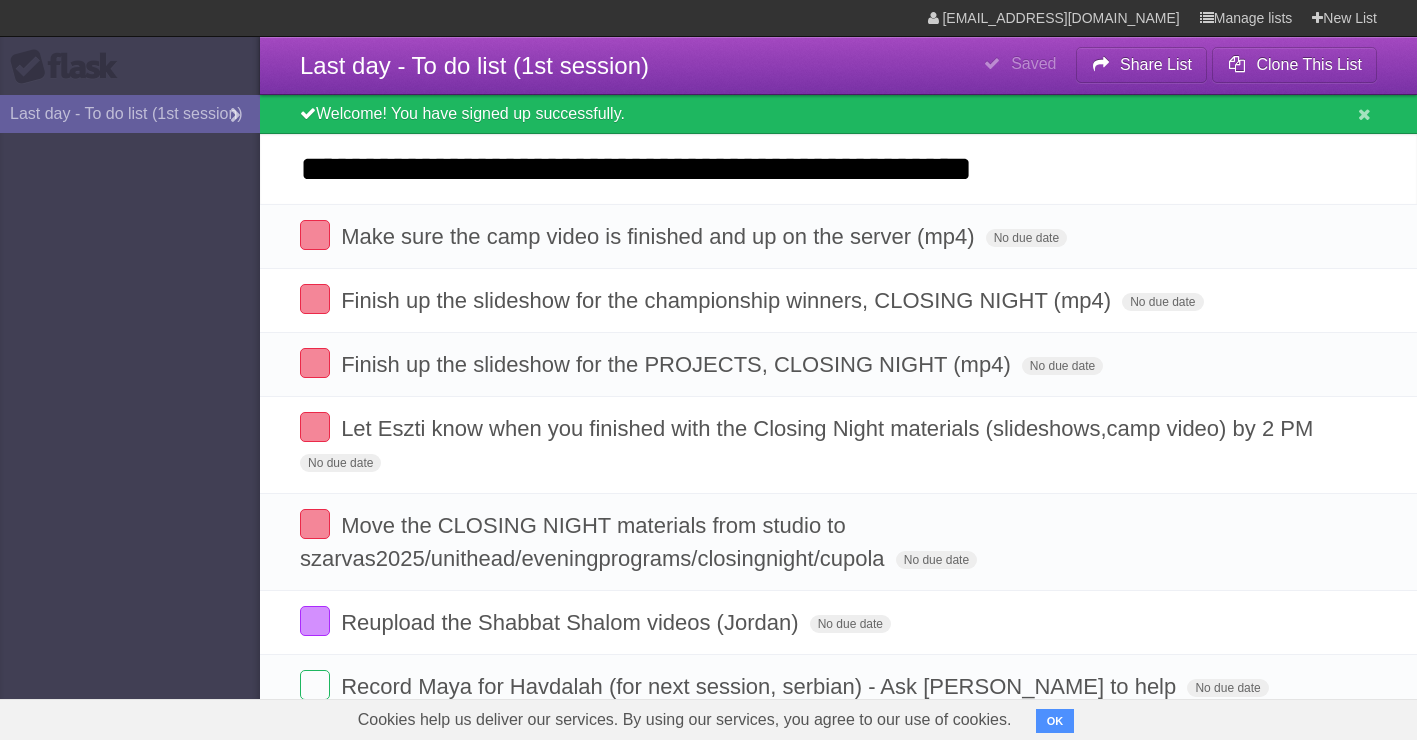 click on "**********" at bounding box center (838, 169) 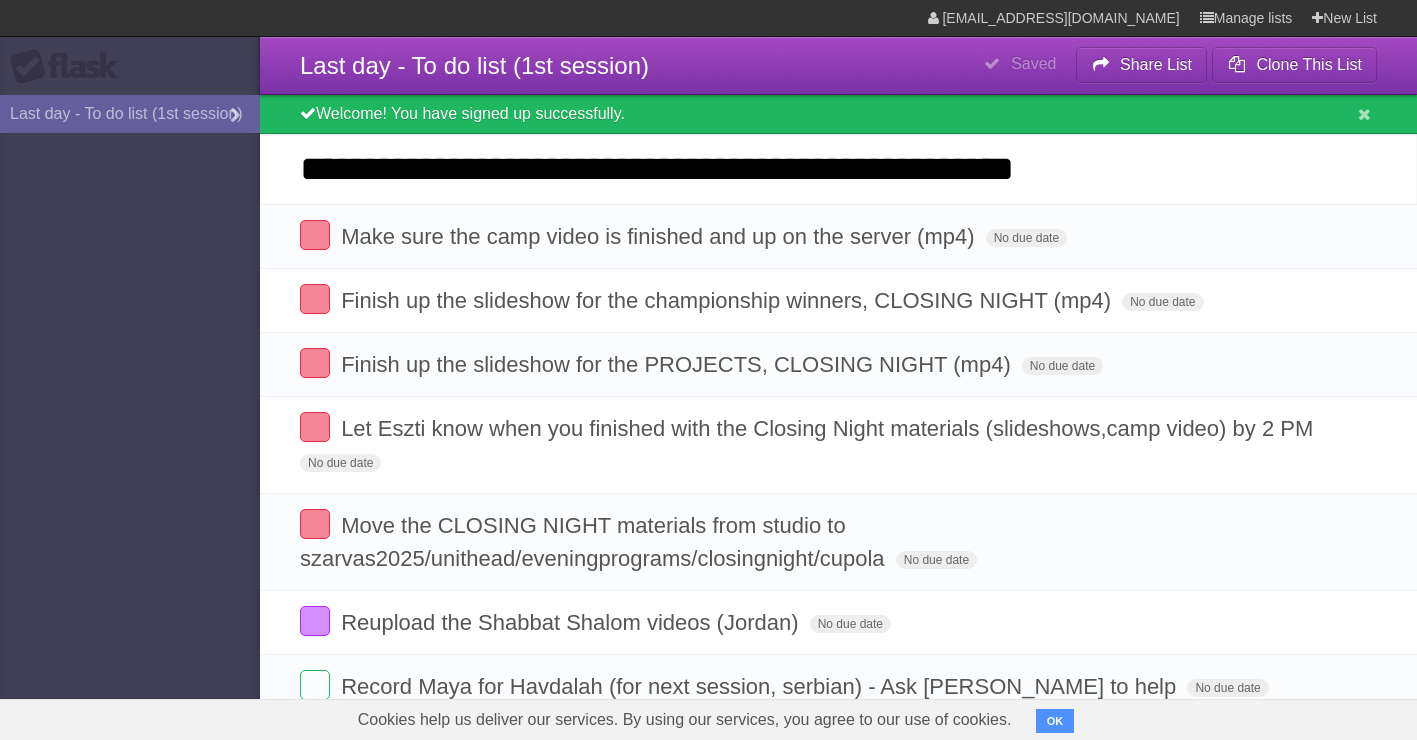 click on "**********" at bounding box center (838, 169) 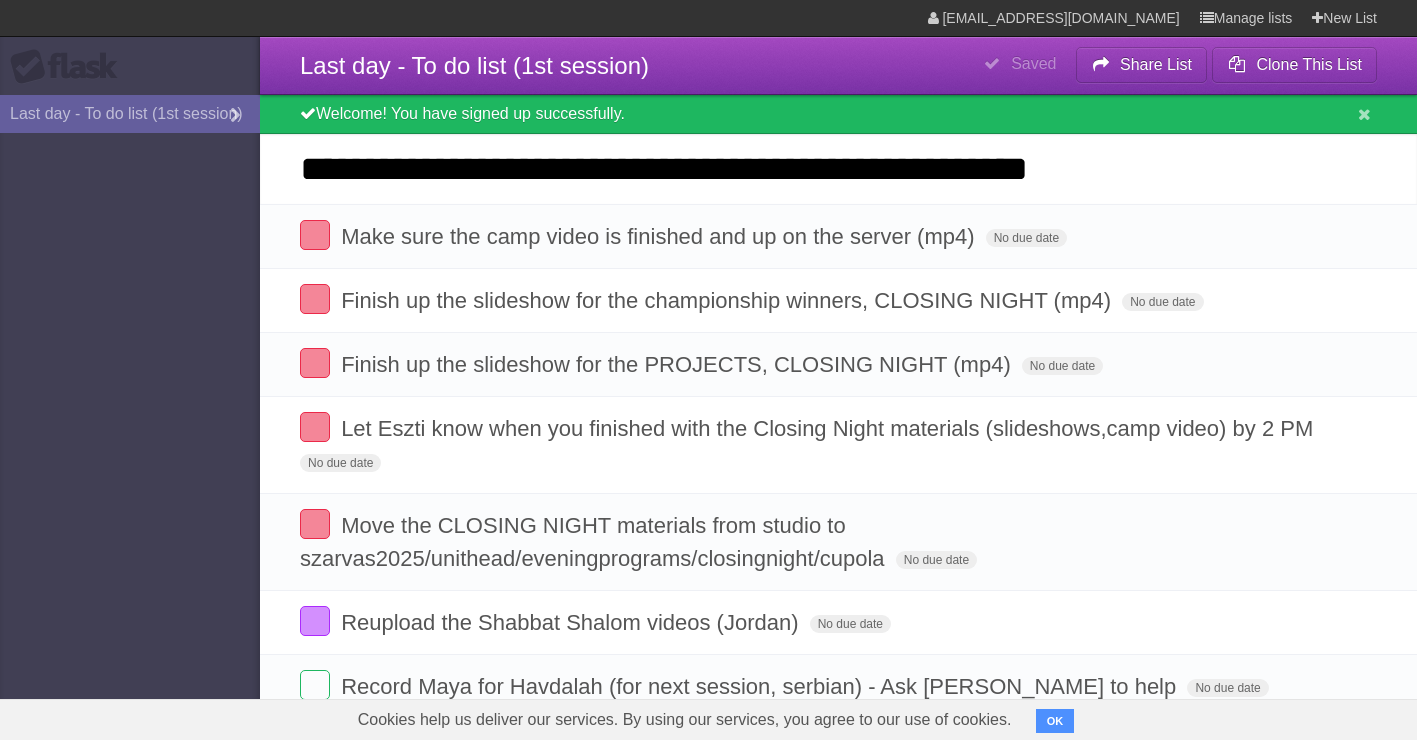 paste on "**********" 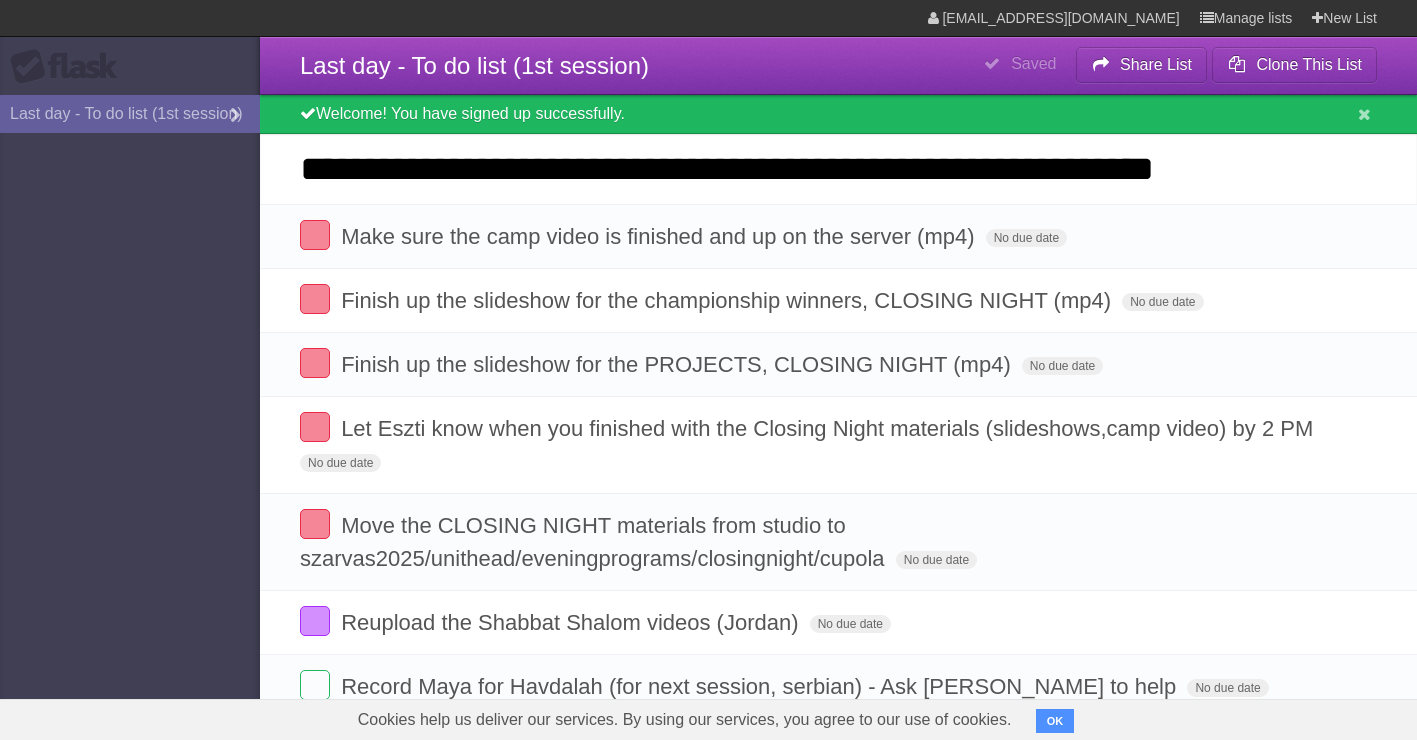 click on "**********" at bounding box center [838, 169] 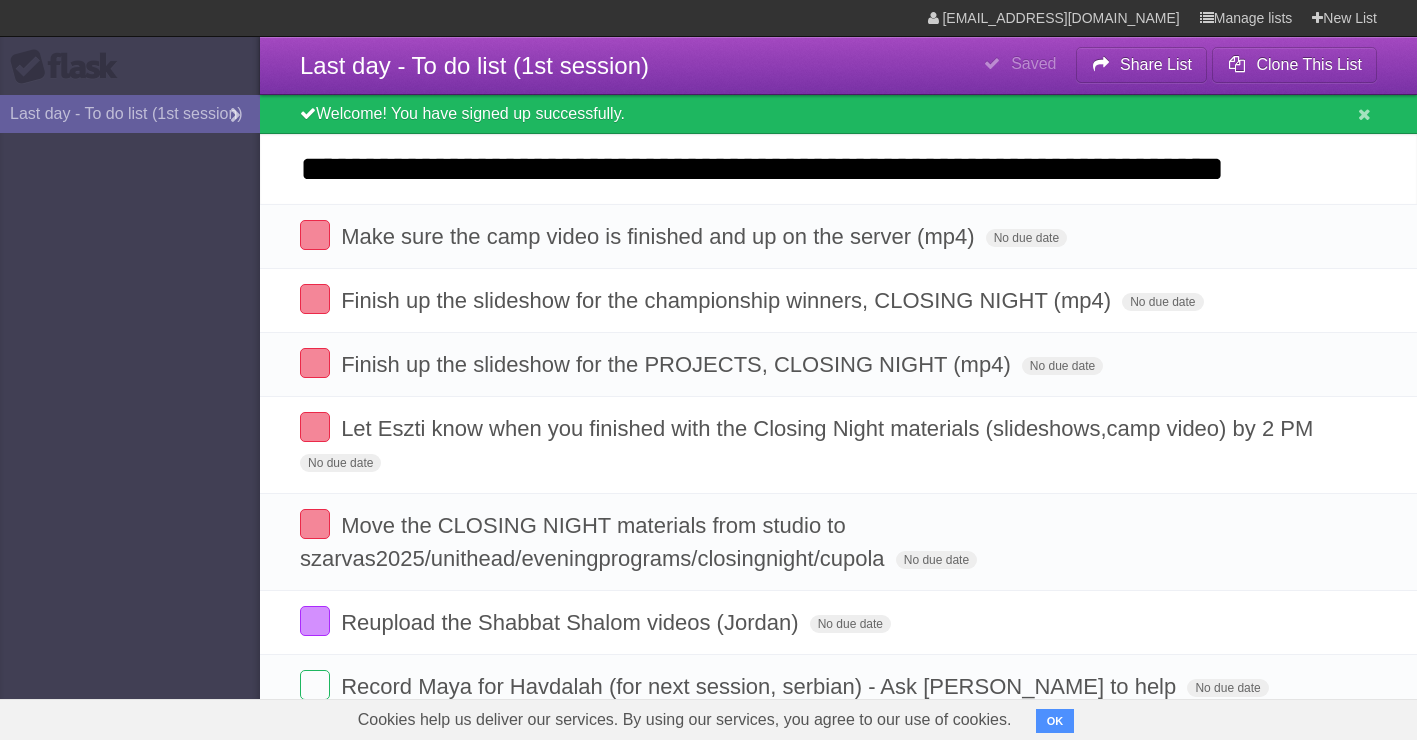 type on "**********" 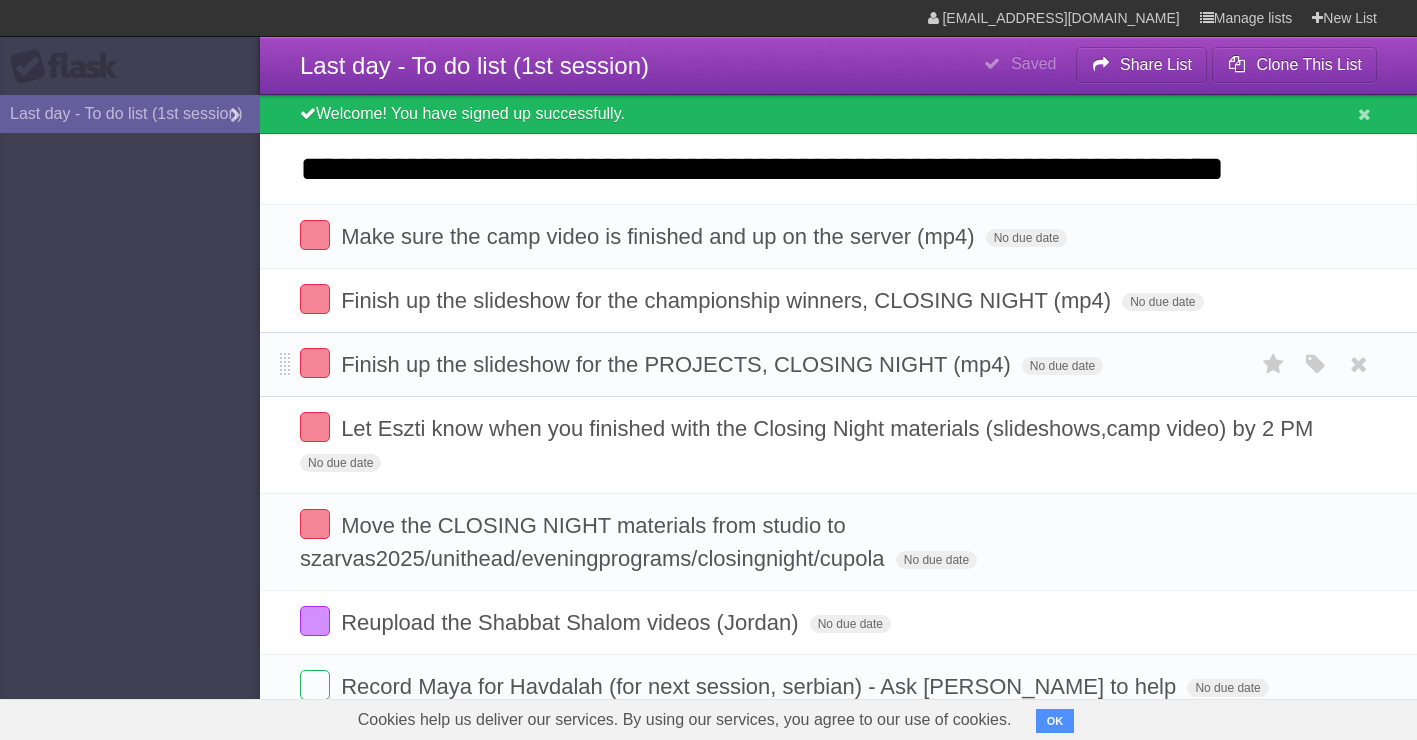 type 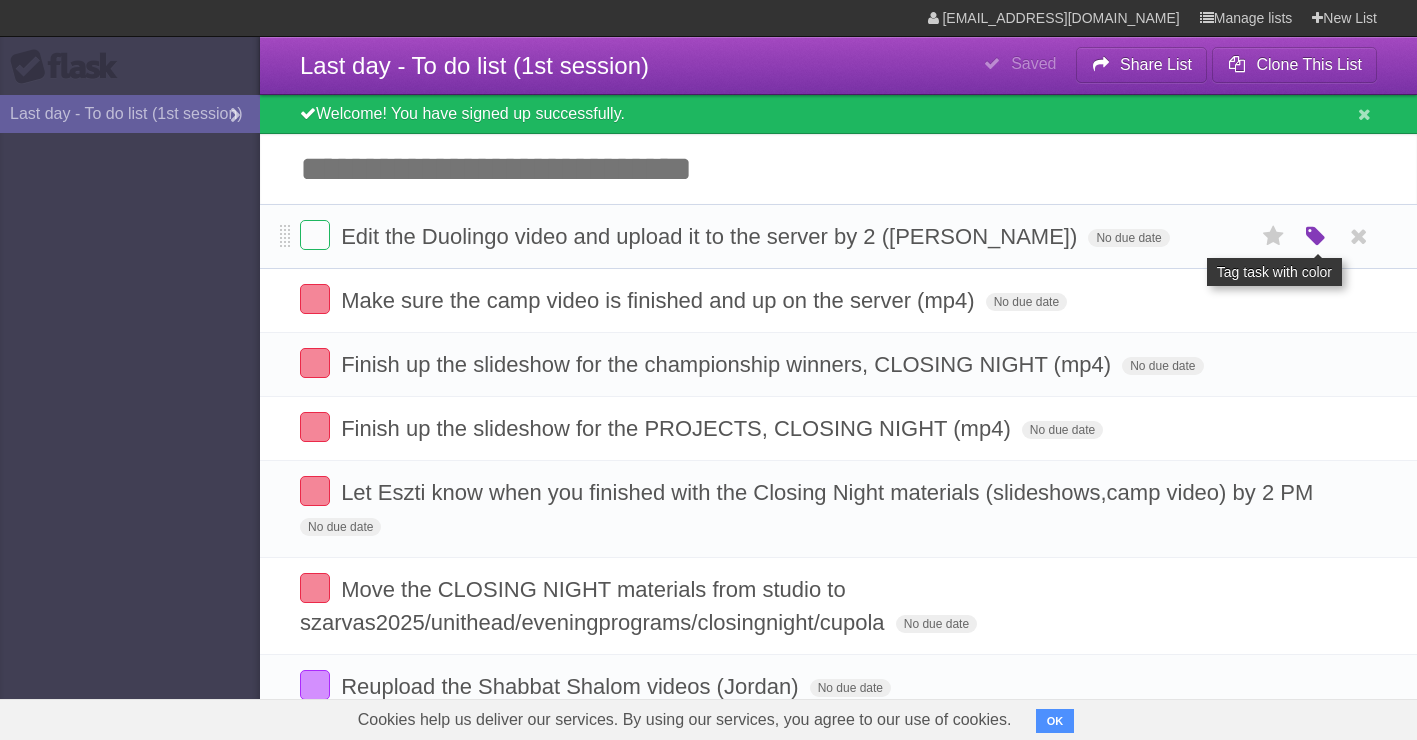 click at bounding box center (1316, 237) 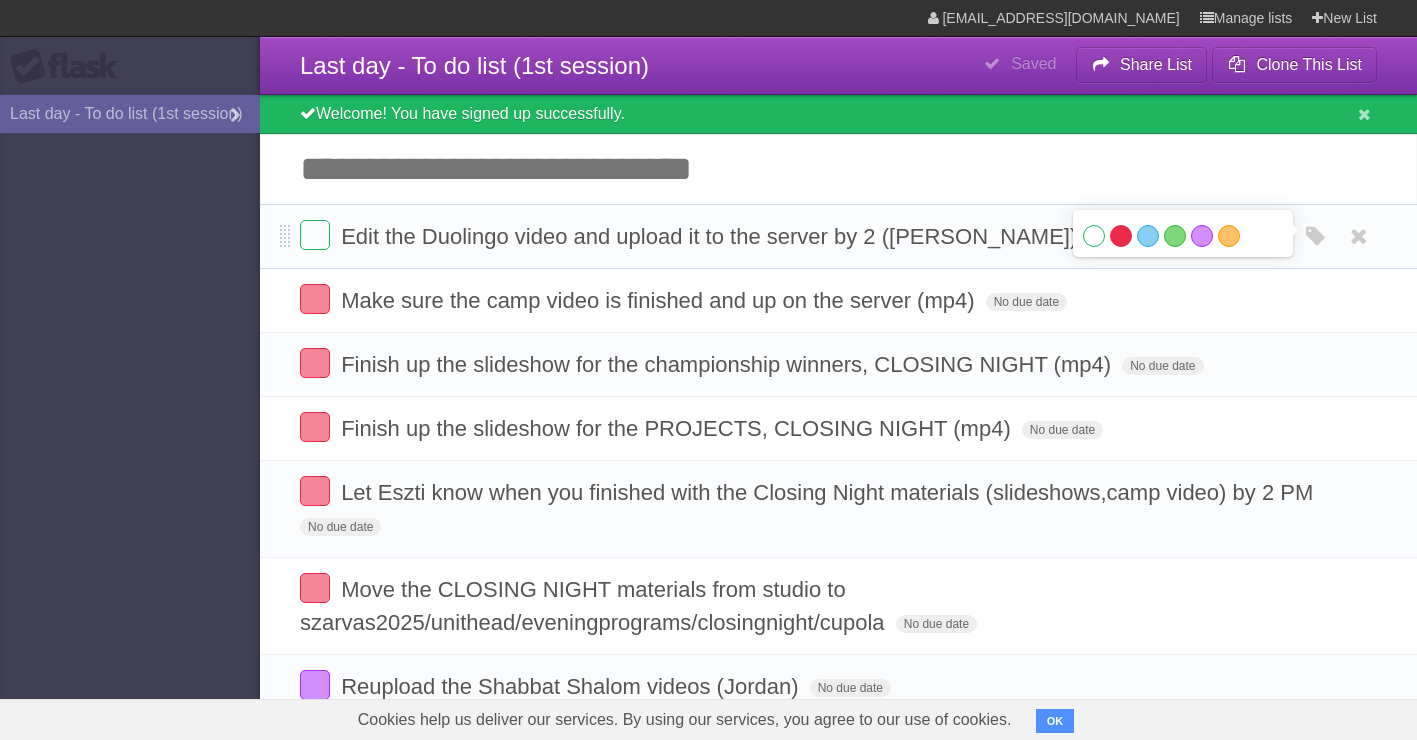 click on "Red" at bounding box center (1121, 236) 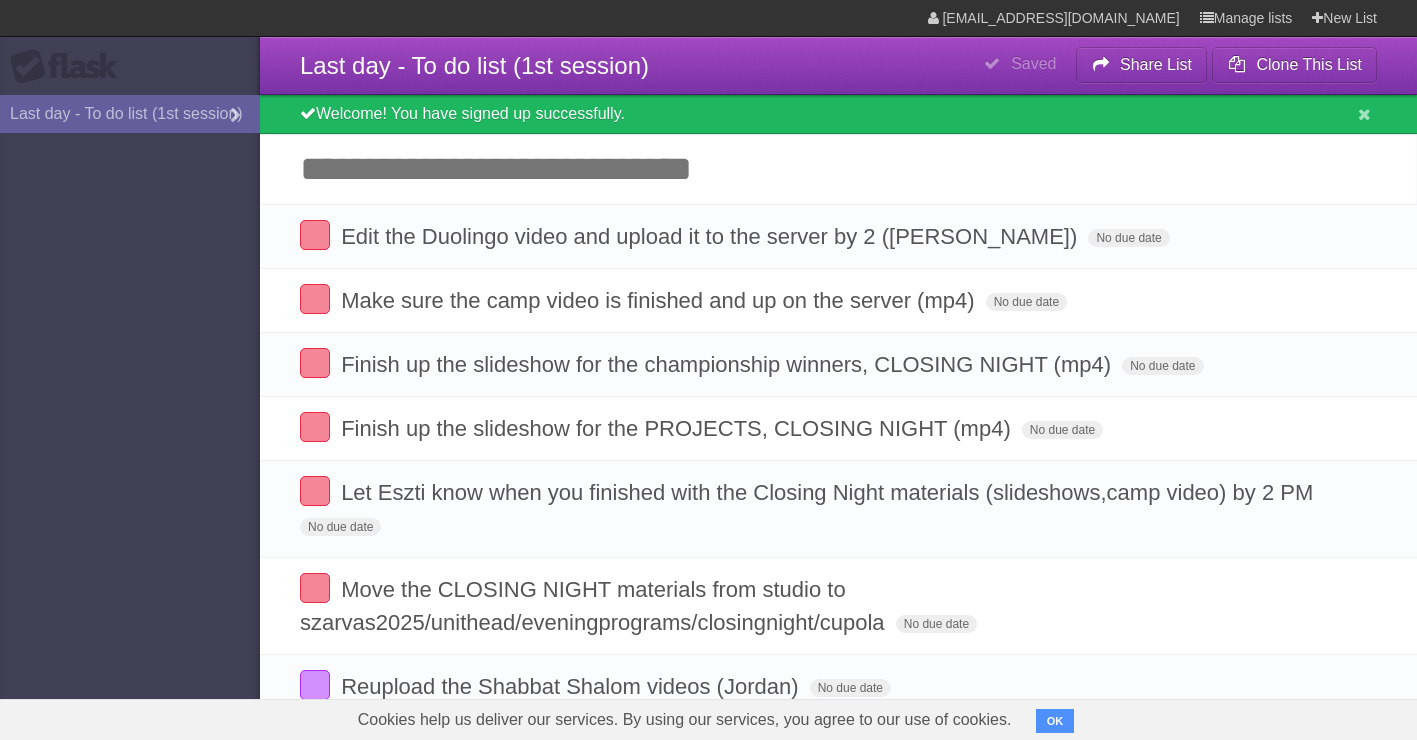 click on "Flask
Last day - To do list (1st session)" at bounding box center (130, 370) 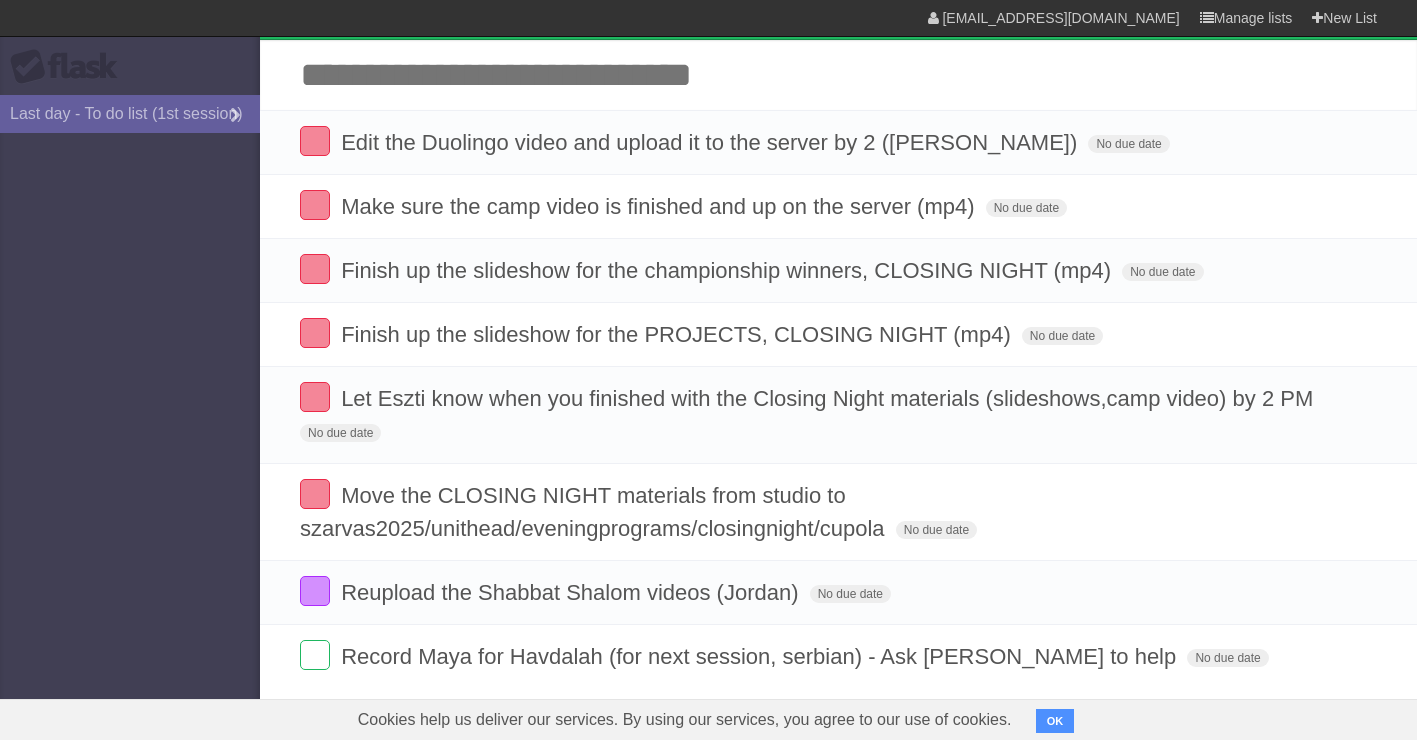 scroll, scrollTop: 0, scrollLeft: 0, axis: both 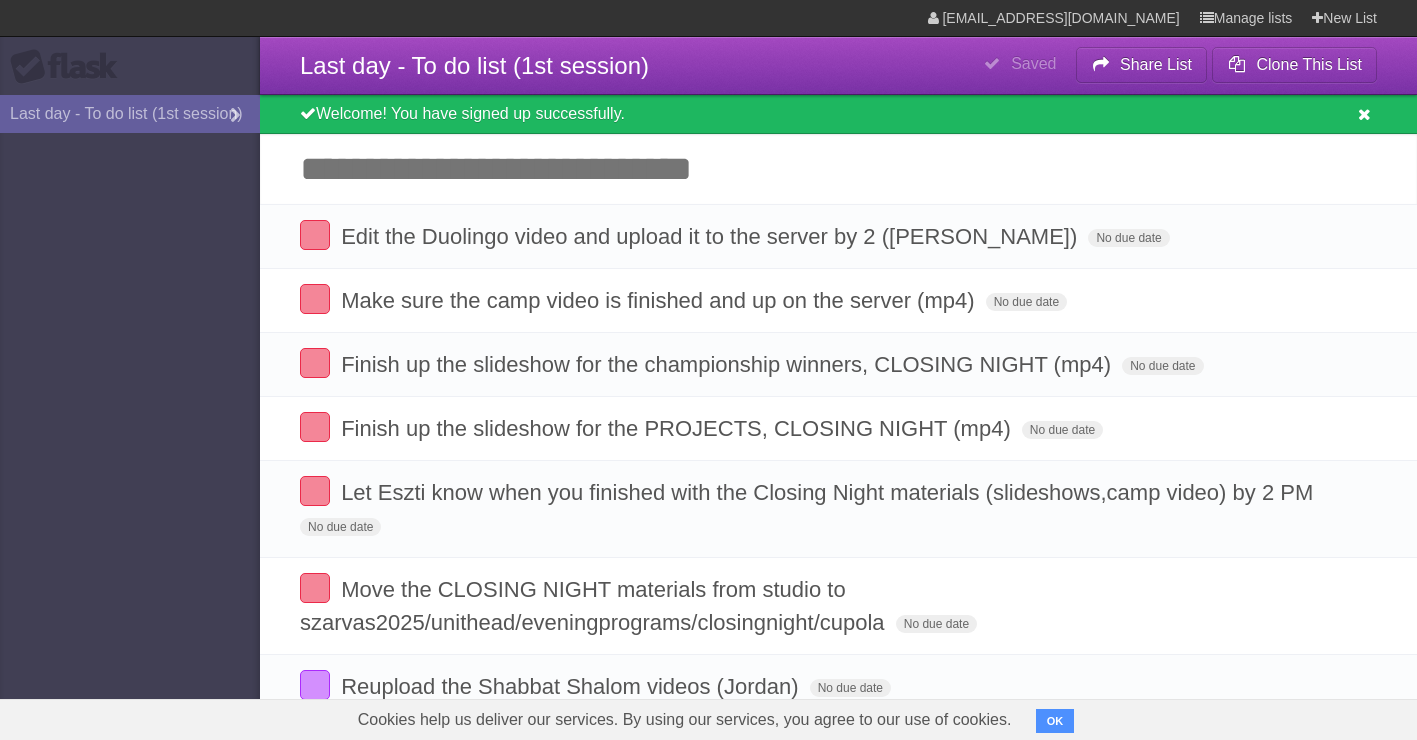 click at bounding box center (1364, 115) 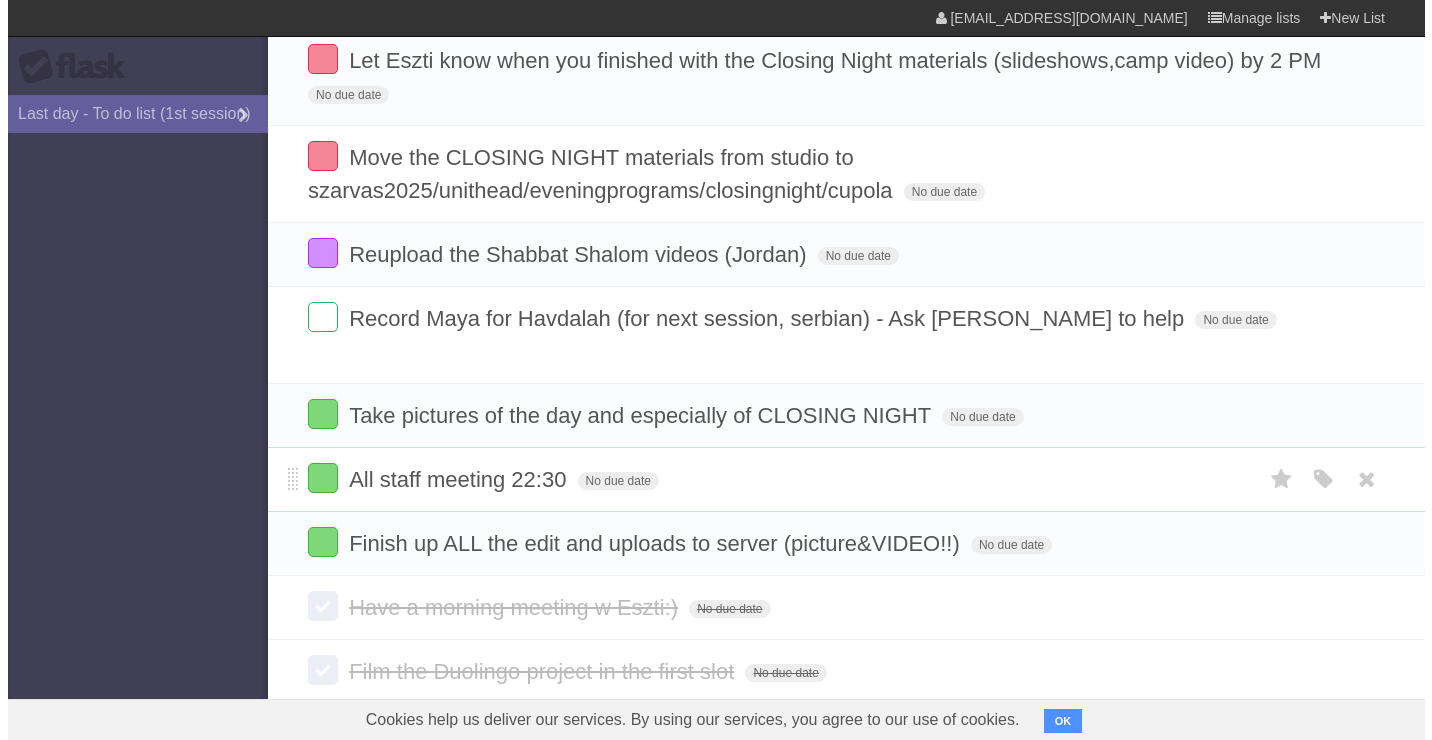 scroll, scrollTop: 0, scrollLeft: 0, axis: both 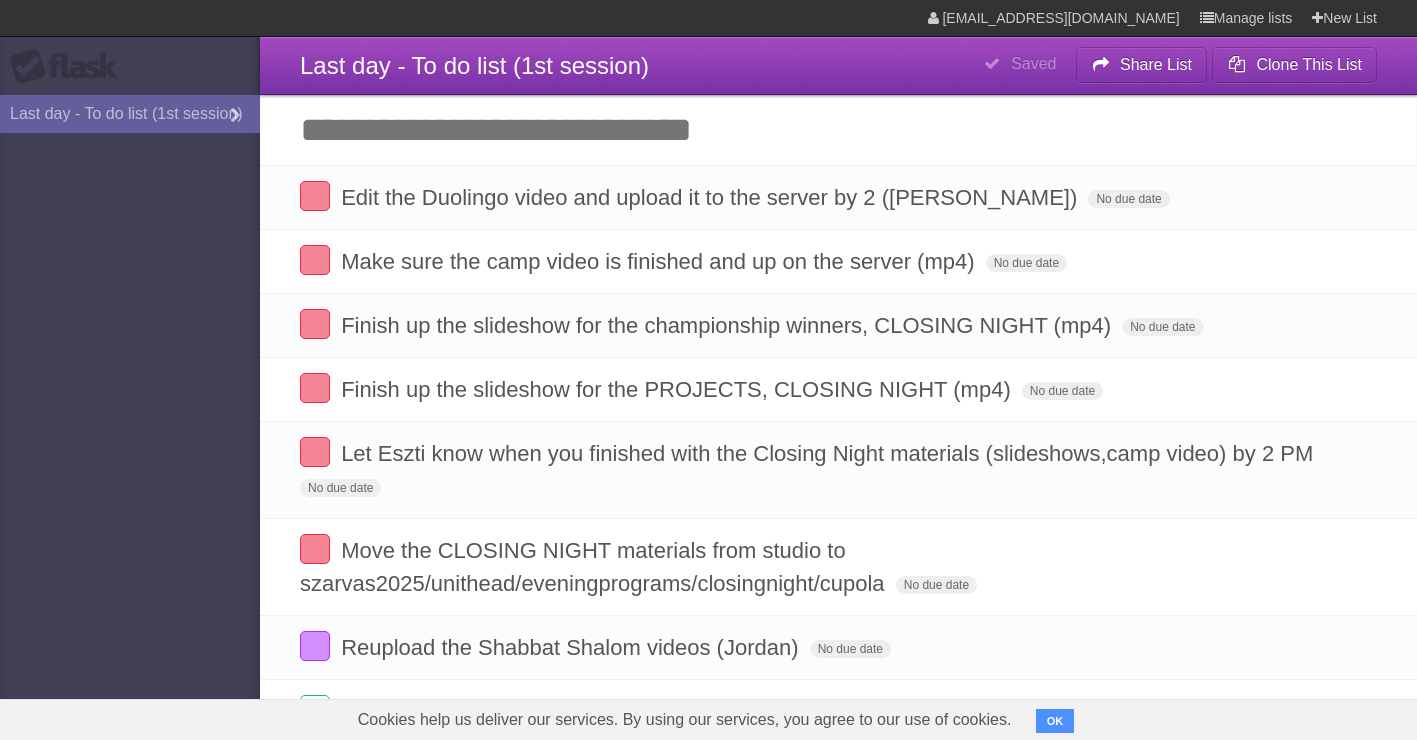 click on "Flask" at bounding box center (70, 67) 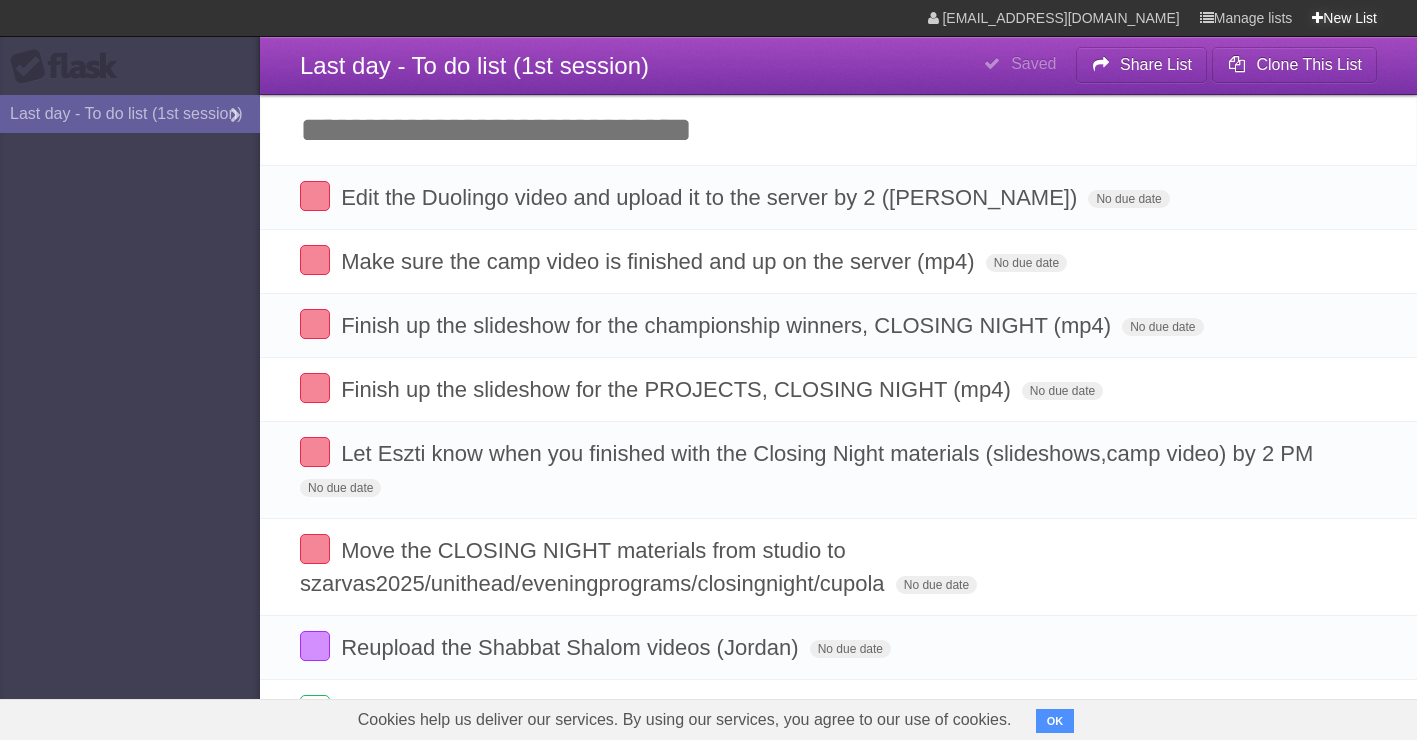 click on "New List" at bounding box center (1344, 18) 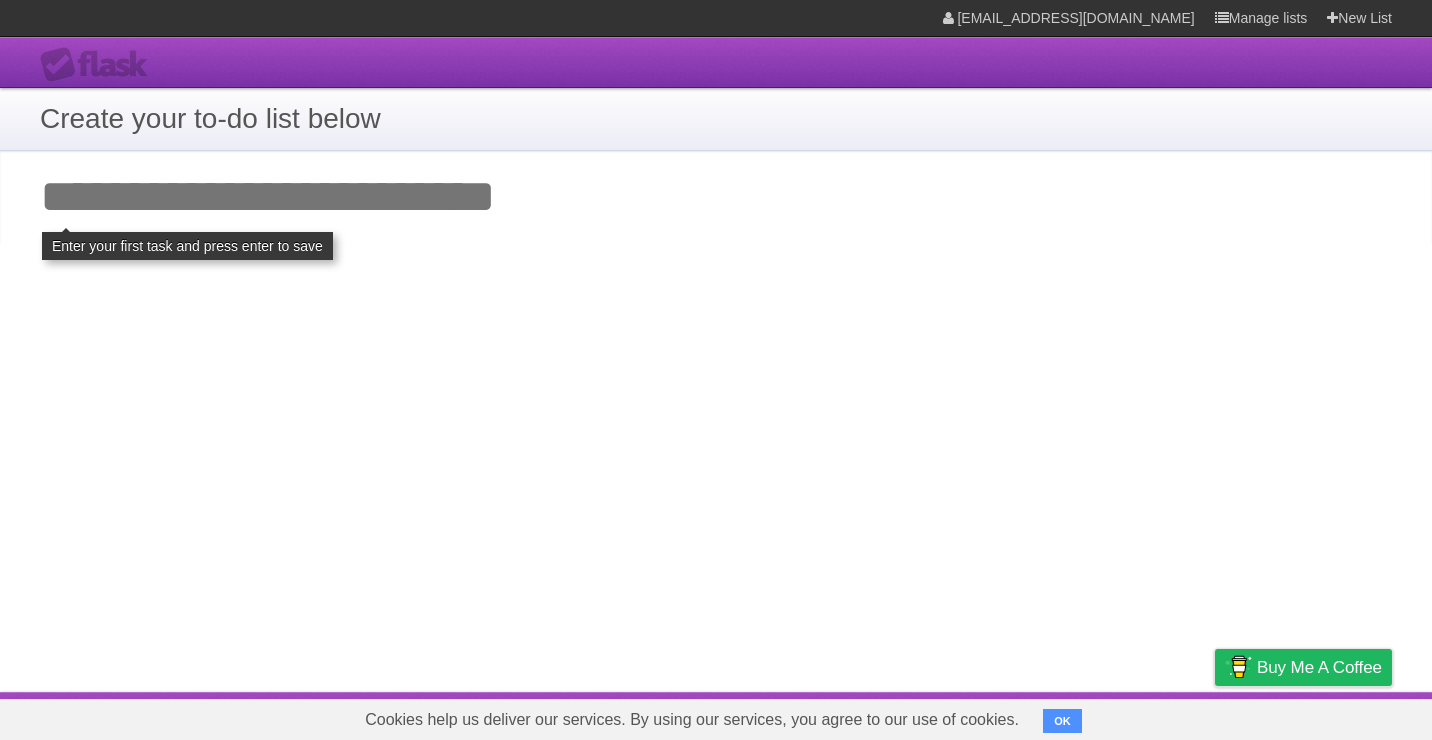 click on "Create your to-do list below" at bounding box center (716, 119) 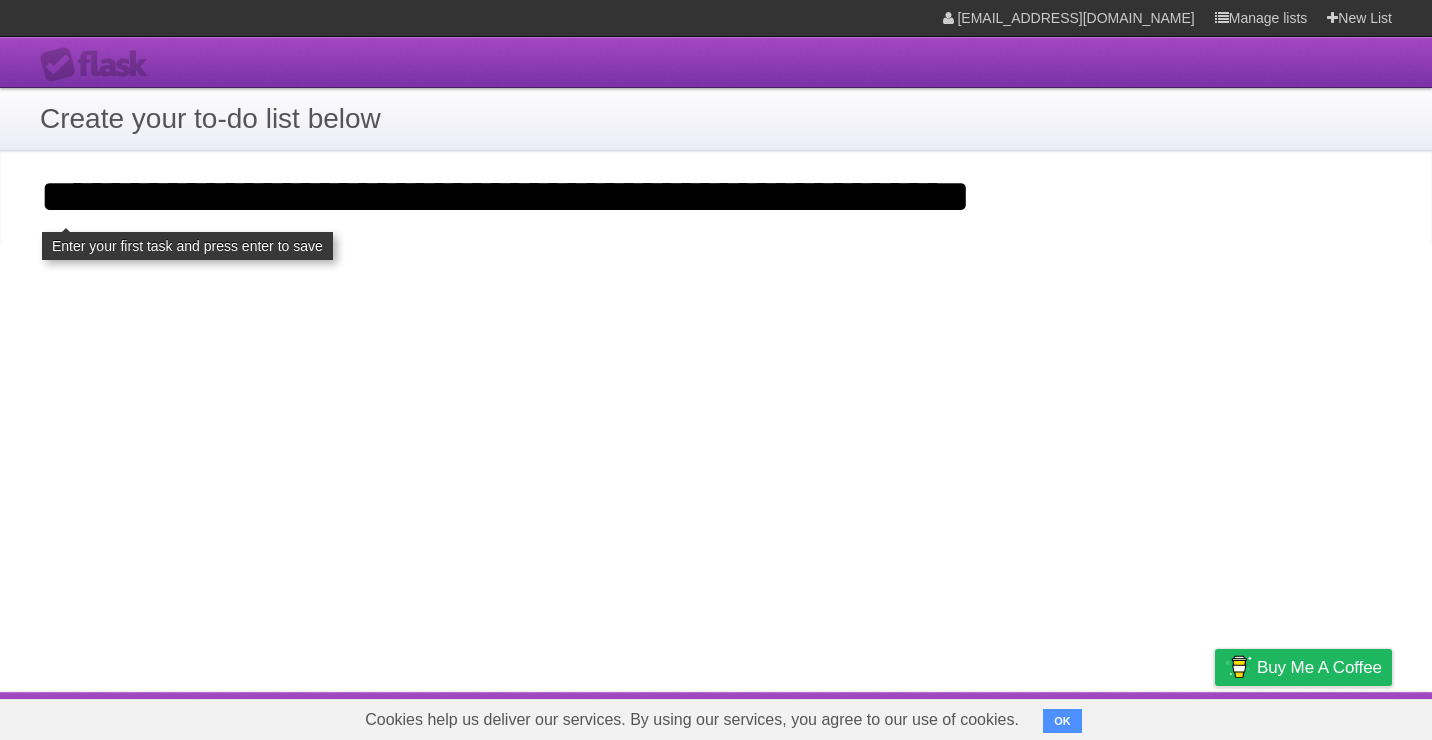 type on "**********" 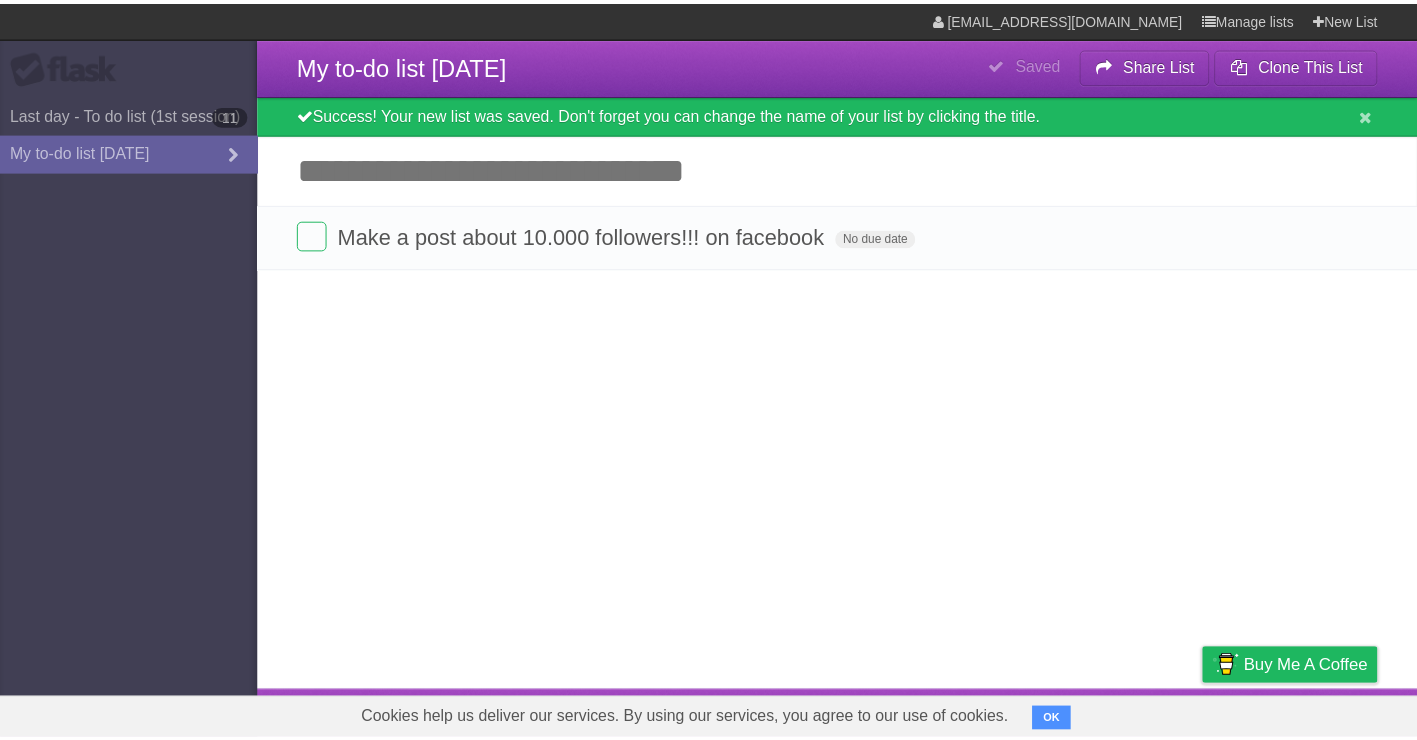 scroll, scrollTop: 0, scrollLeft: 0, axis: both 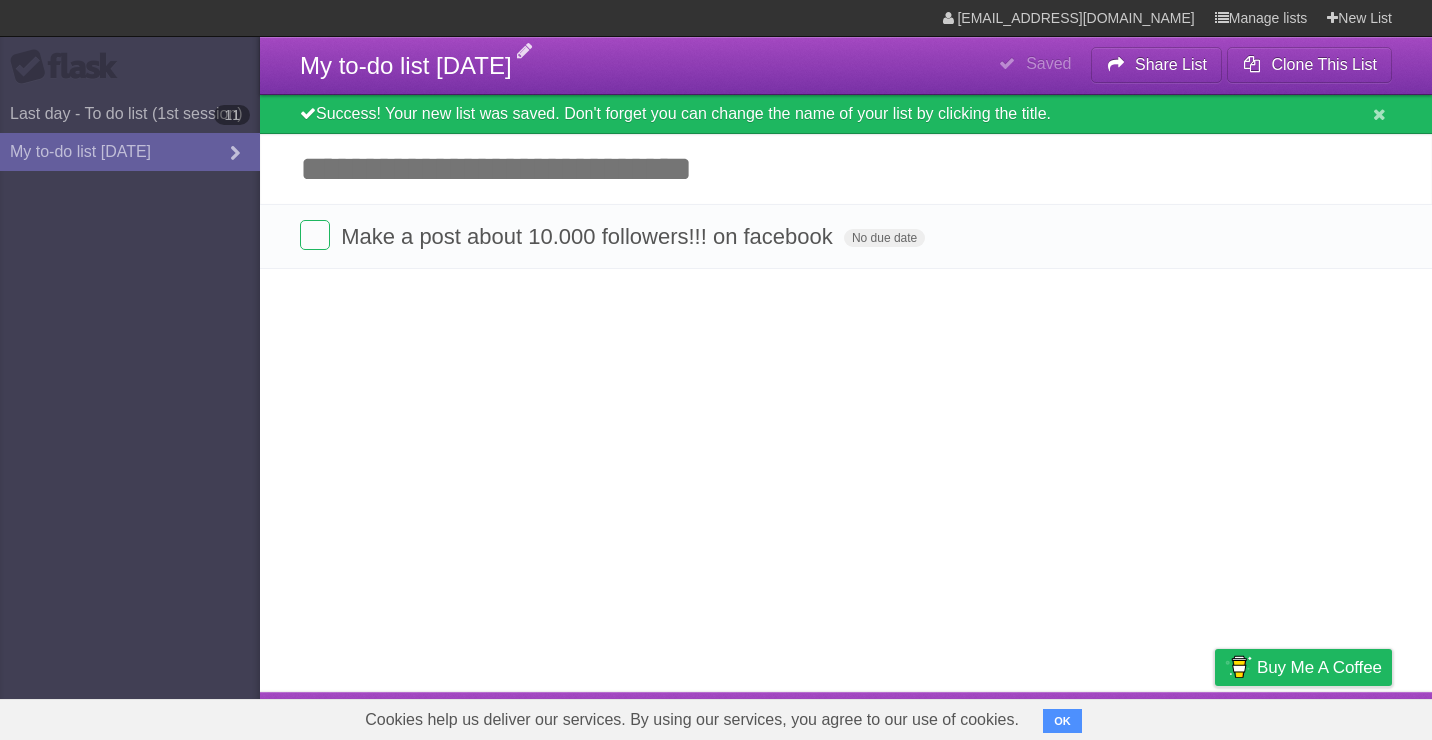 click on "My to-do list [DATE]" at bounding box center [406, 65] 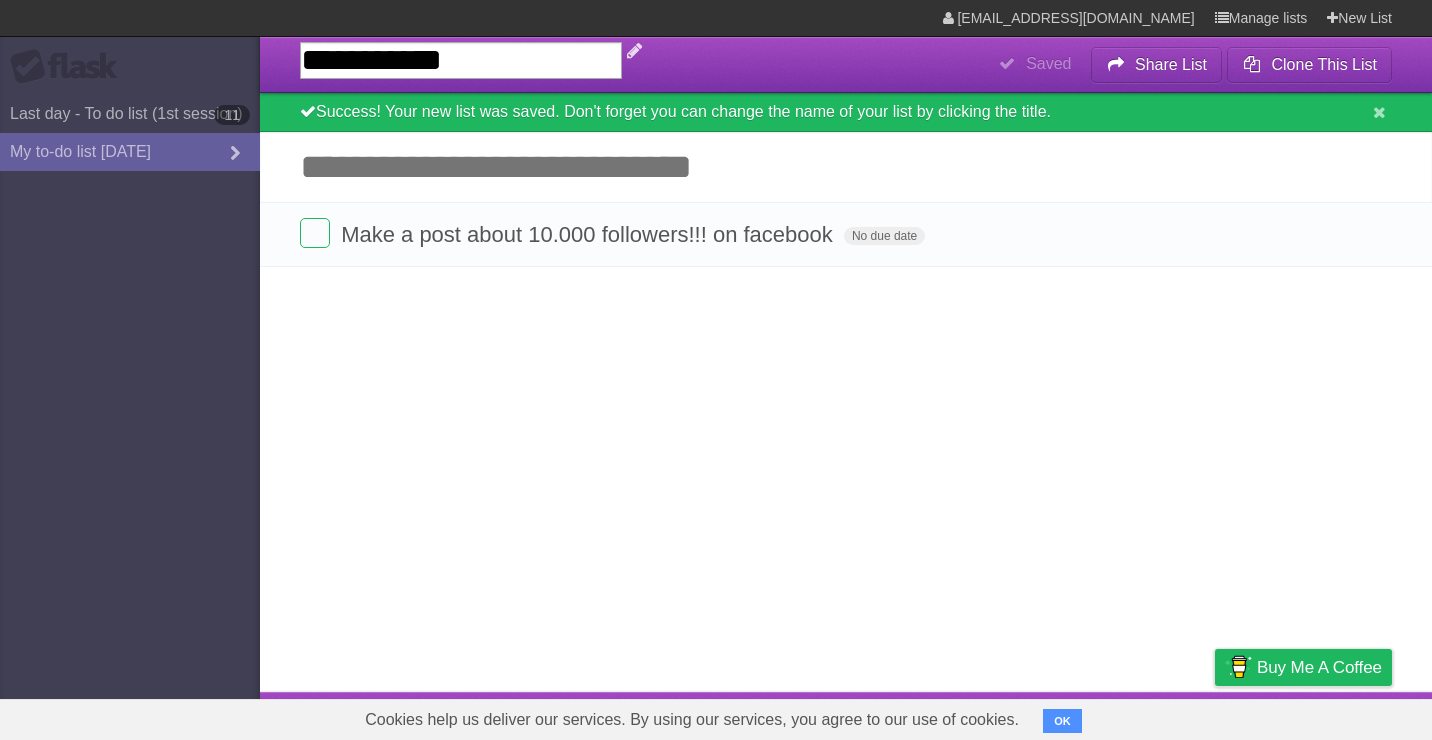 type on "**********" 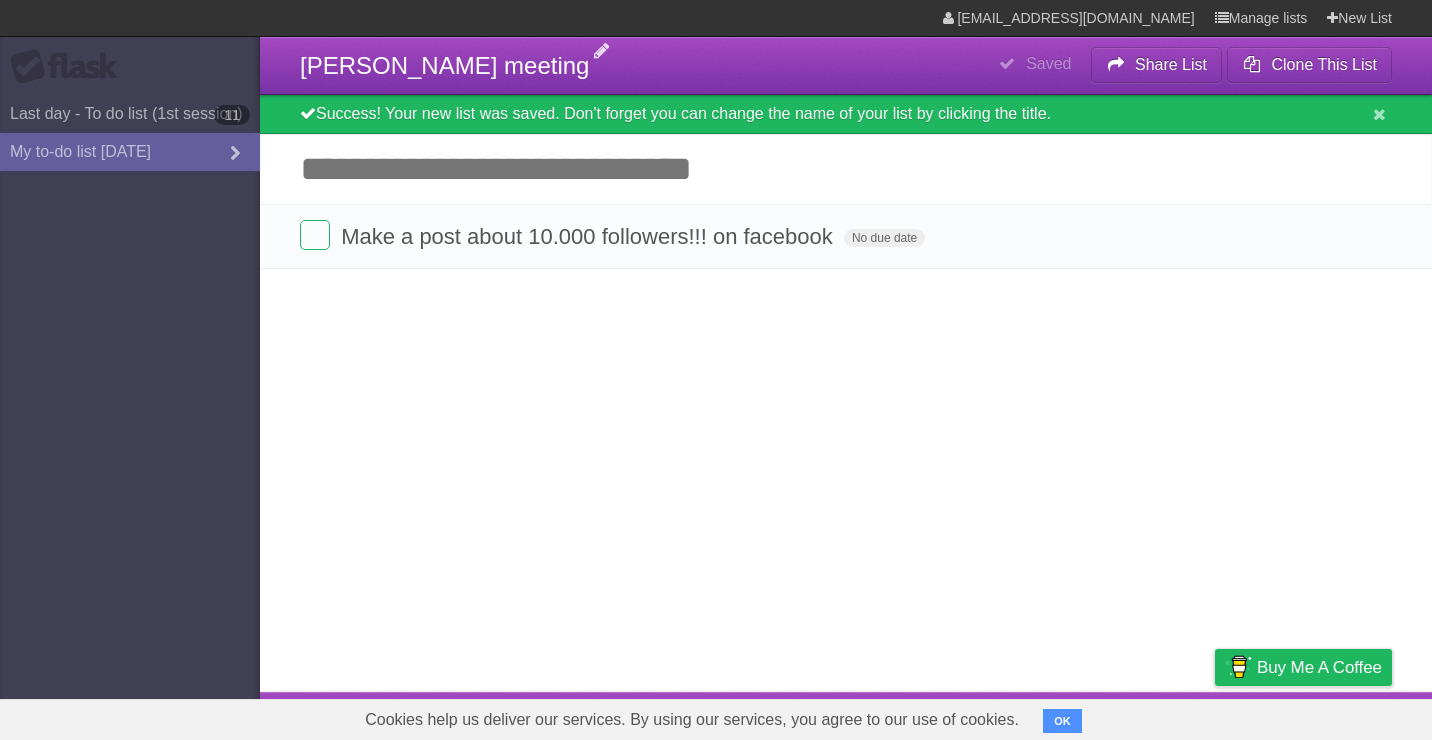 click on "[PERSON_NAME] meeting" at bounding box center (444, 65) 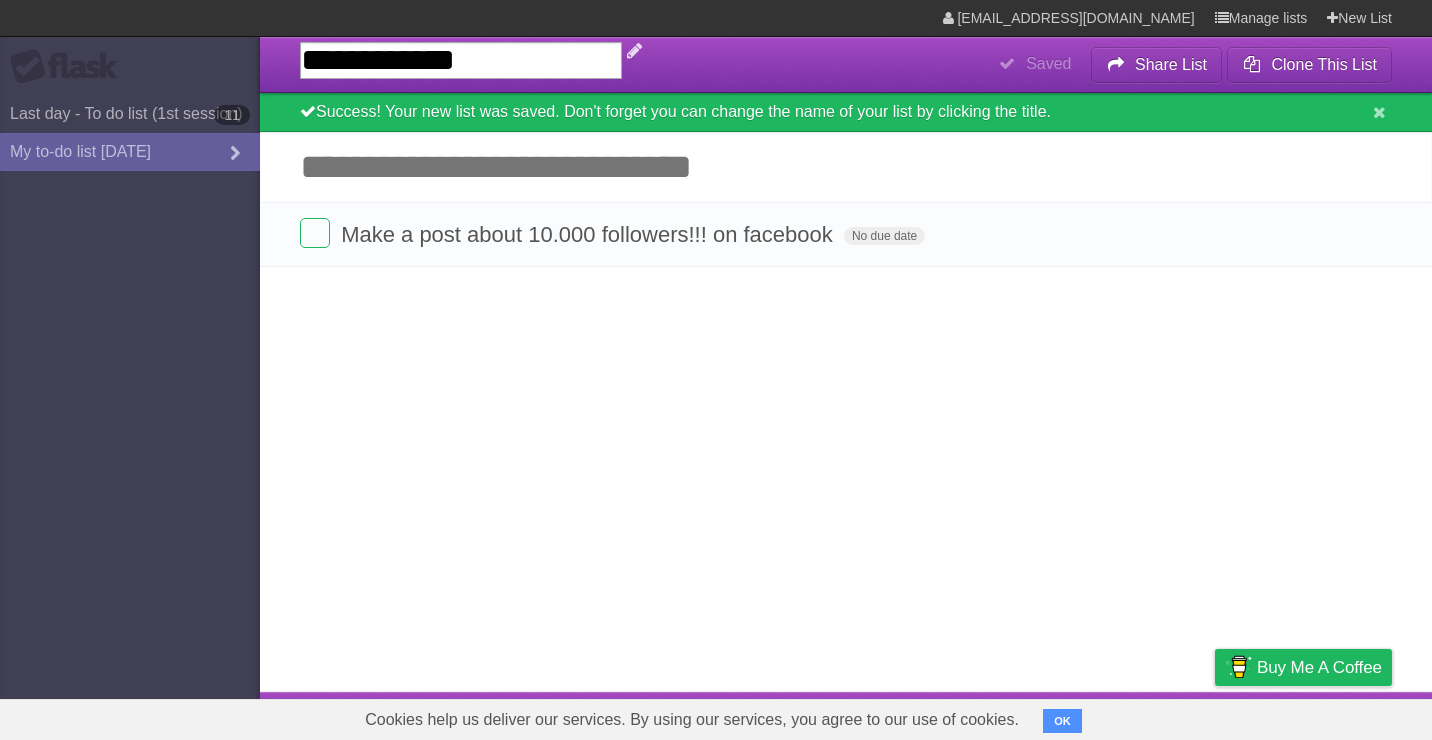 click on "**********" at bounding box center [461, 60] 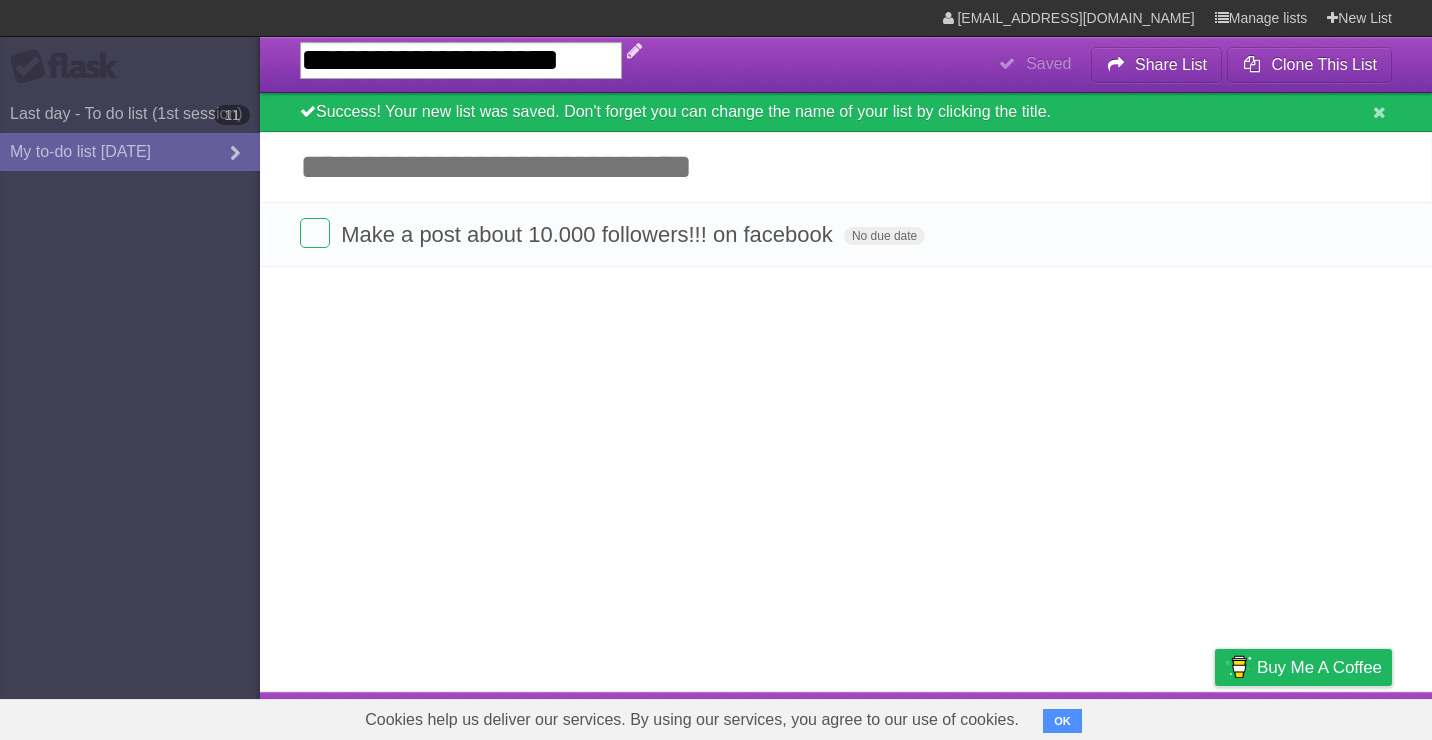 type on "**********" 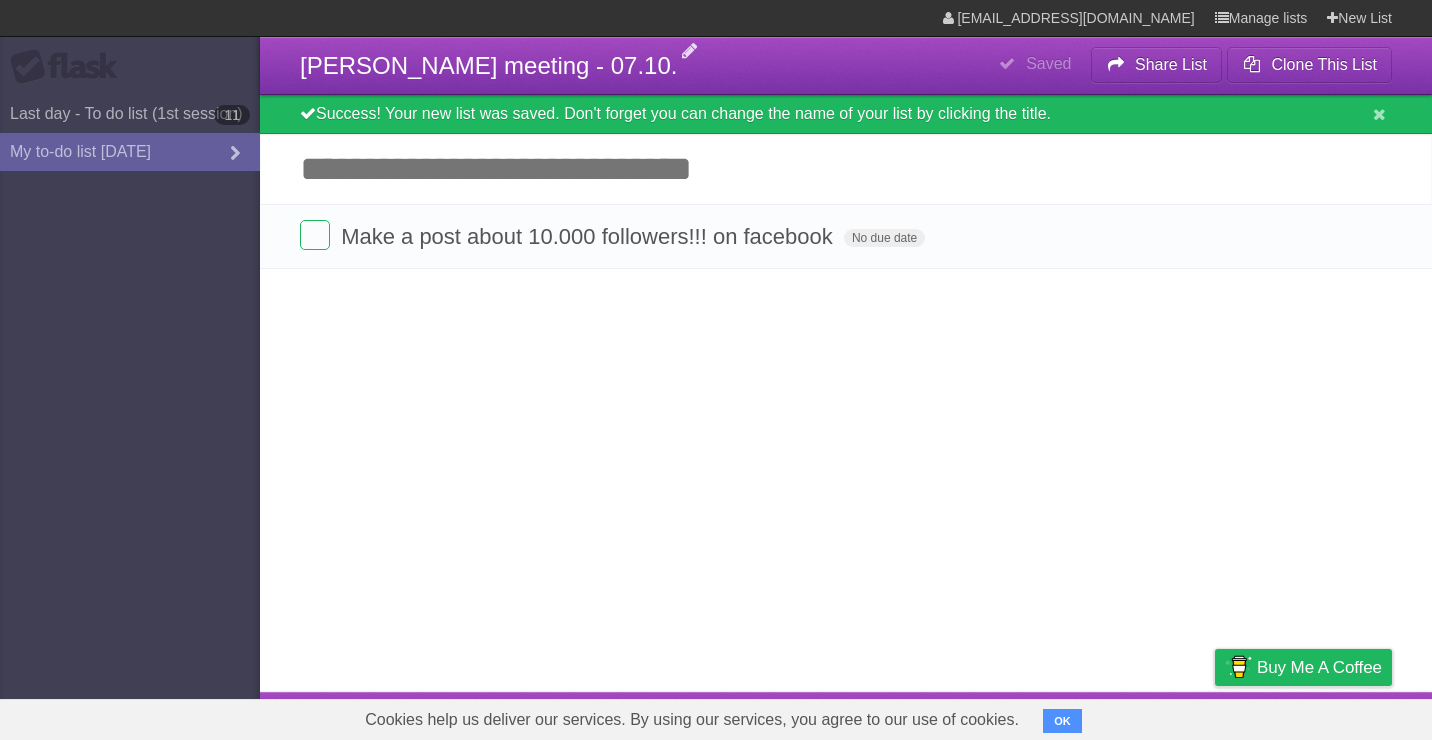 click on "Add another task" at bounding box center [846, 169] 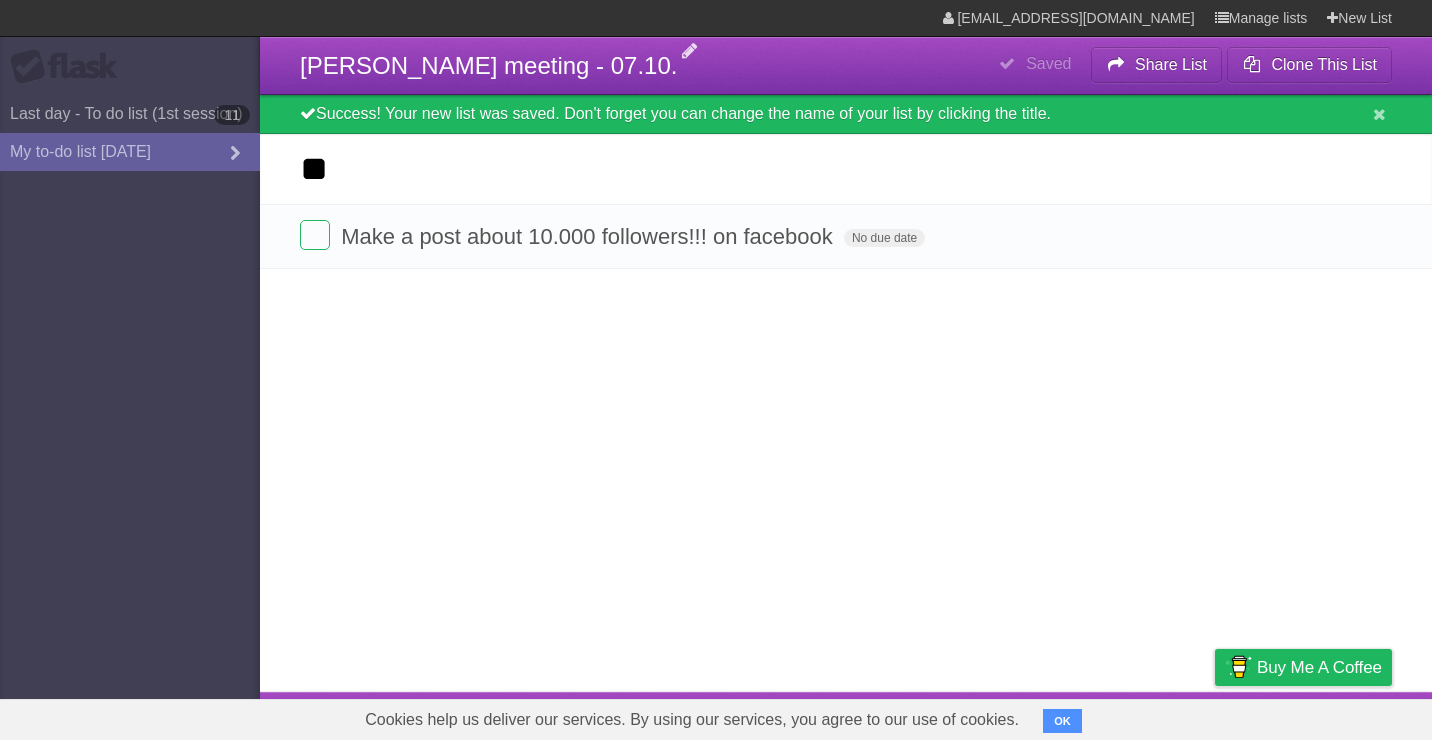 type on "*" 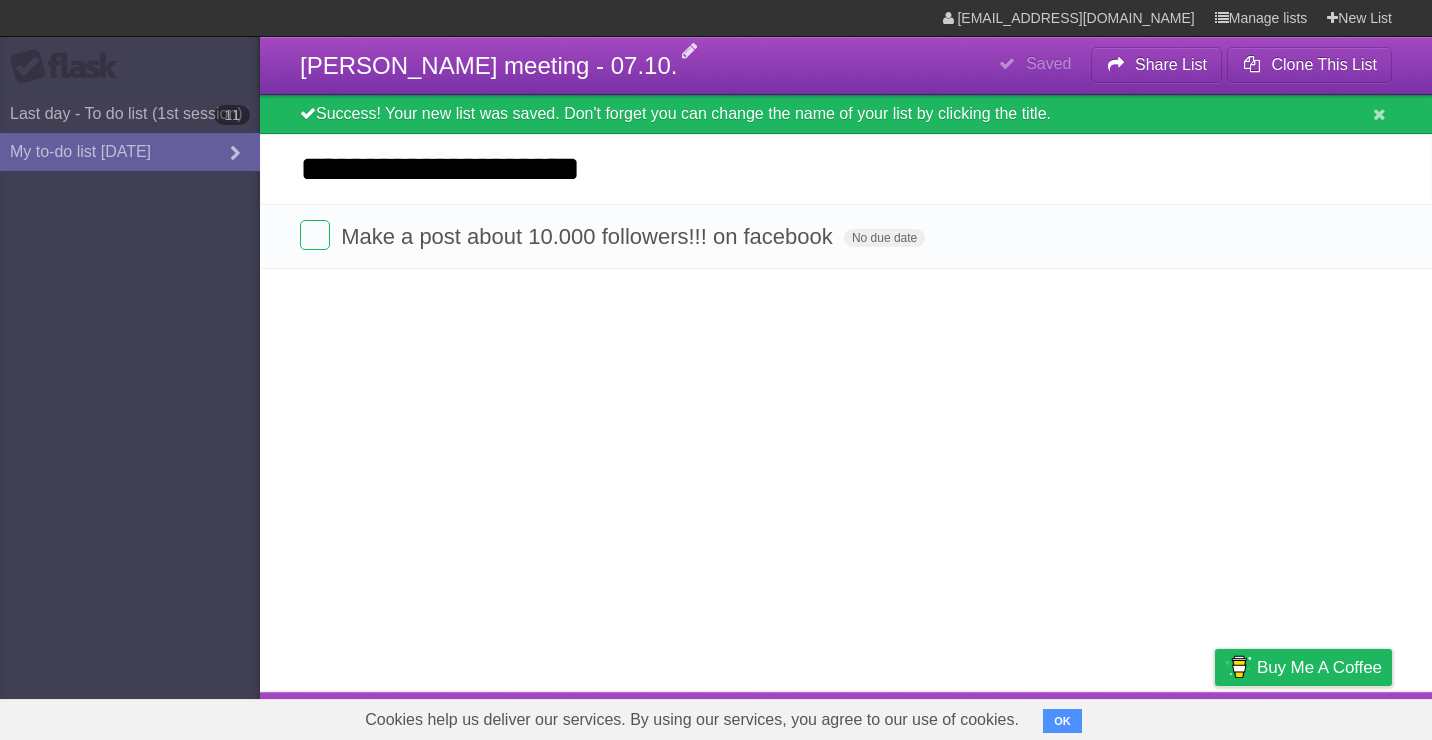 type on "**********" 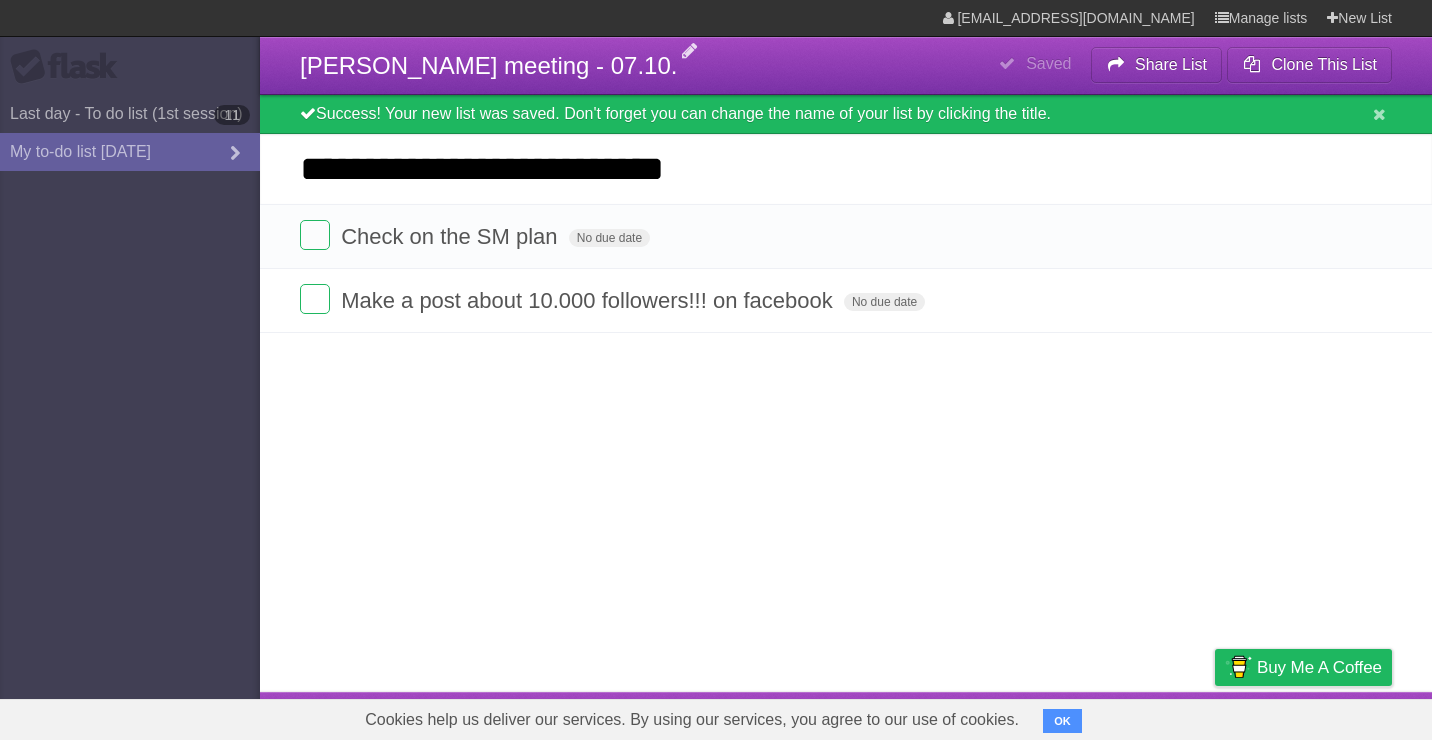 type on "**********" 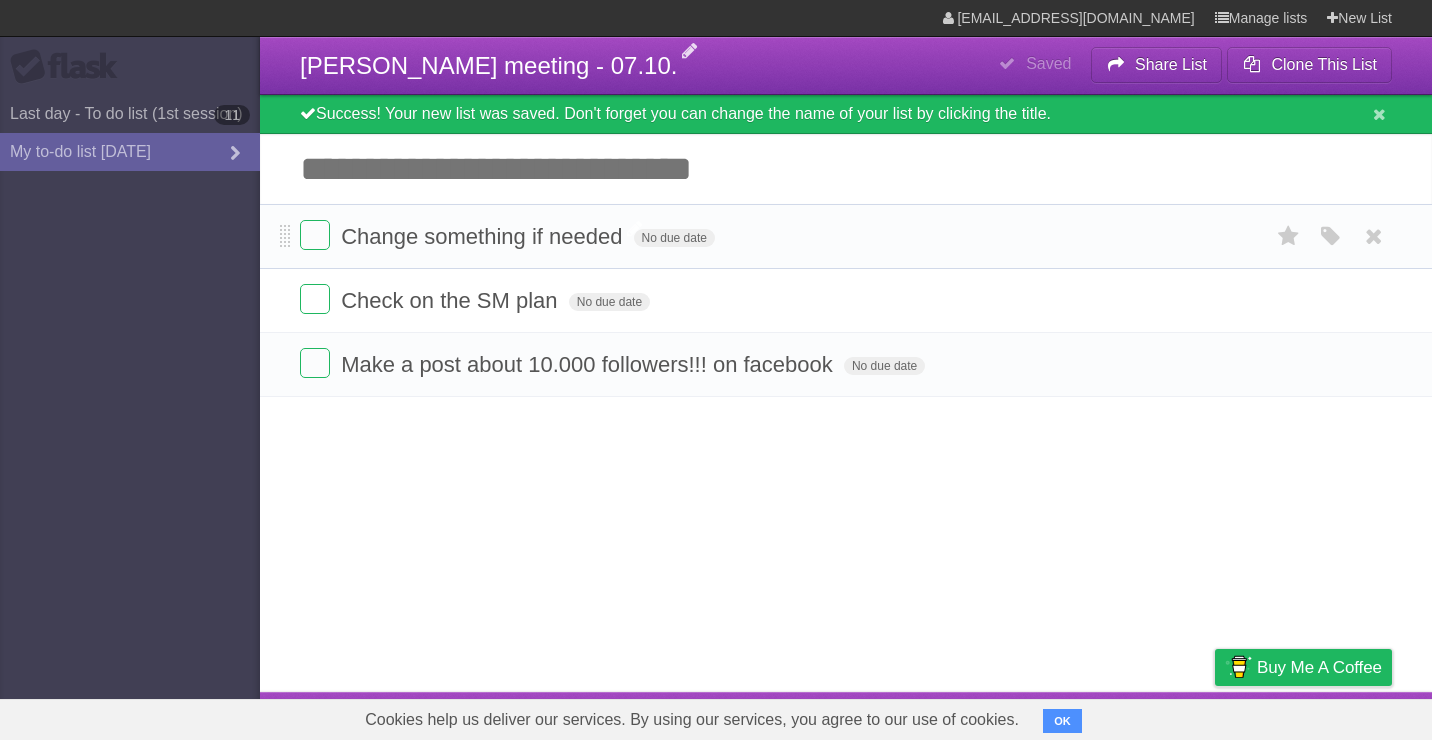 click on "Change something if needed" at bounding box center [484, 236] 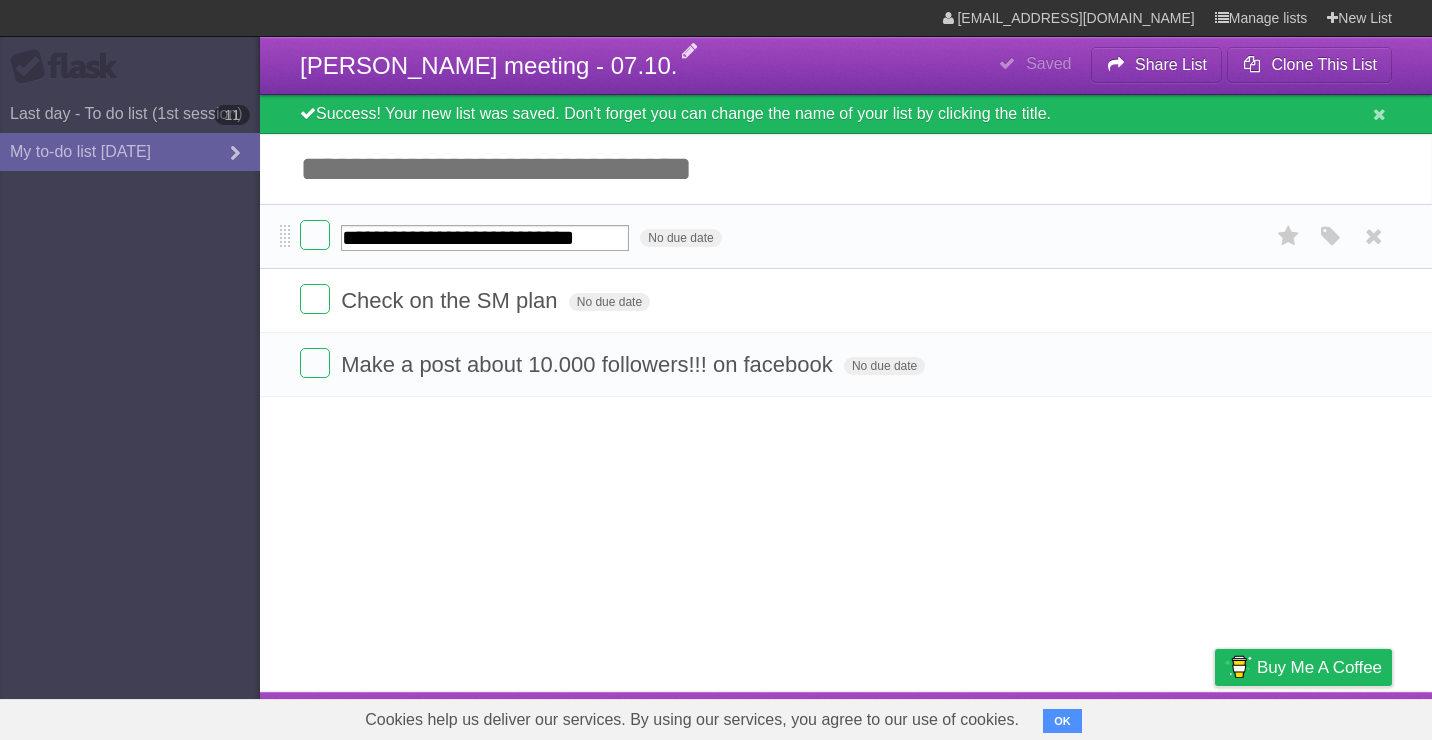 click on "**********" at bounding box center (846, 236) 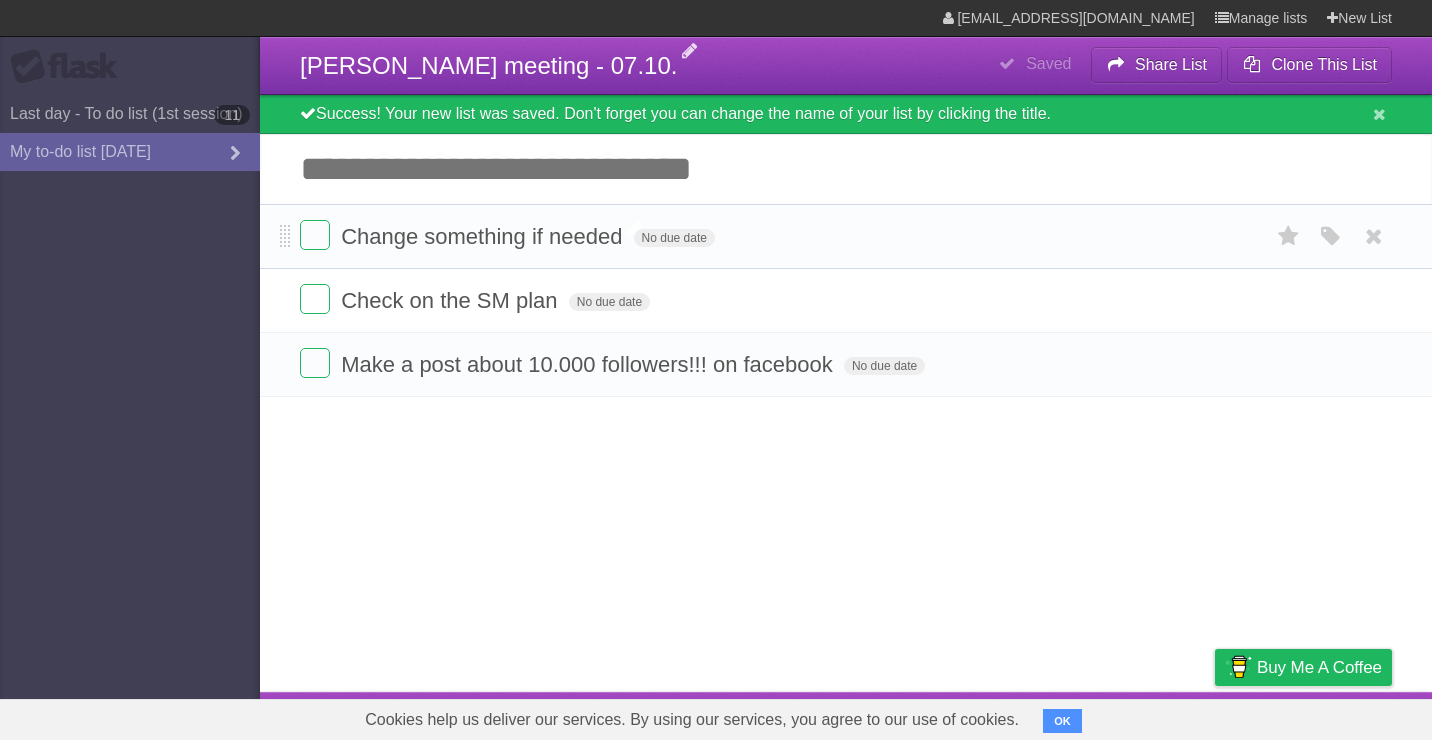 click on "Change something if needed" at bounding box center (484, 236) 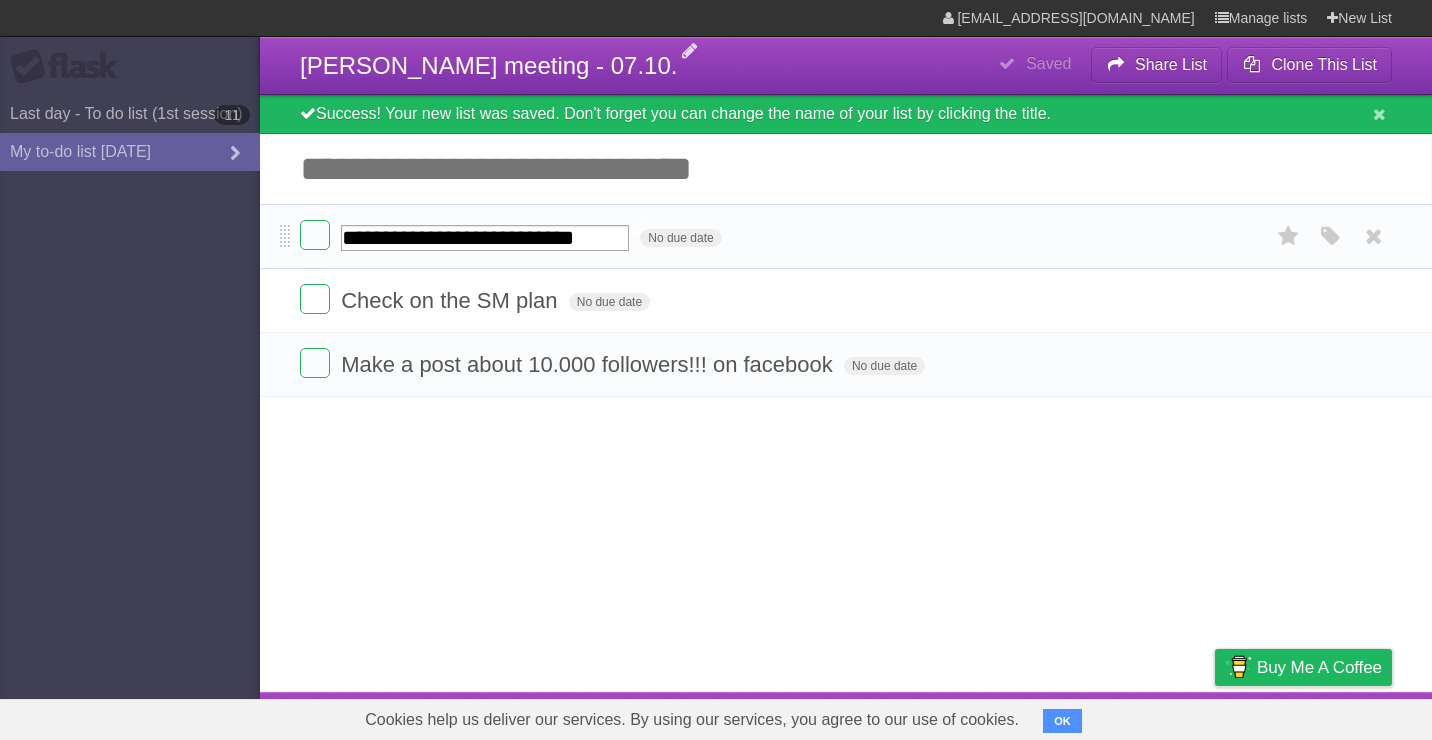 click on "**********" at bounding box center [485, 238] 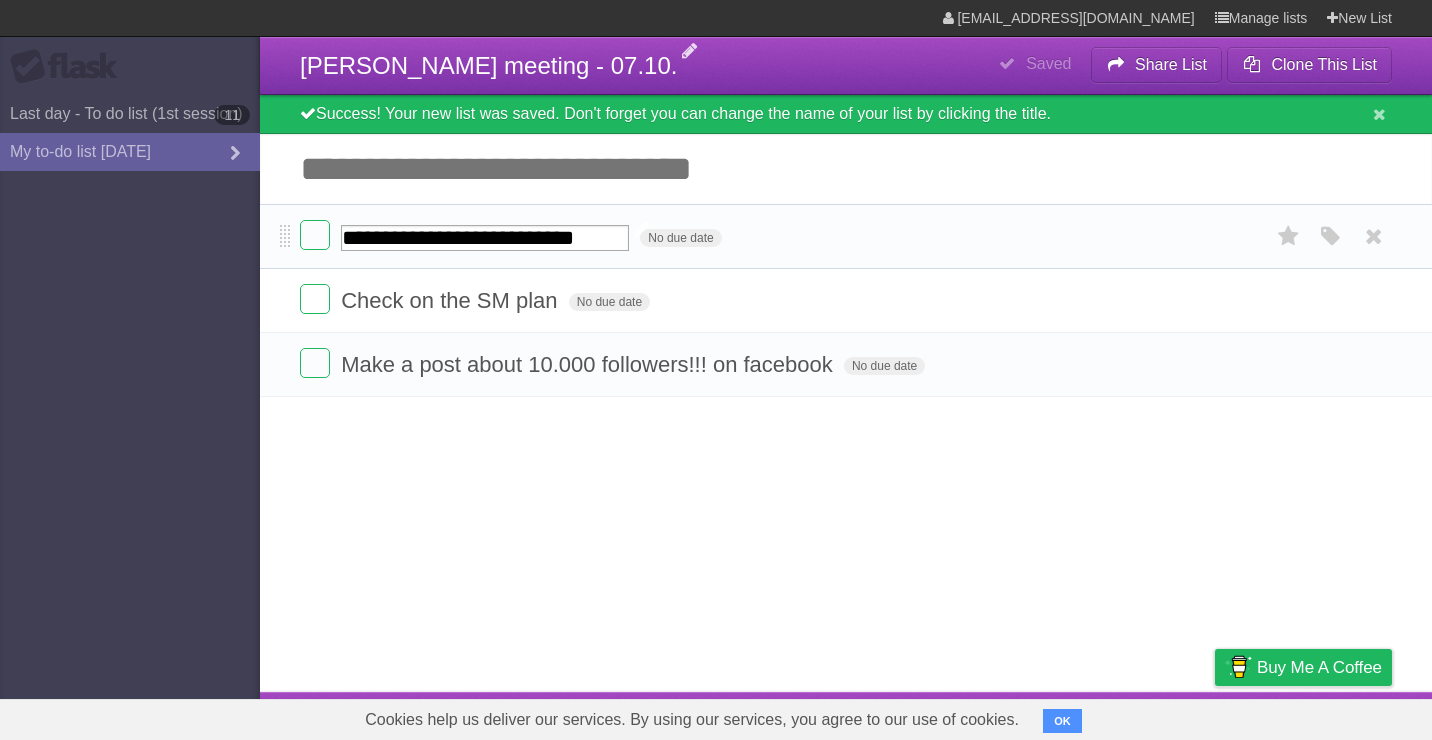 drag, startPoint x: 522, startPoint y: 239, endPoint x: 426, endPoint y: 242, distance: 96.04687 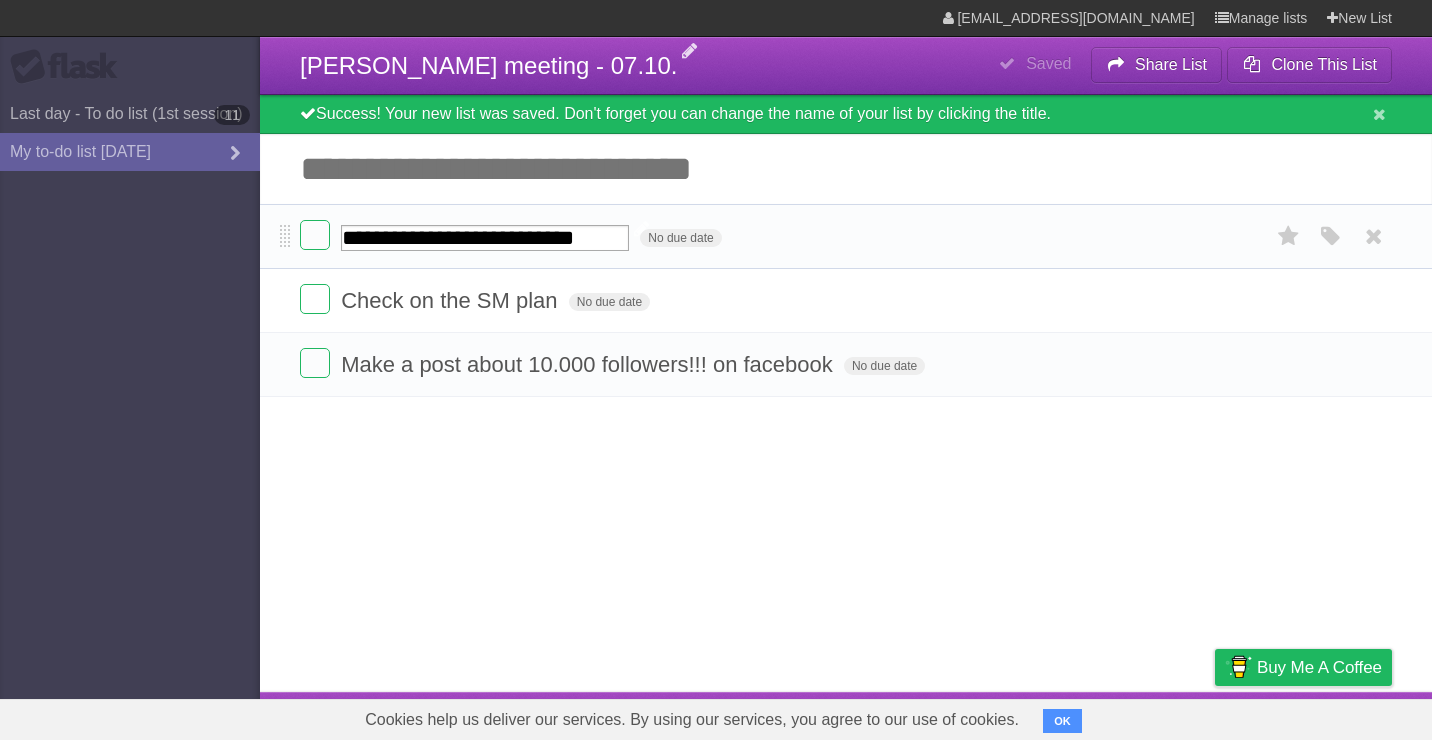 click on "**********" at bounding box center (485, 238) 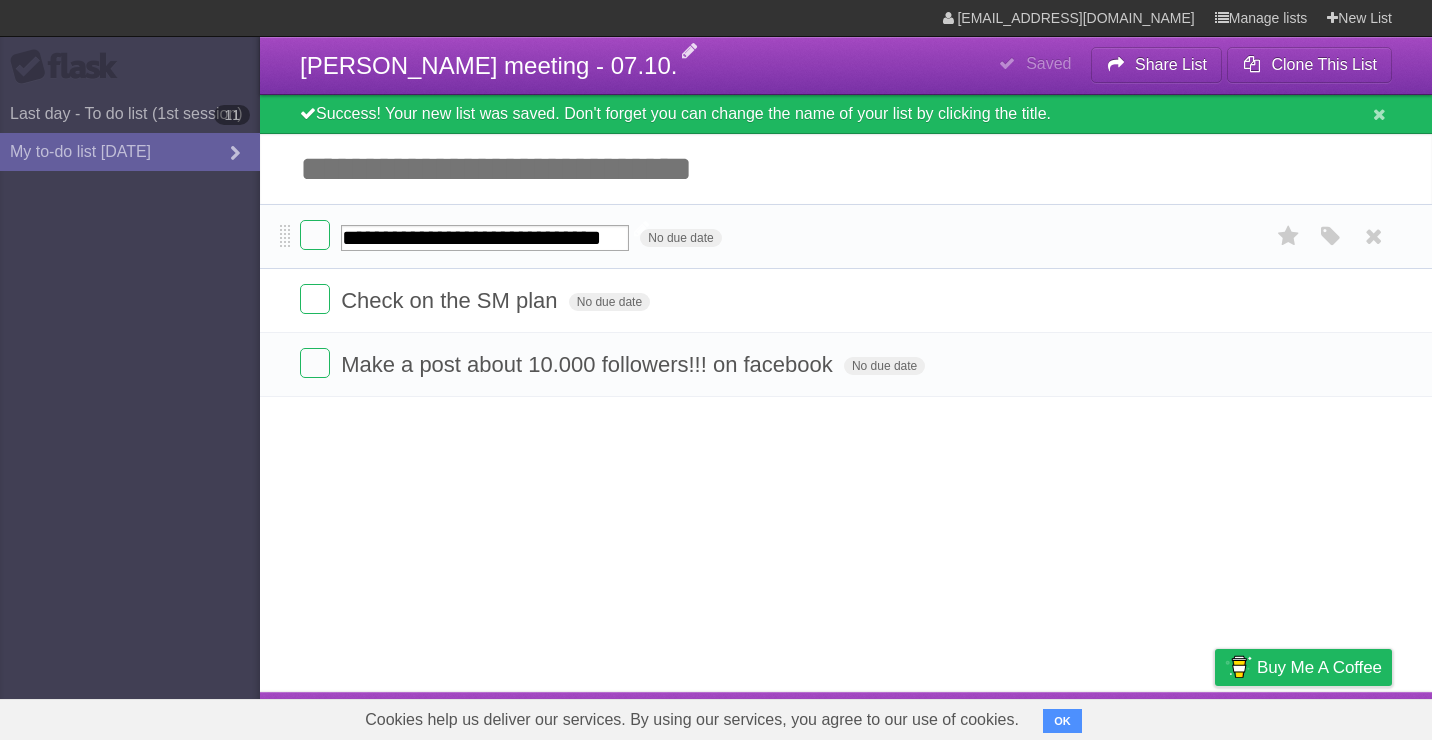 type on "**********" 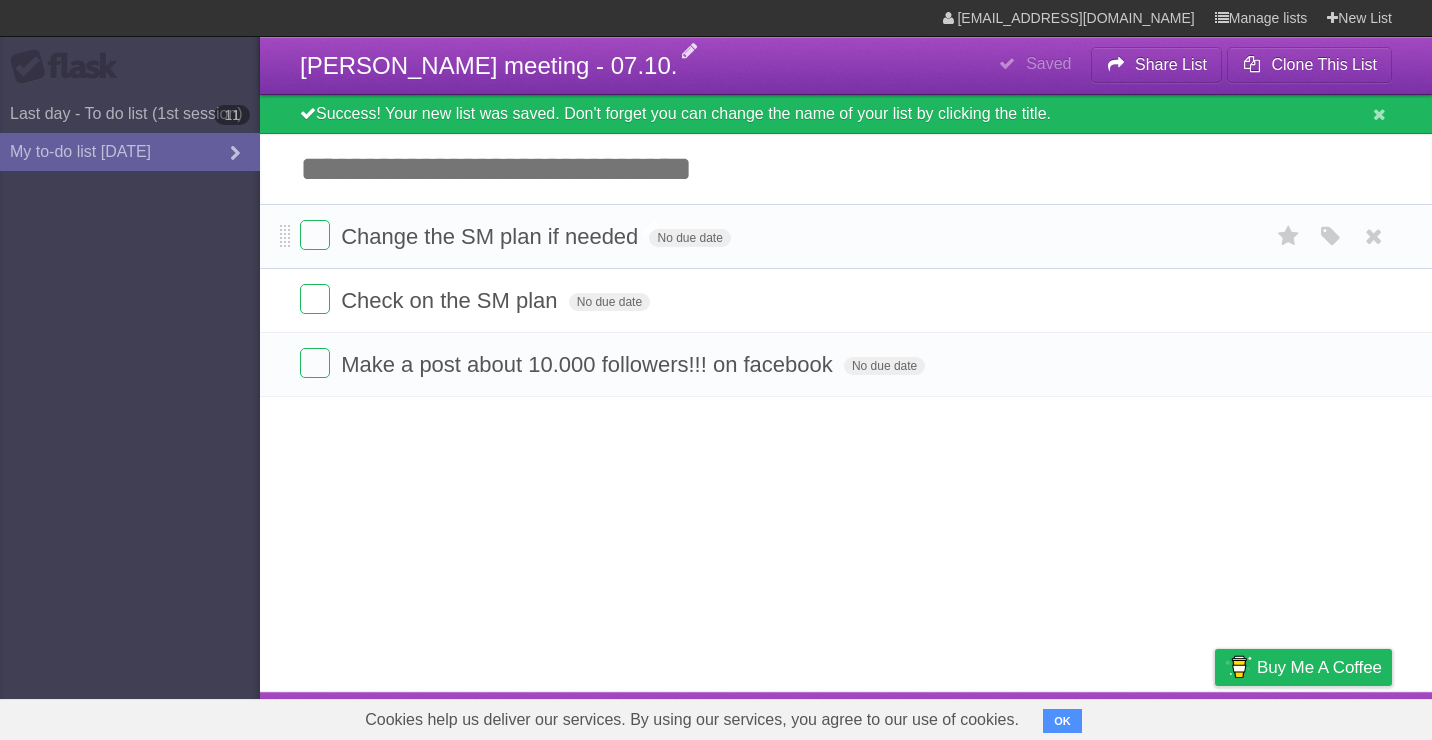 click on "Add another task" at bounding box center (846, 169) 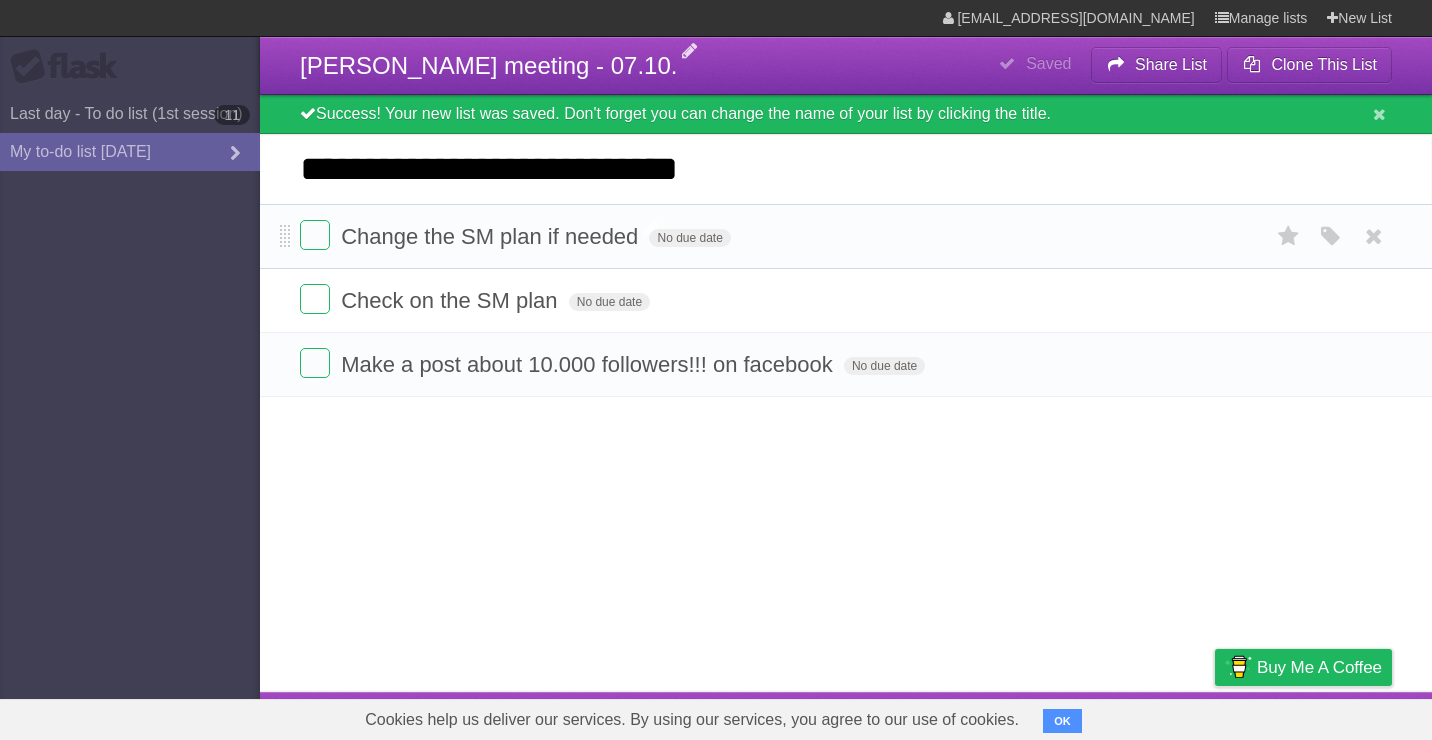 type on "**********" 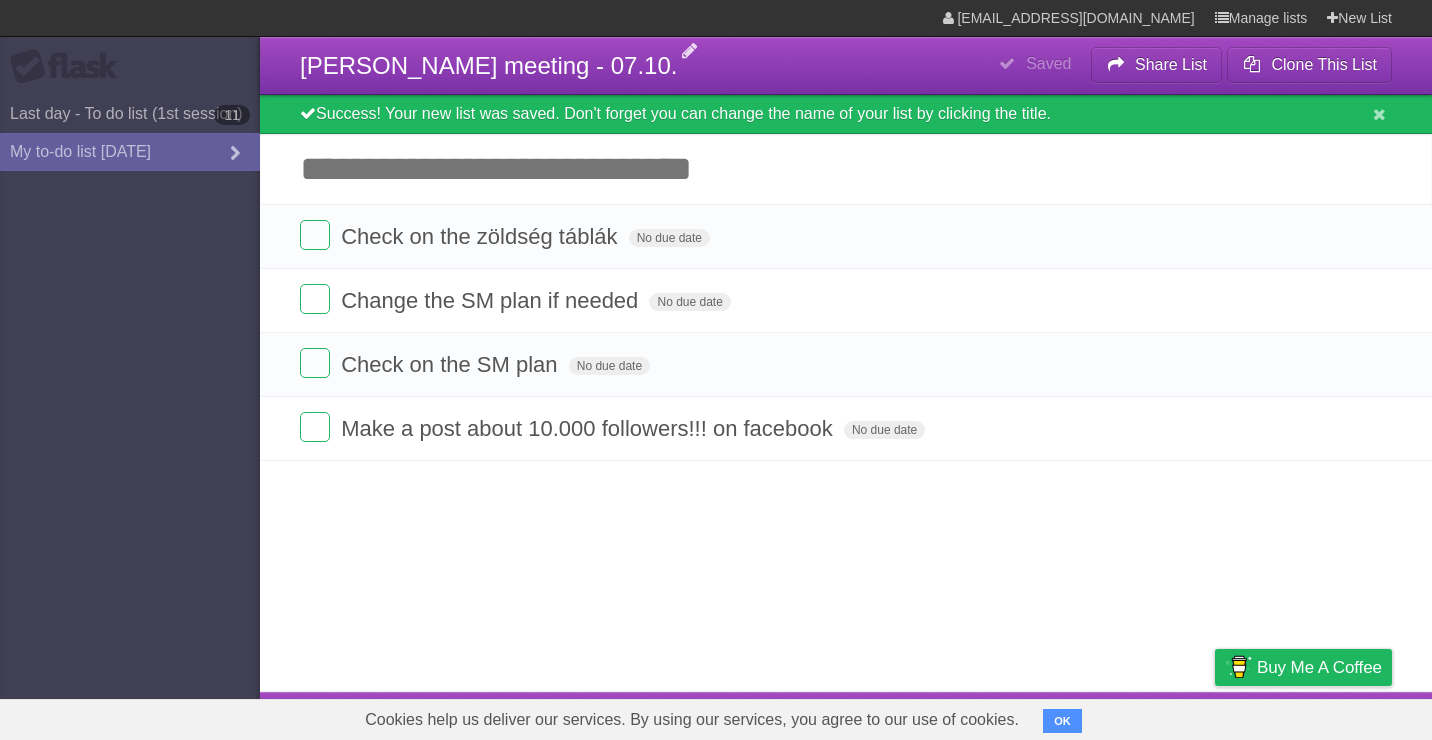click on "Add another task" at bounding box center [846, 169] 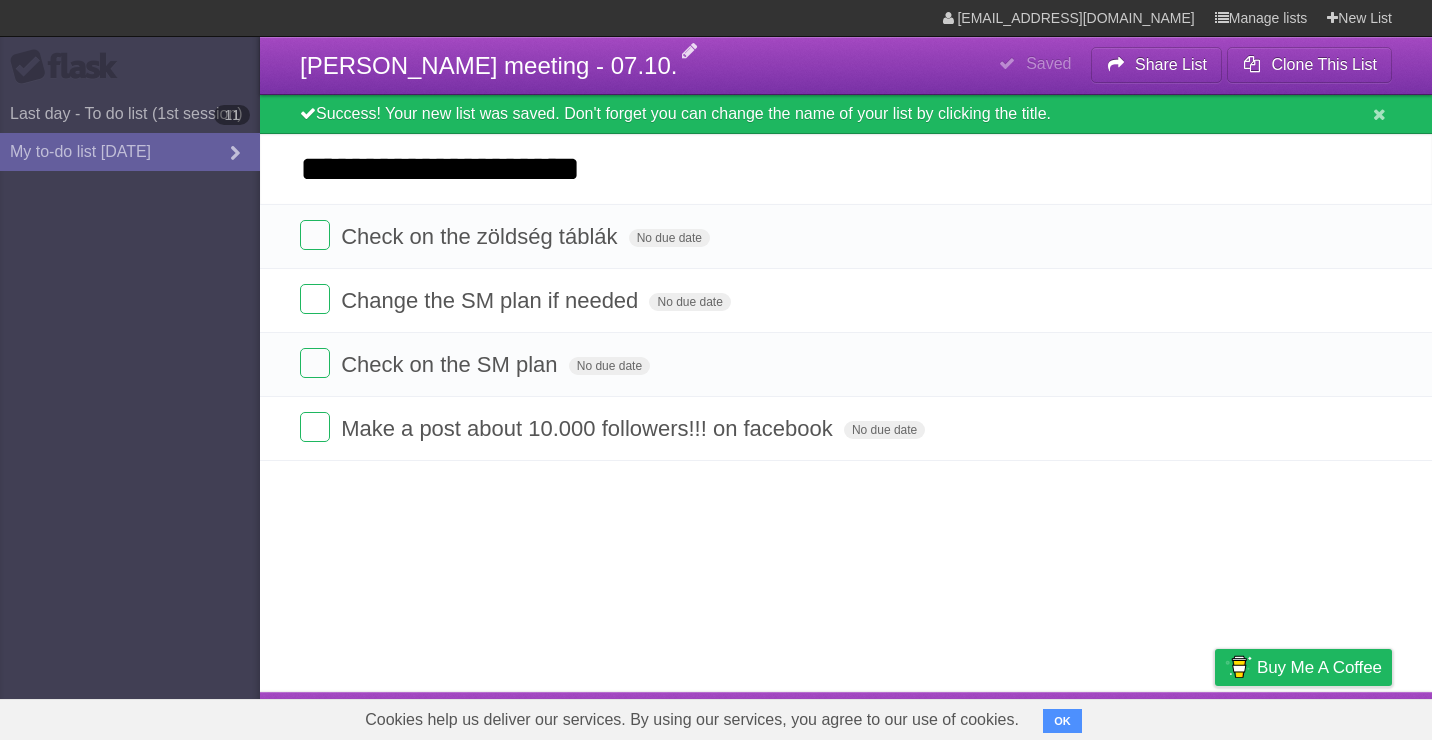 type on "**********" 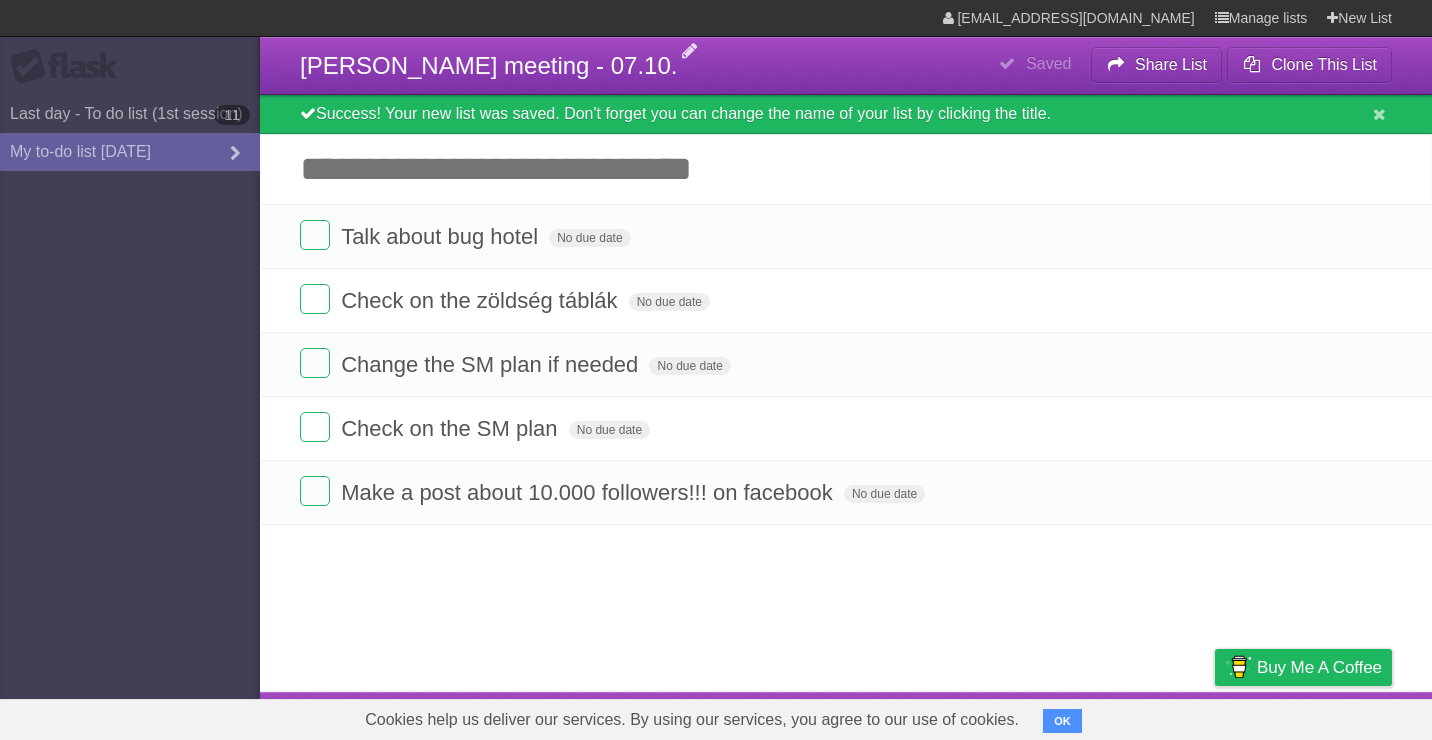type on "*" 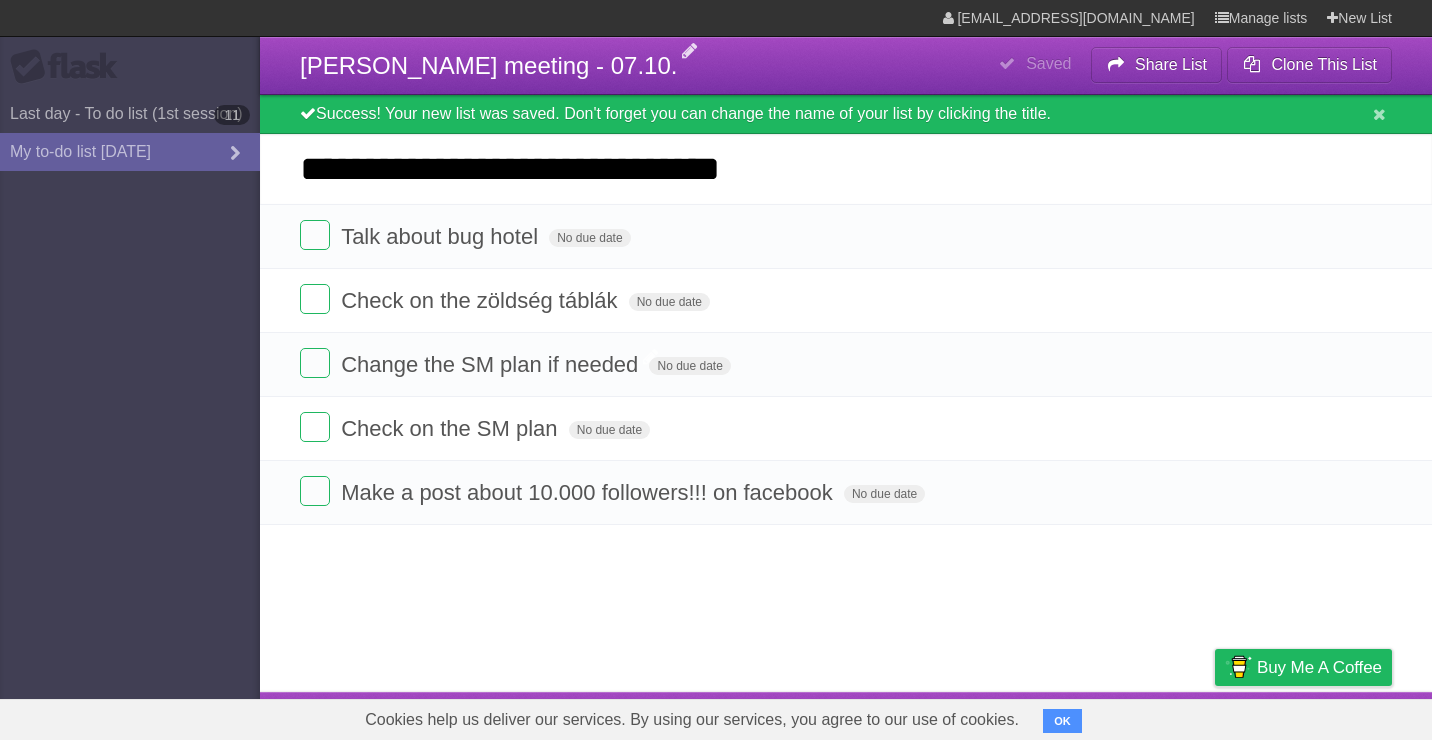 type on "**********" 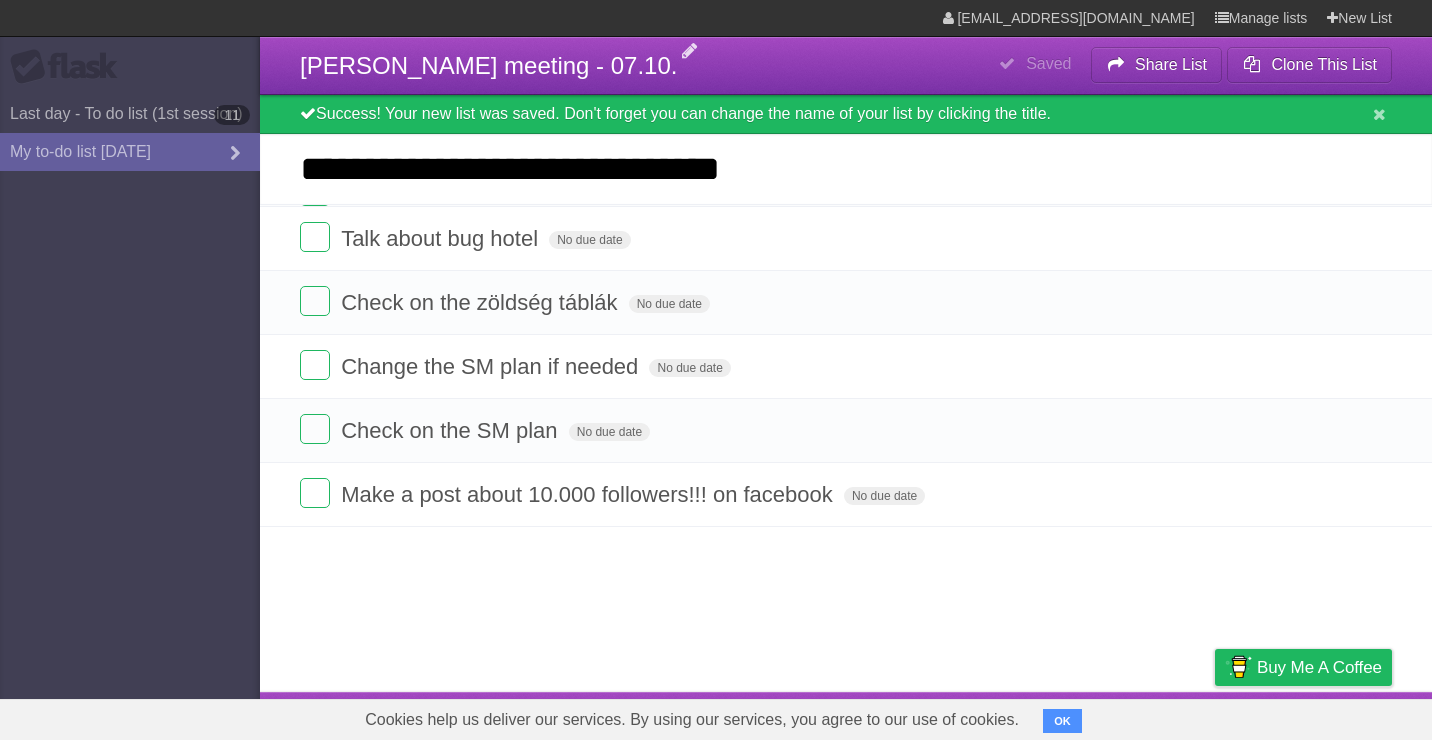 type 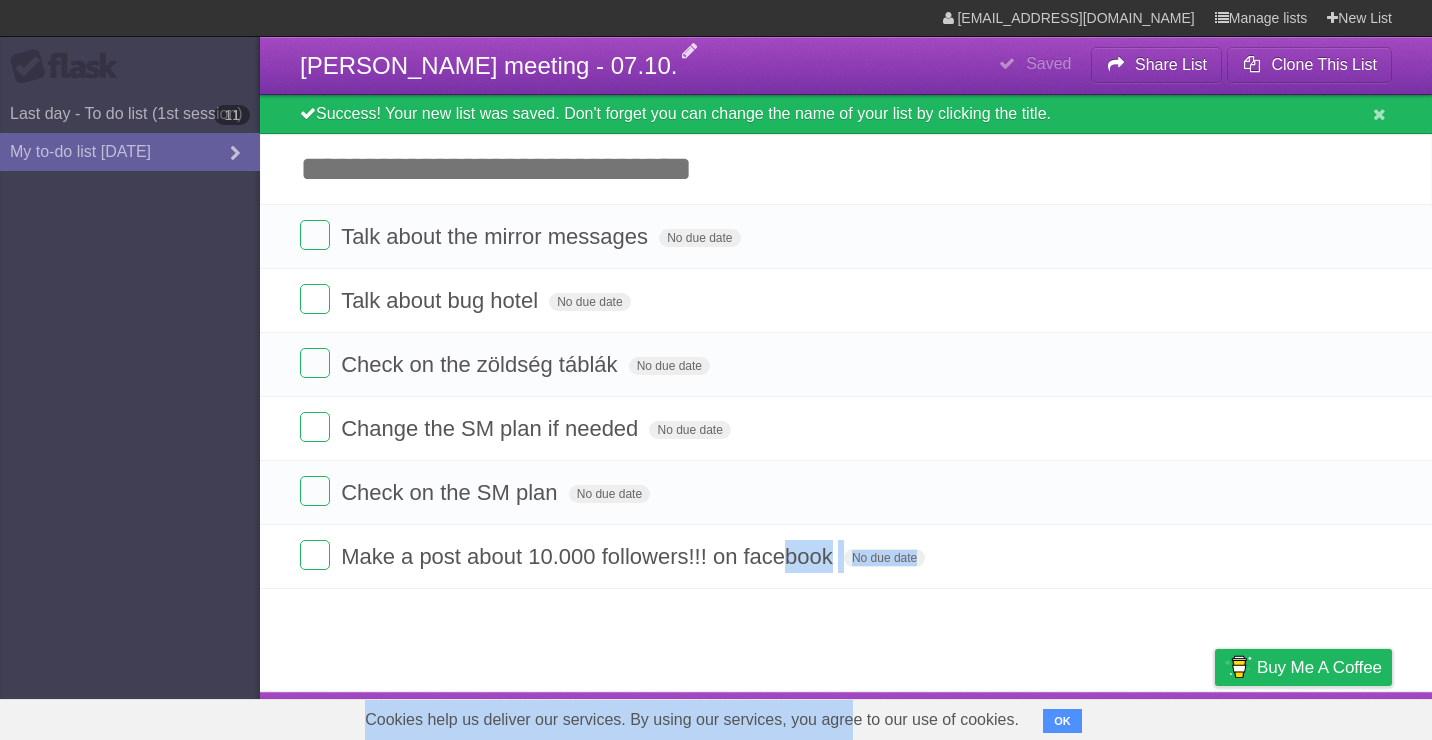 drag, startPoint x: 794, startPoint y: 591, endPoint x: 851, endPoint y: 729, distance: 149.30841 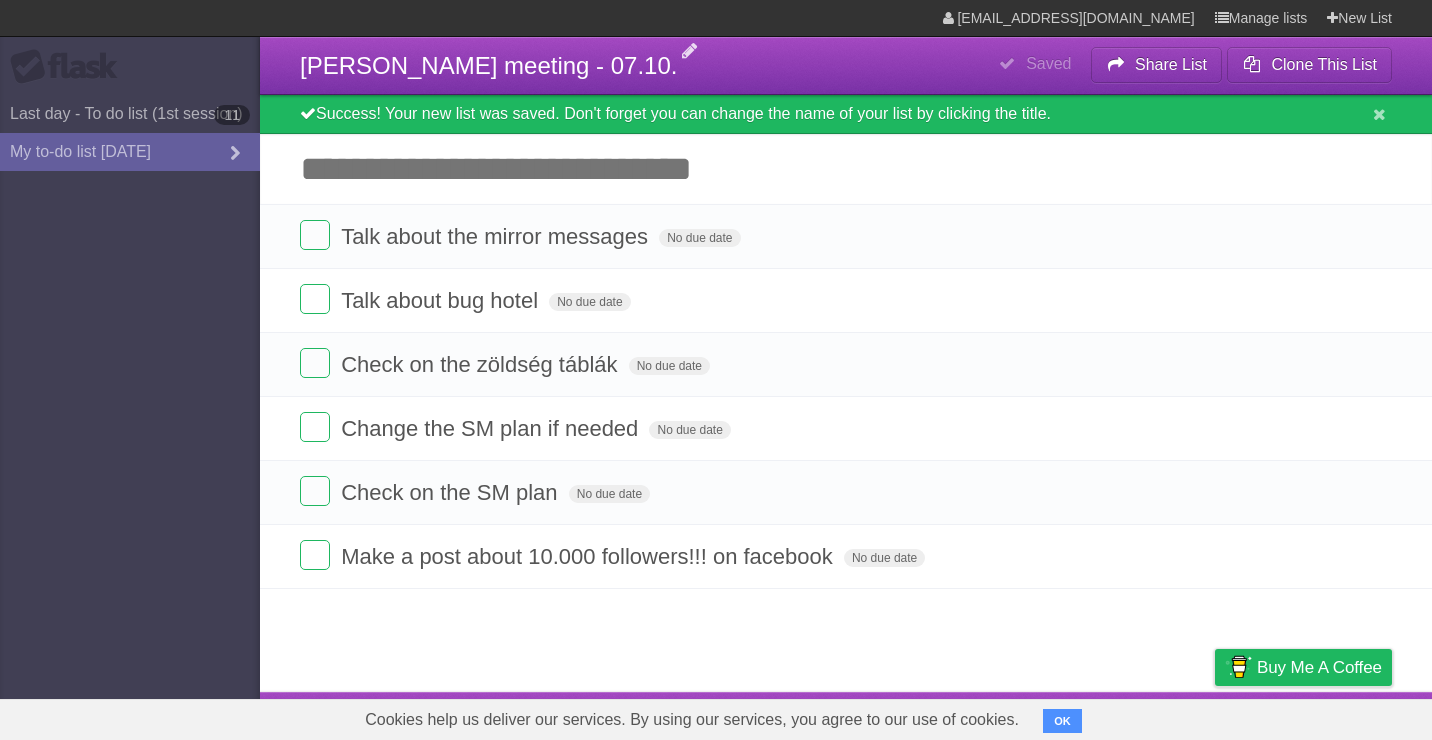 drag, startPoint x: 851, startPoint y: 729, endPoint x: 762, endPoint y: 615, distance: 144.6271 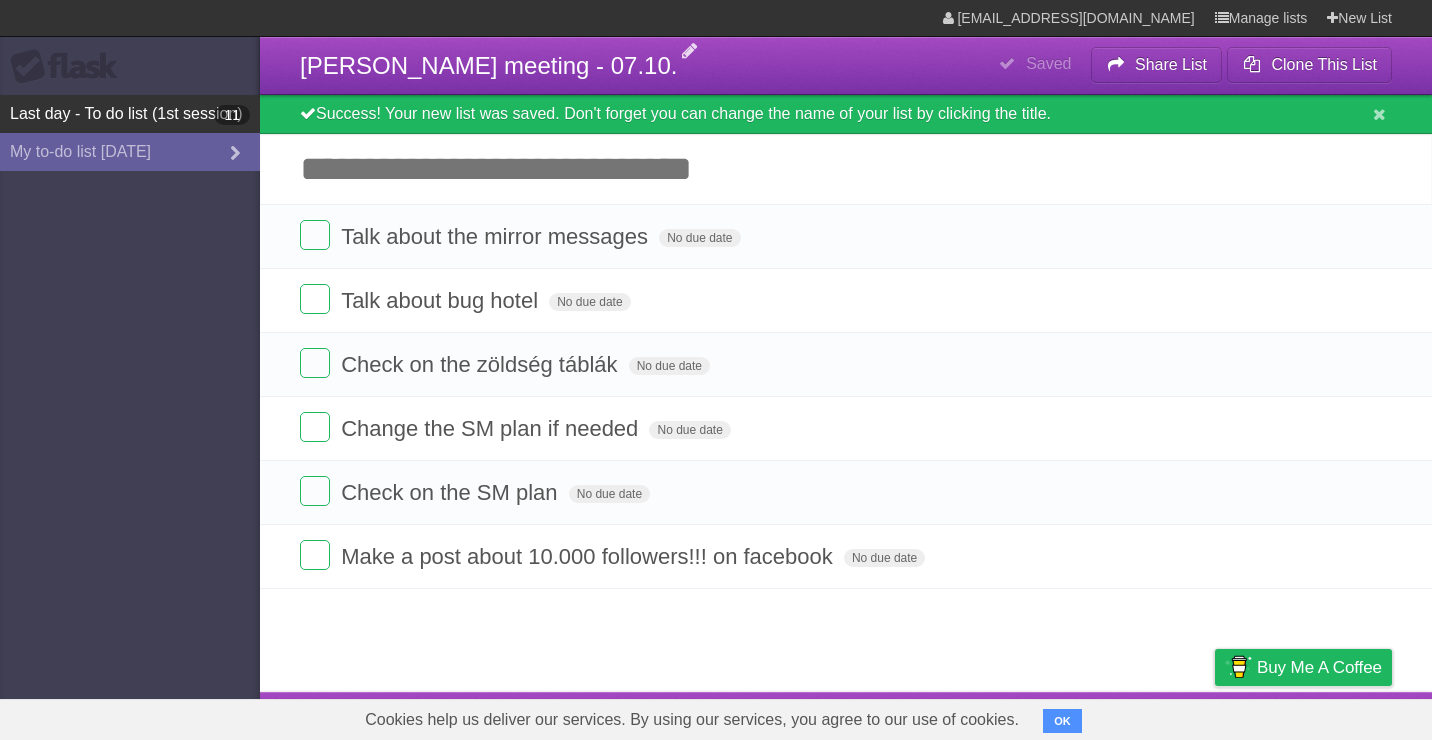 click on "Last day - To do list (1st session) 11" at bounding box center [130, 114] 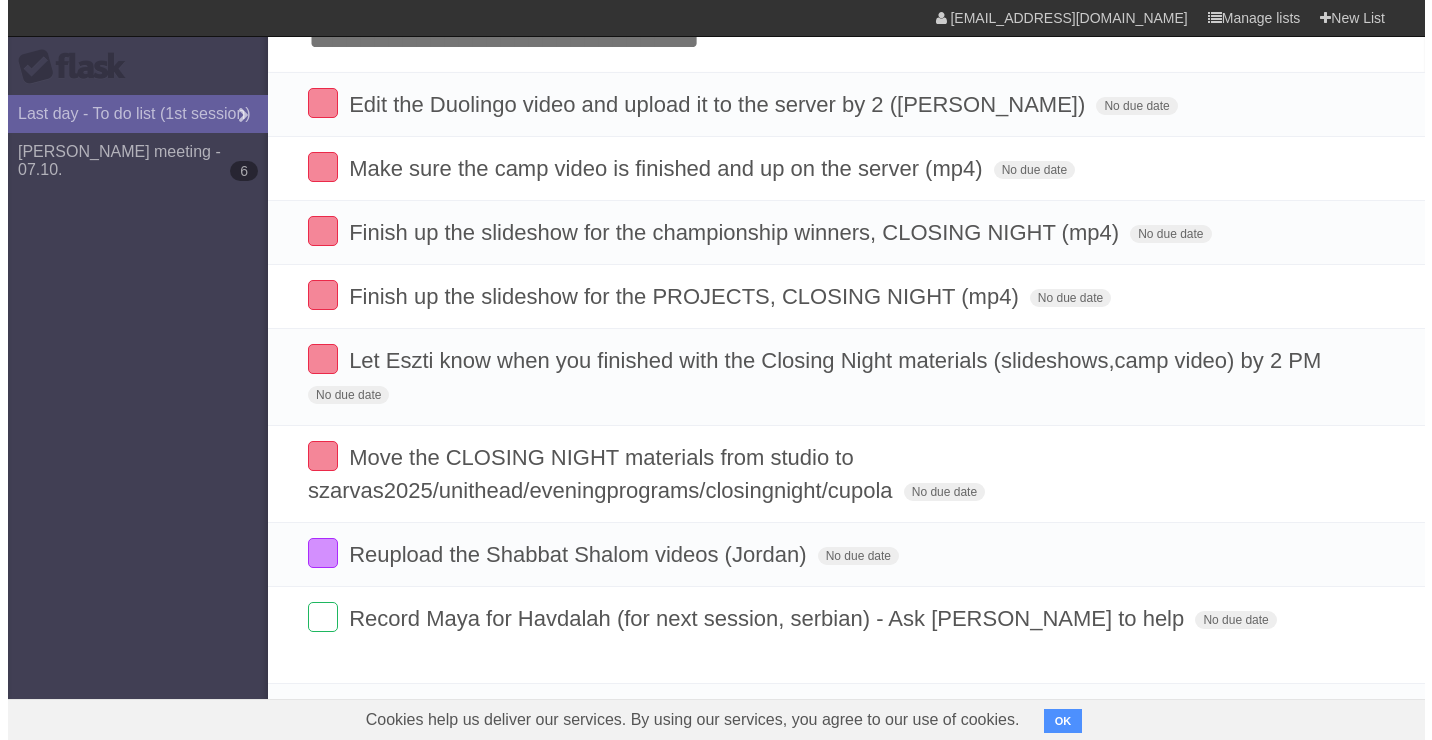 scroll, scrollTop: 0, scrollLeft: 0, axis: both 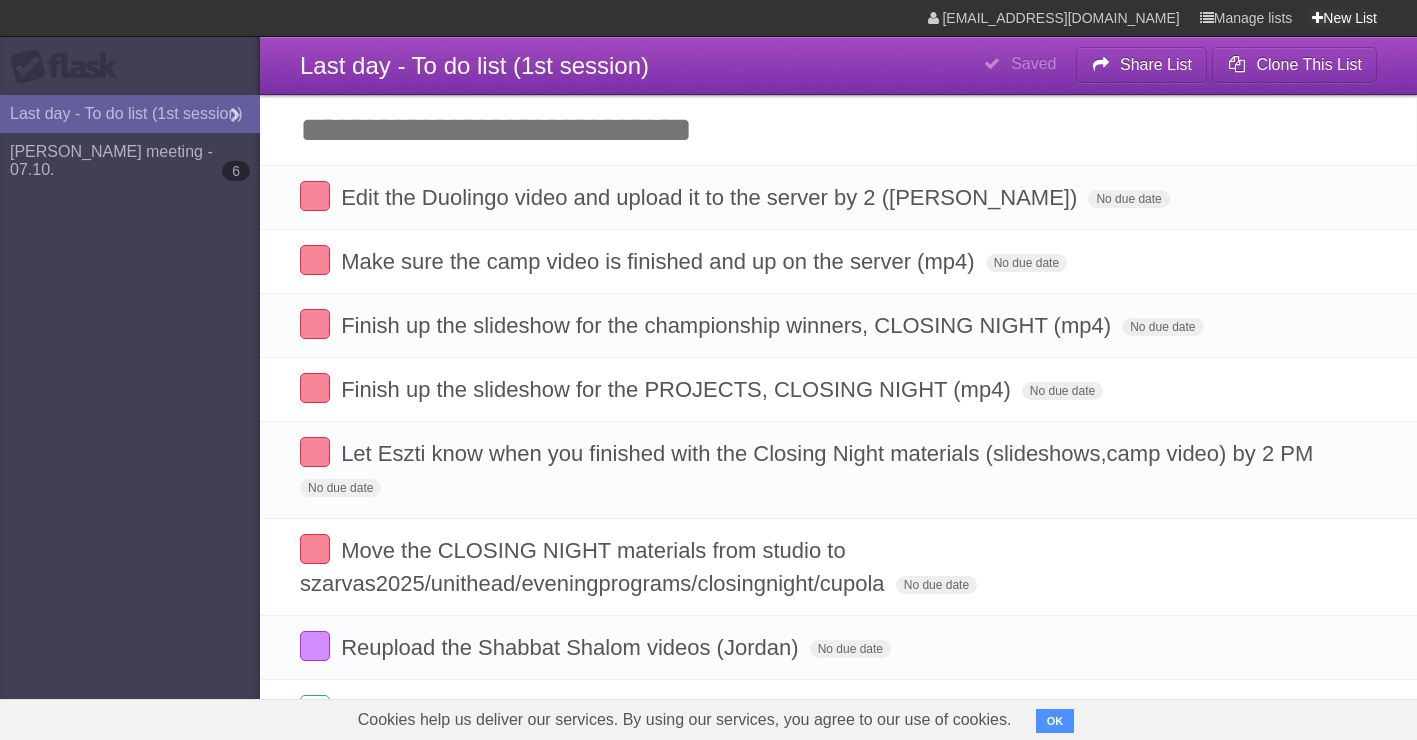 click on "New List" at bounding box center (1344, 18) 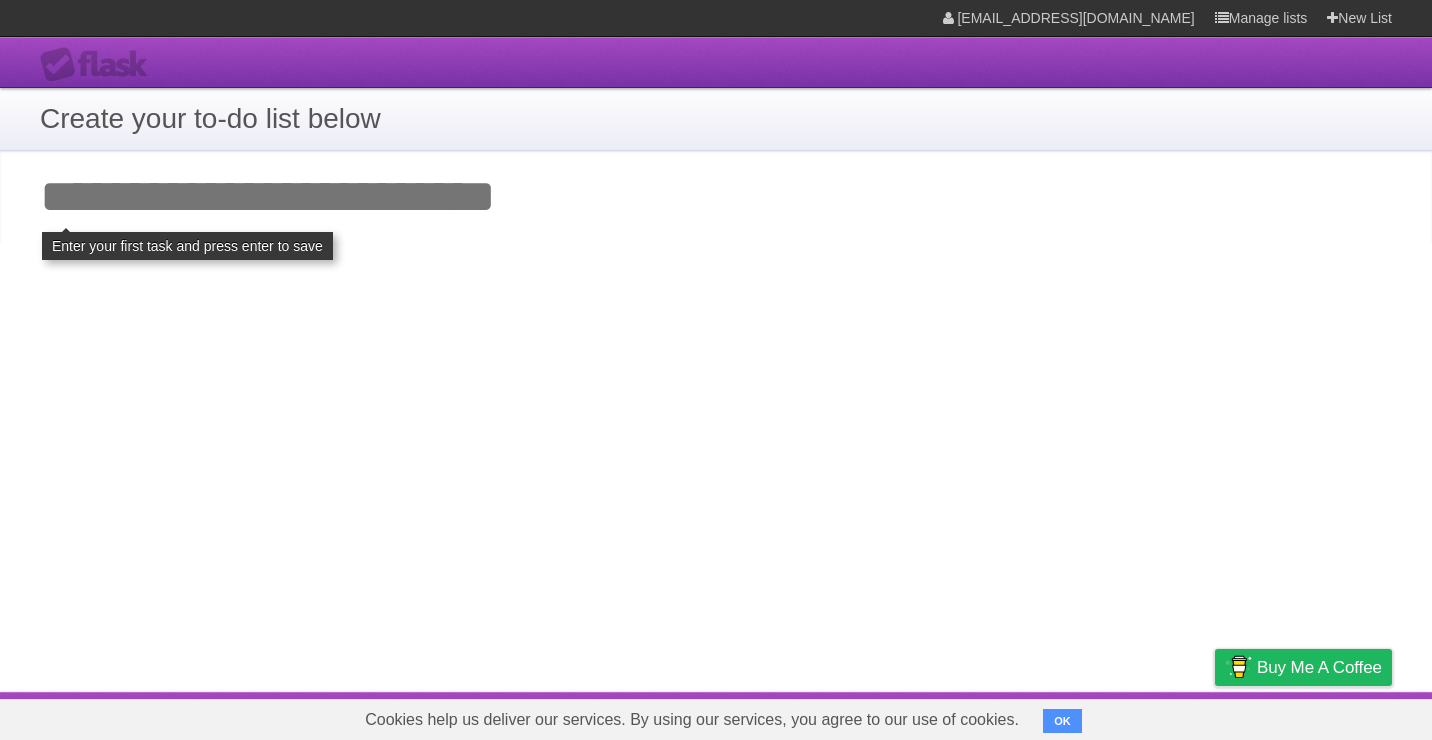 click on "Add your first task" at bounding box center [716, 197] 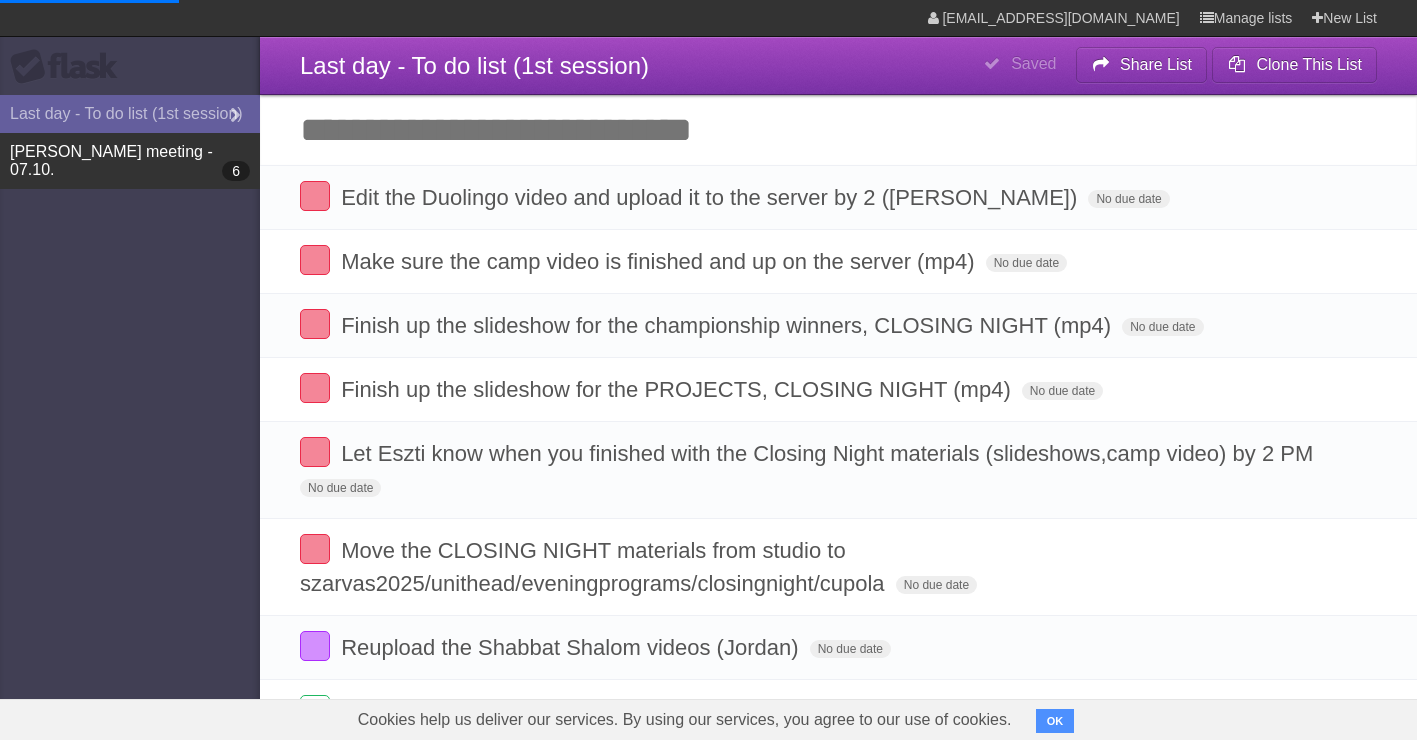 click on "[PERSON_NAME] meeting - 07.10. 6" at bounding box center [130, 161] 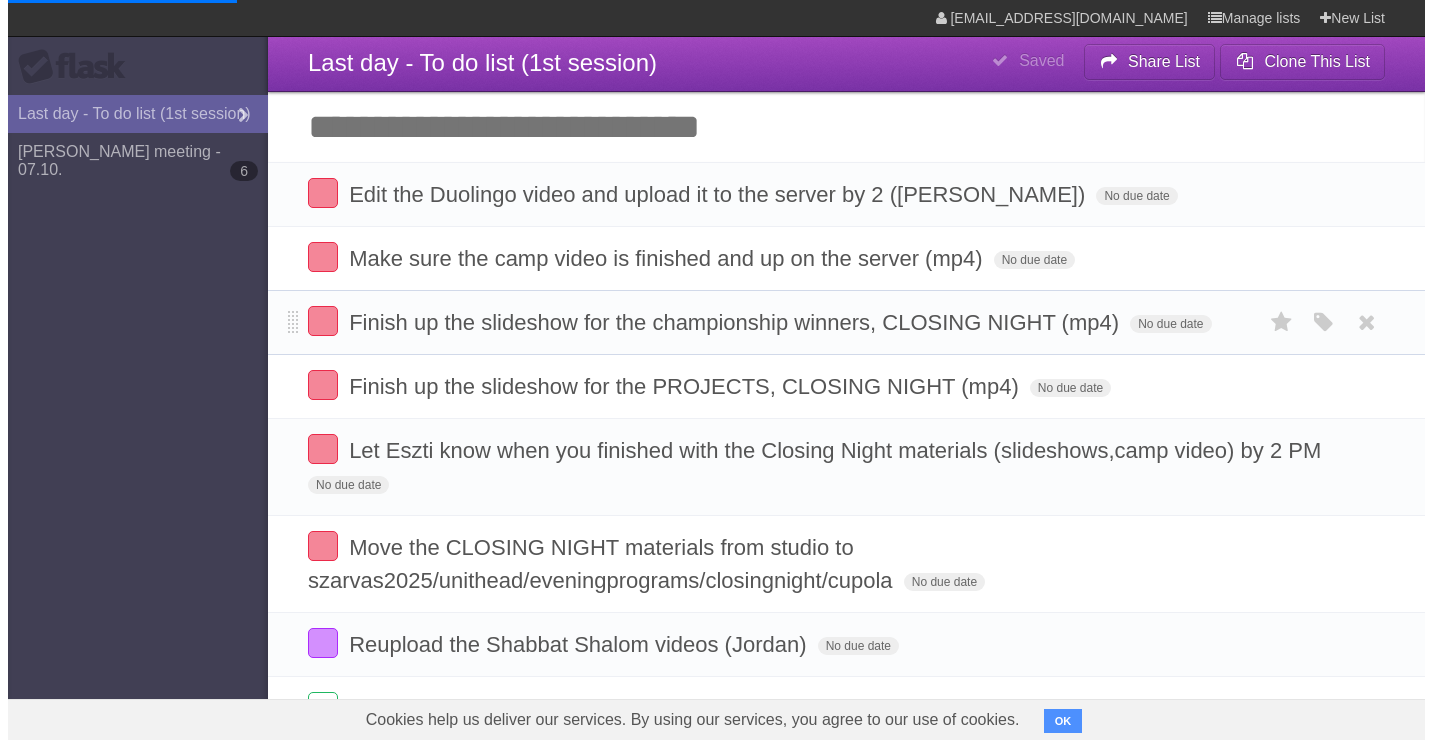 scroll, scrollTop: 0, scrollLeft: 0, axis: both 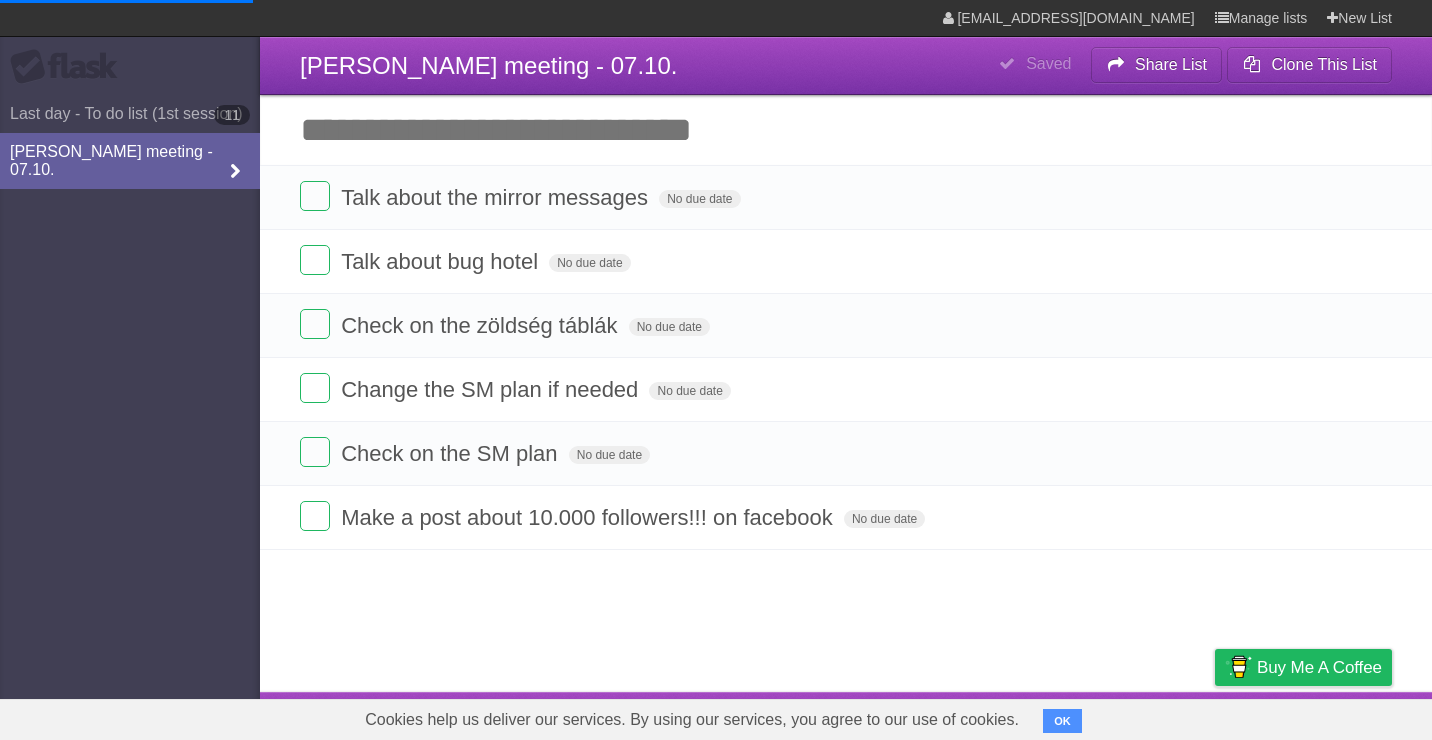 click on "[PERSON_NAME] meeting - 07.10." at bounding box center [130, 161] 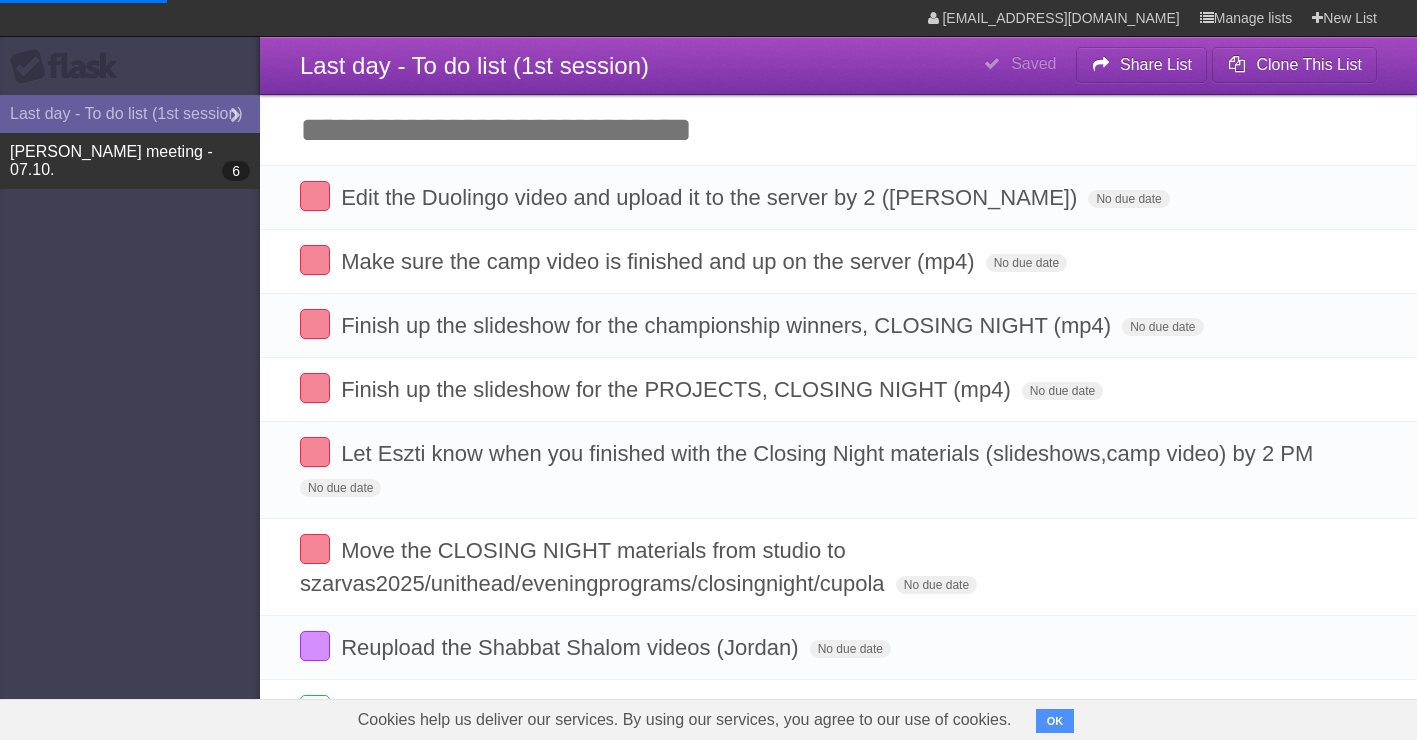 click on "6" at bounding box center (236, 171) 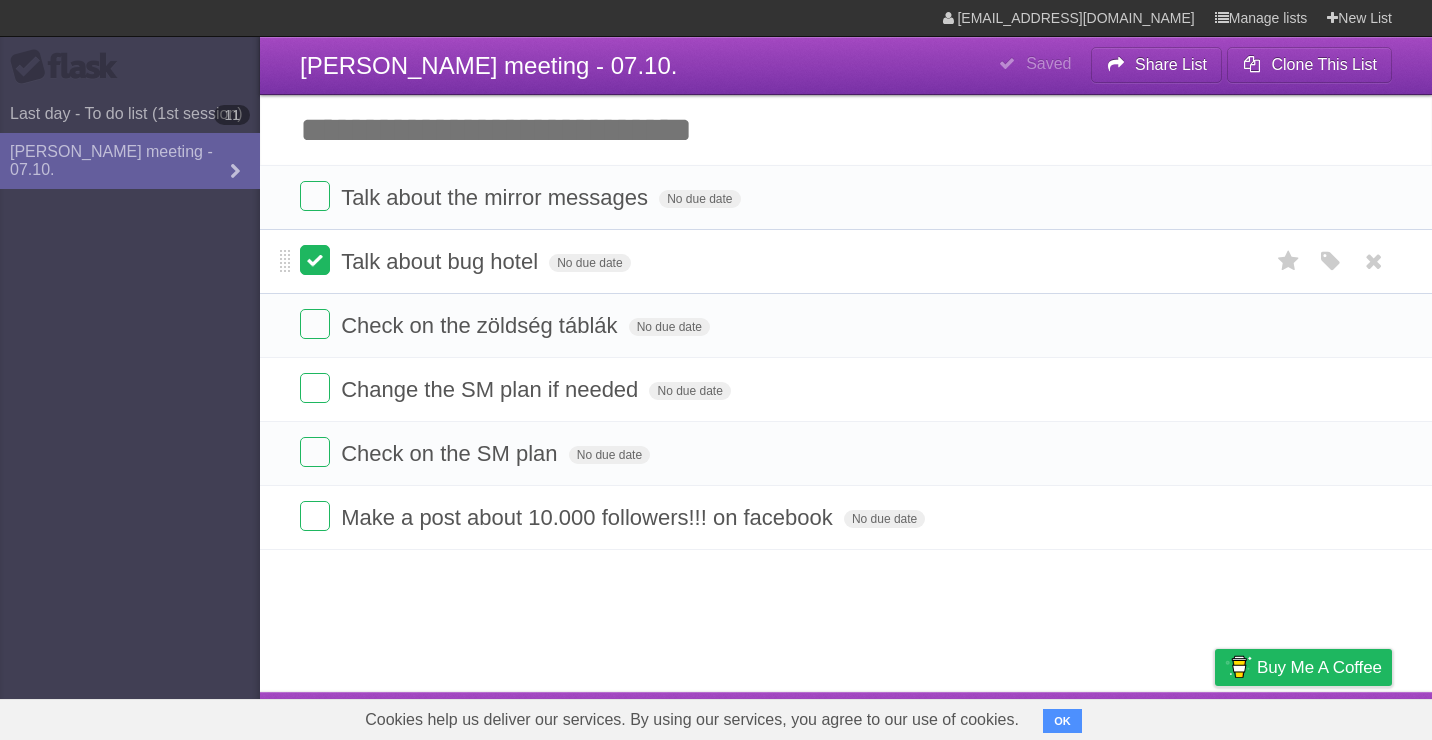click at bounding box center [315, 260] 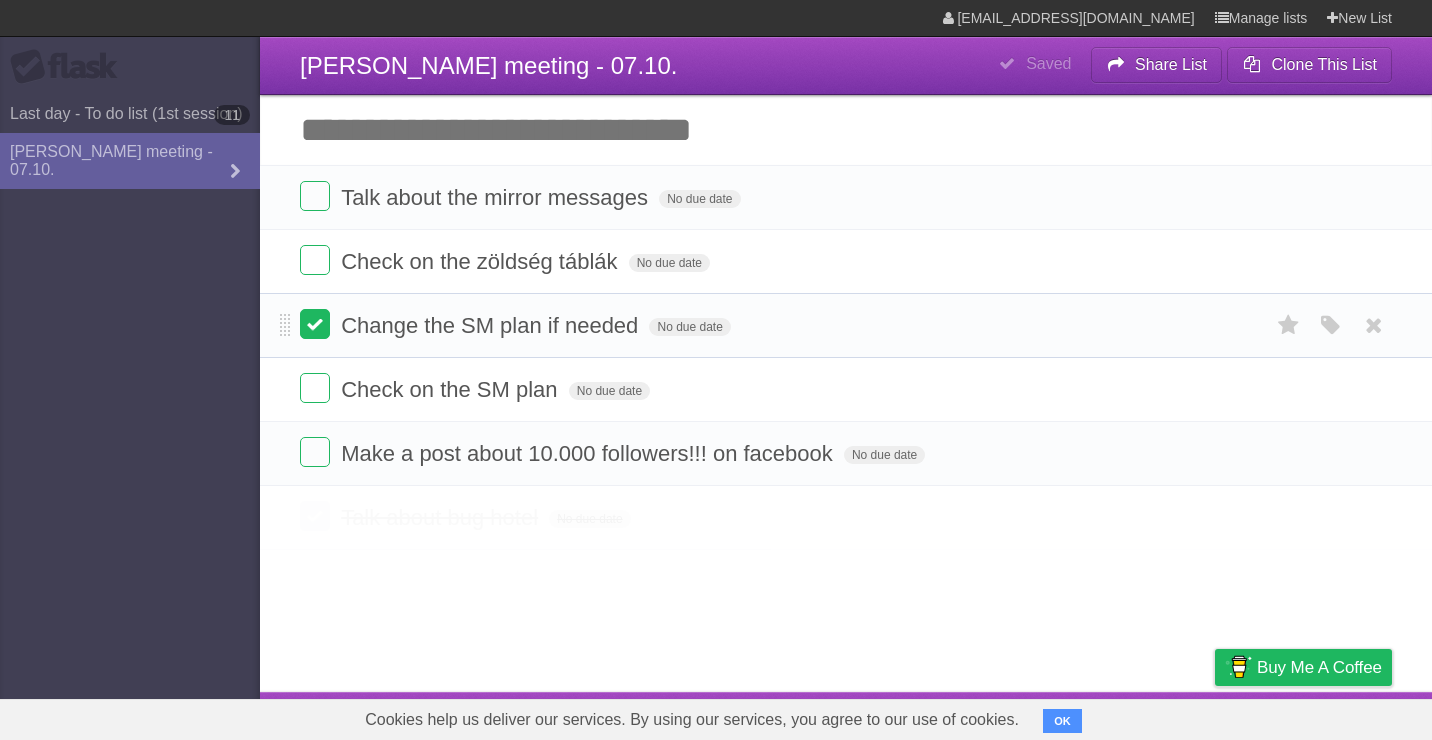 click at bounding box center (315, 324) 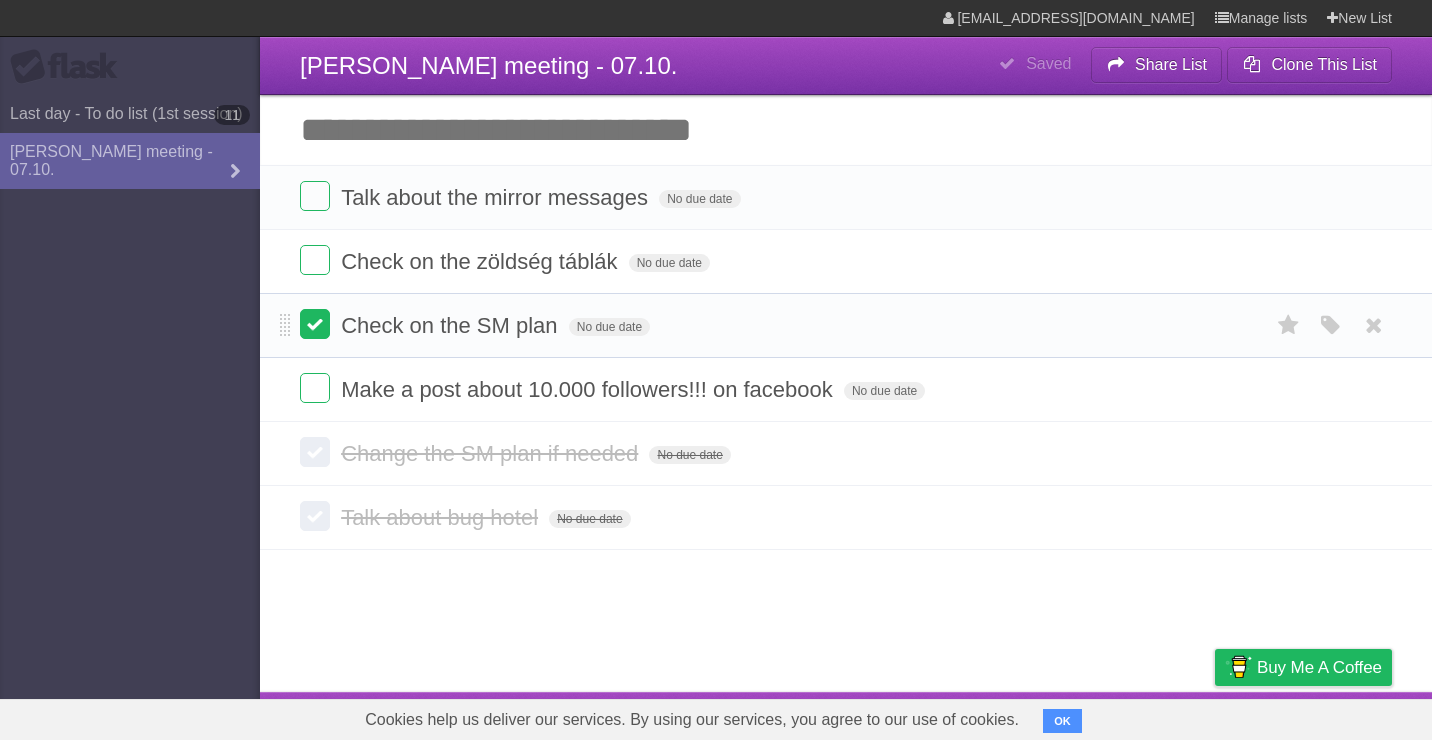 click at bounding box center (315, 324) 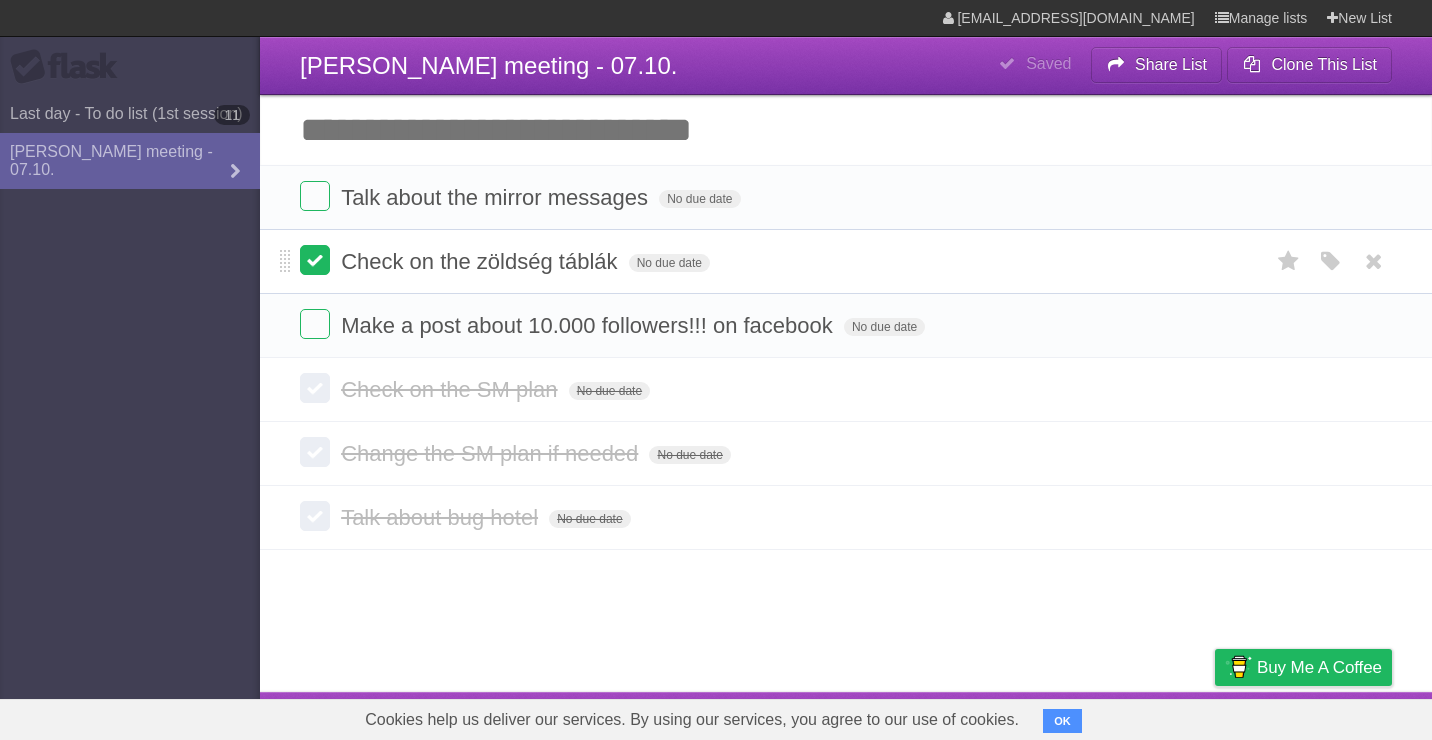click at bounding box center (315, 260) 